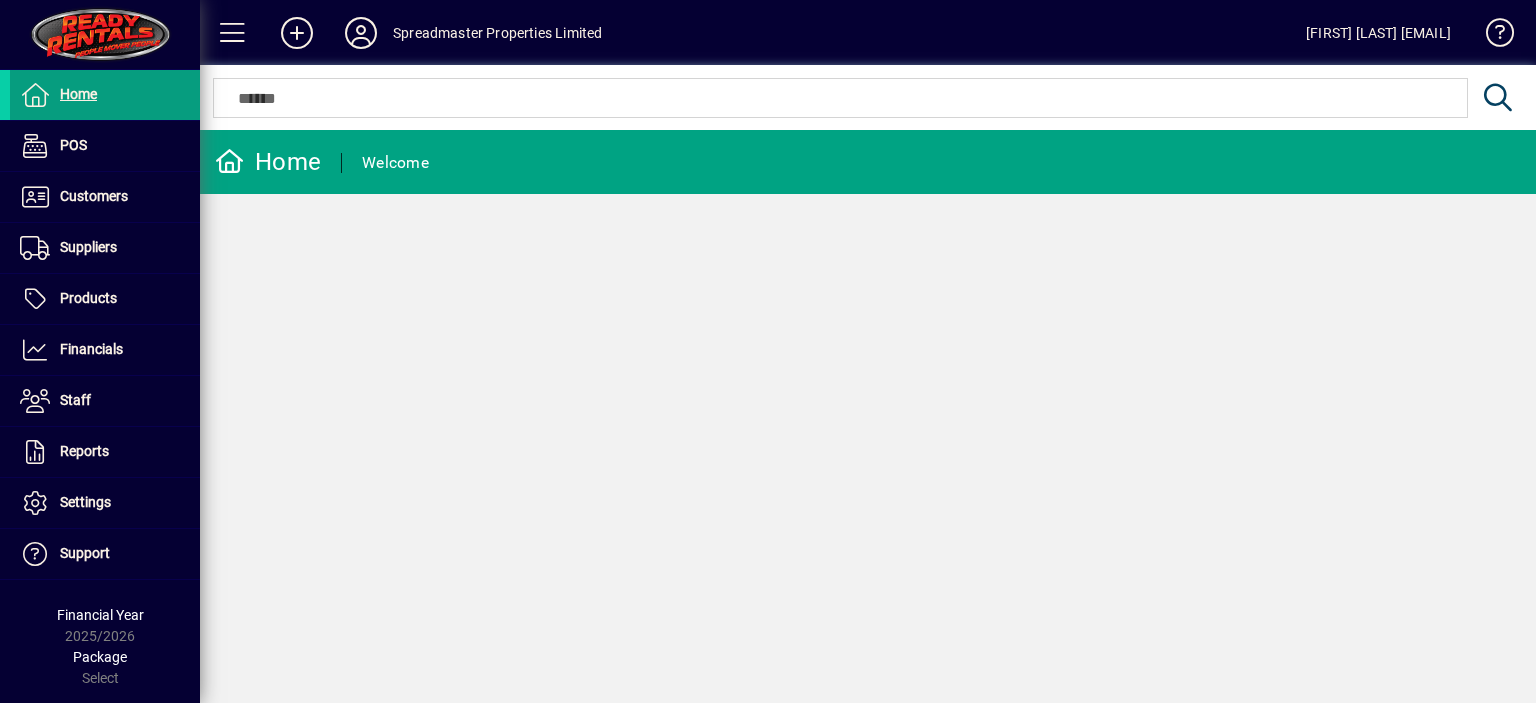 scroll, scrollTop: 0, scrollLeft: 0, axis: both 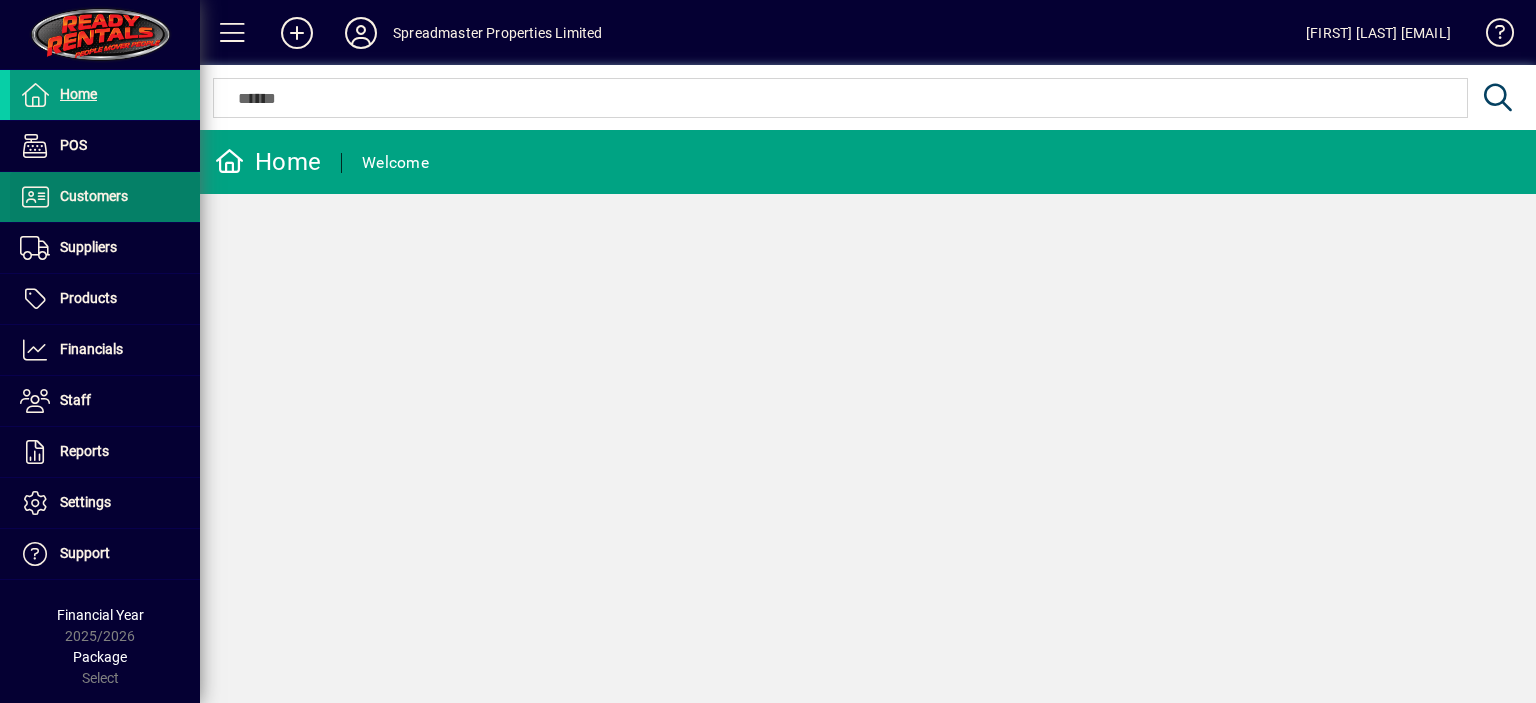 click on "Customers" at bounding box center (94, 196) 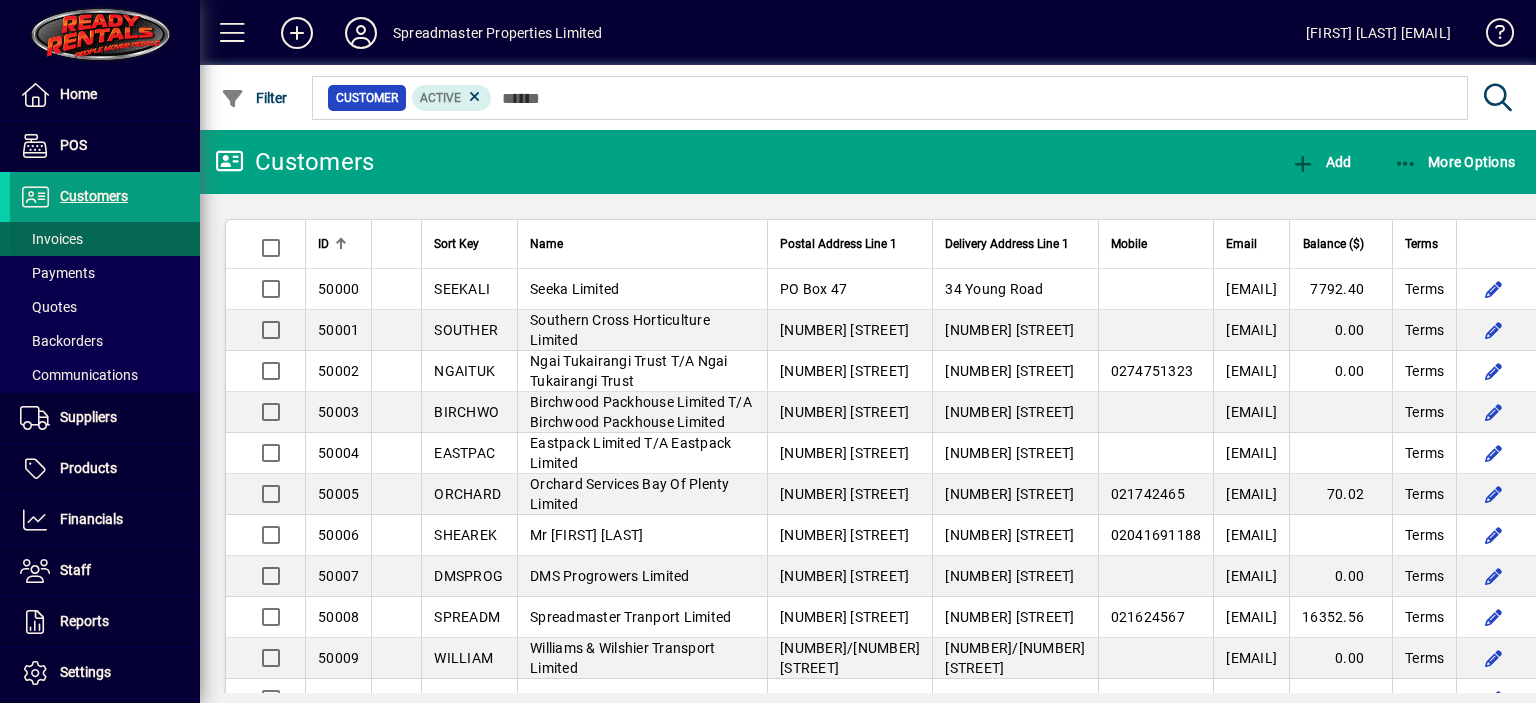 click on "Invoices" at bounding box center [51, 239] 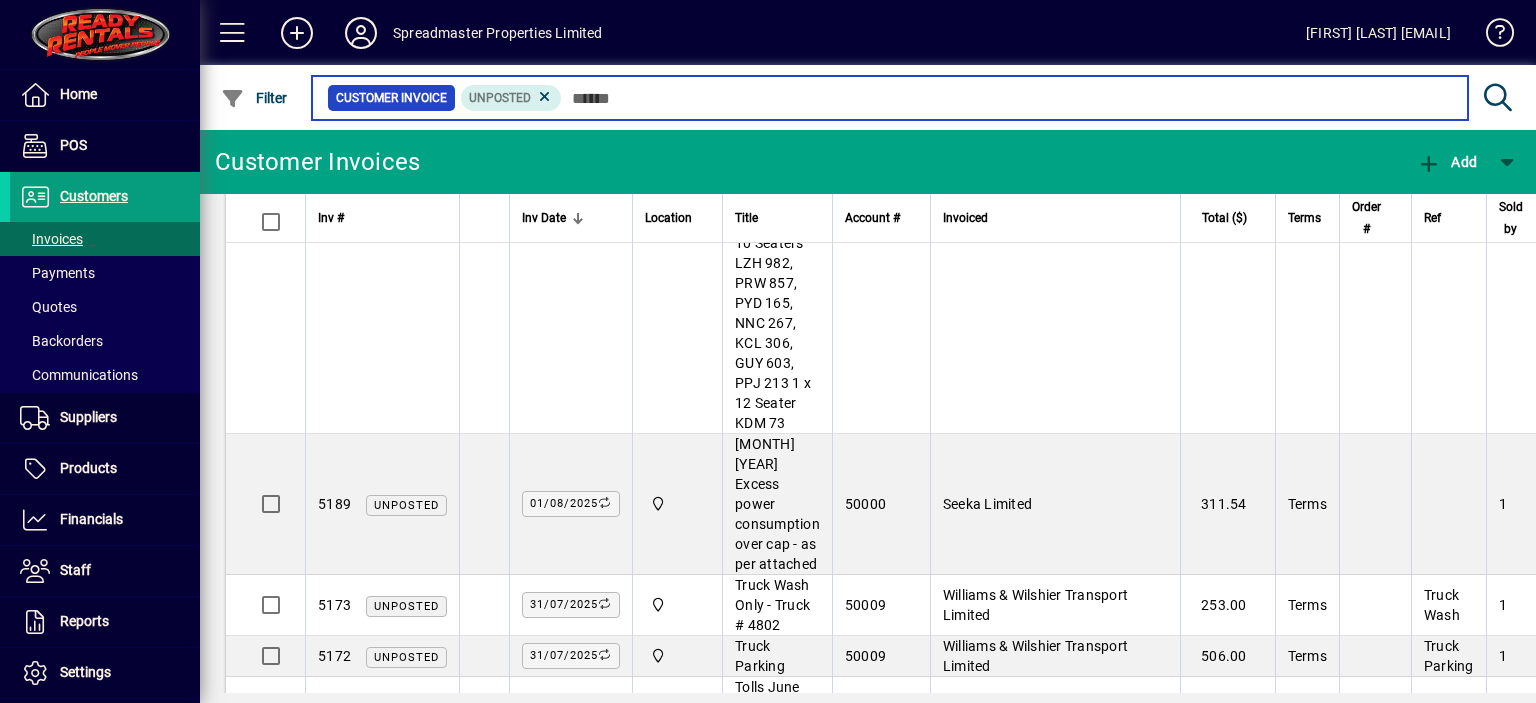 scroll, scrollTop: 1910, scrollLeft: 0, axis: vertical 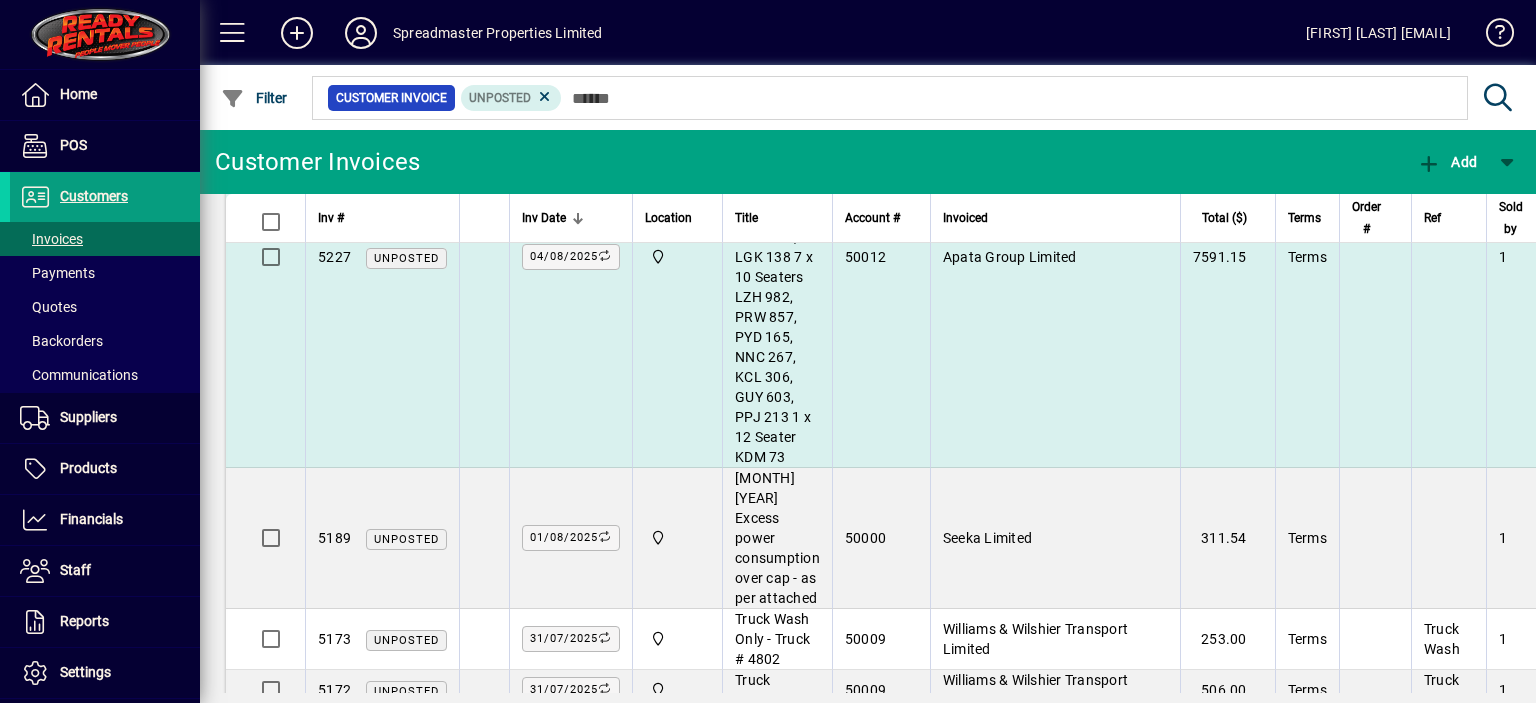 click on "Apata Group Limited" at bounding box center [1055, 257] 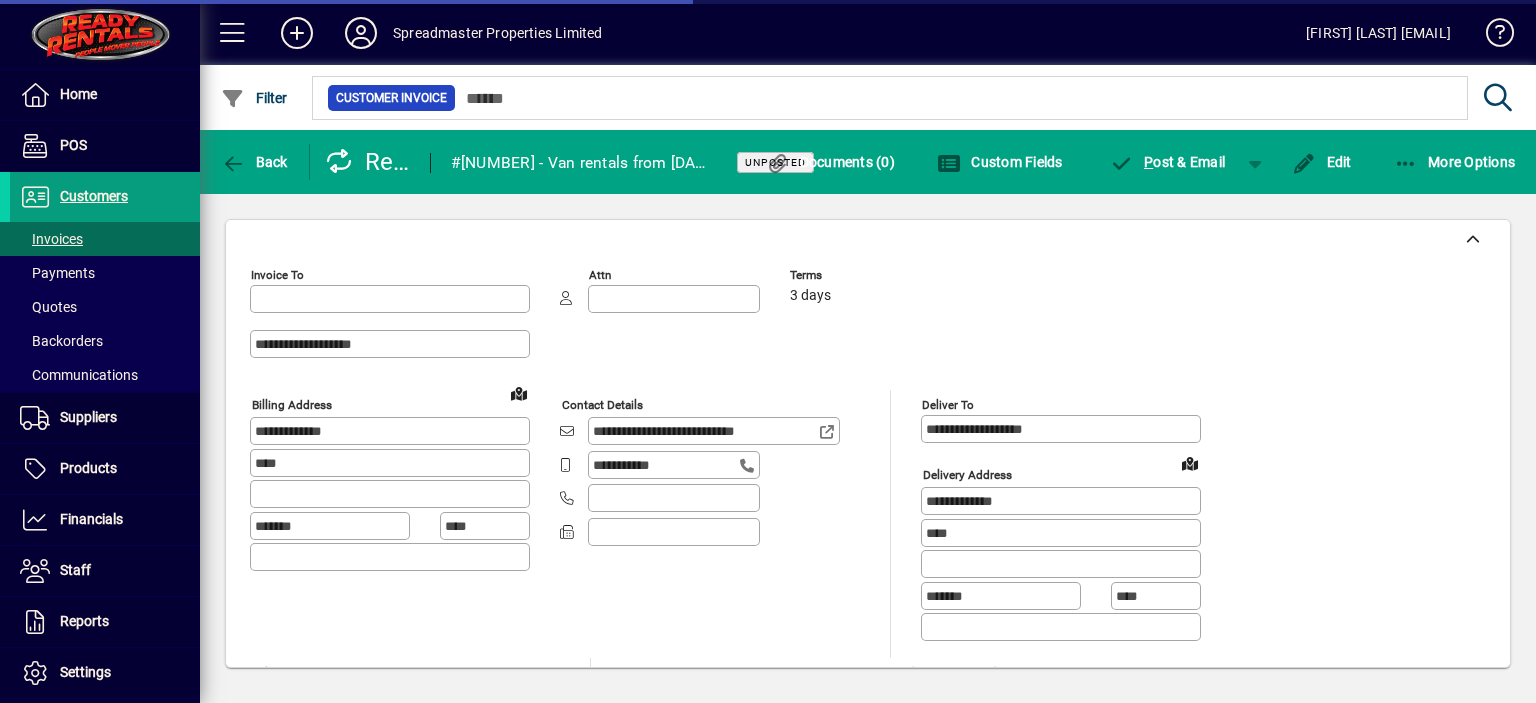 type on "**********" 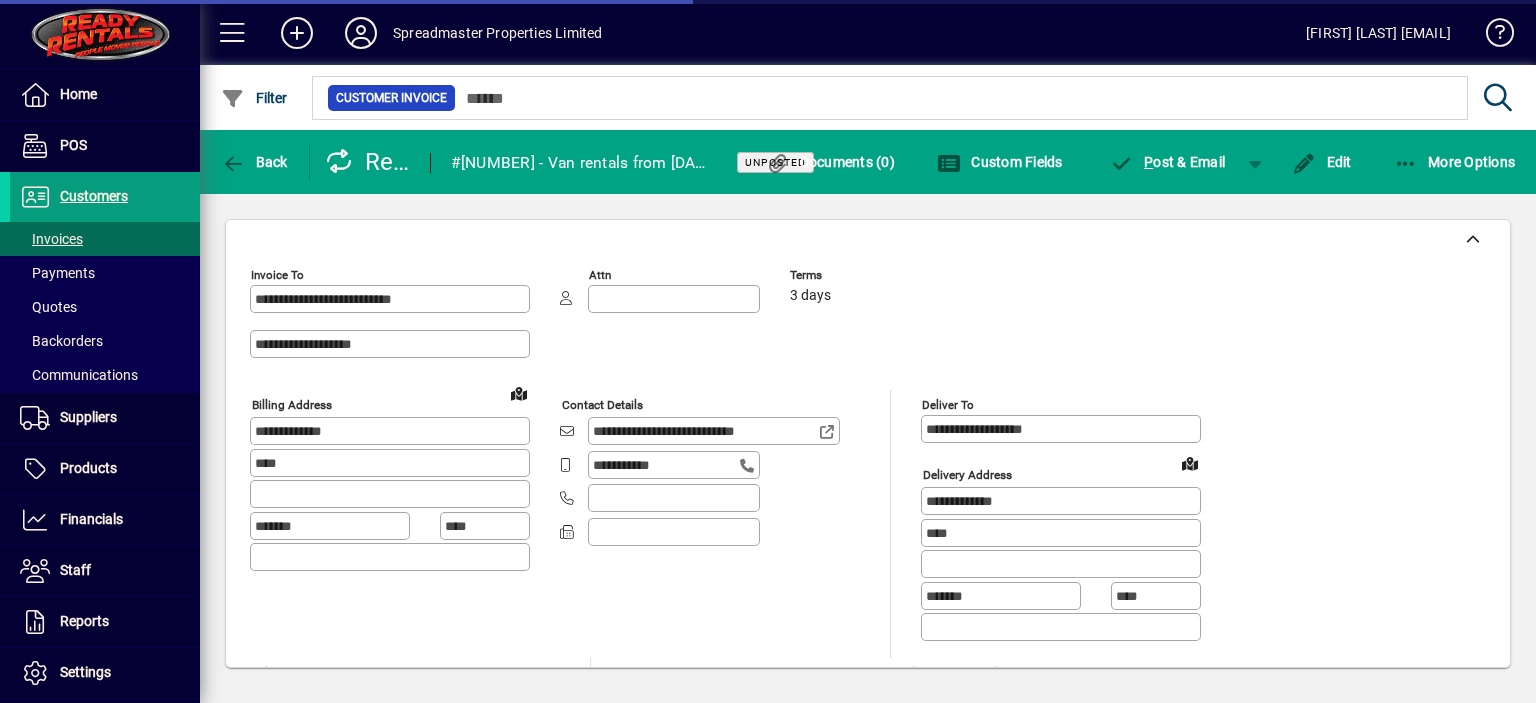 type on "**********" 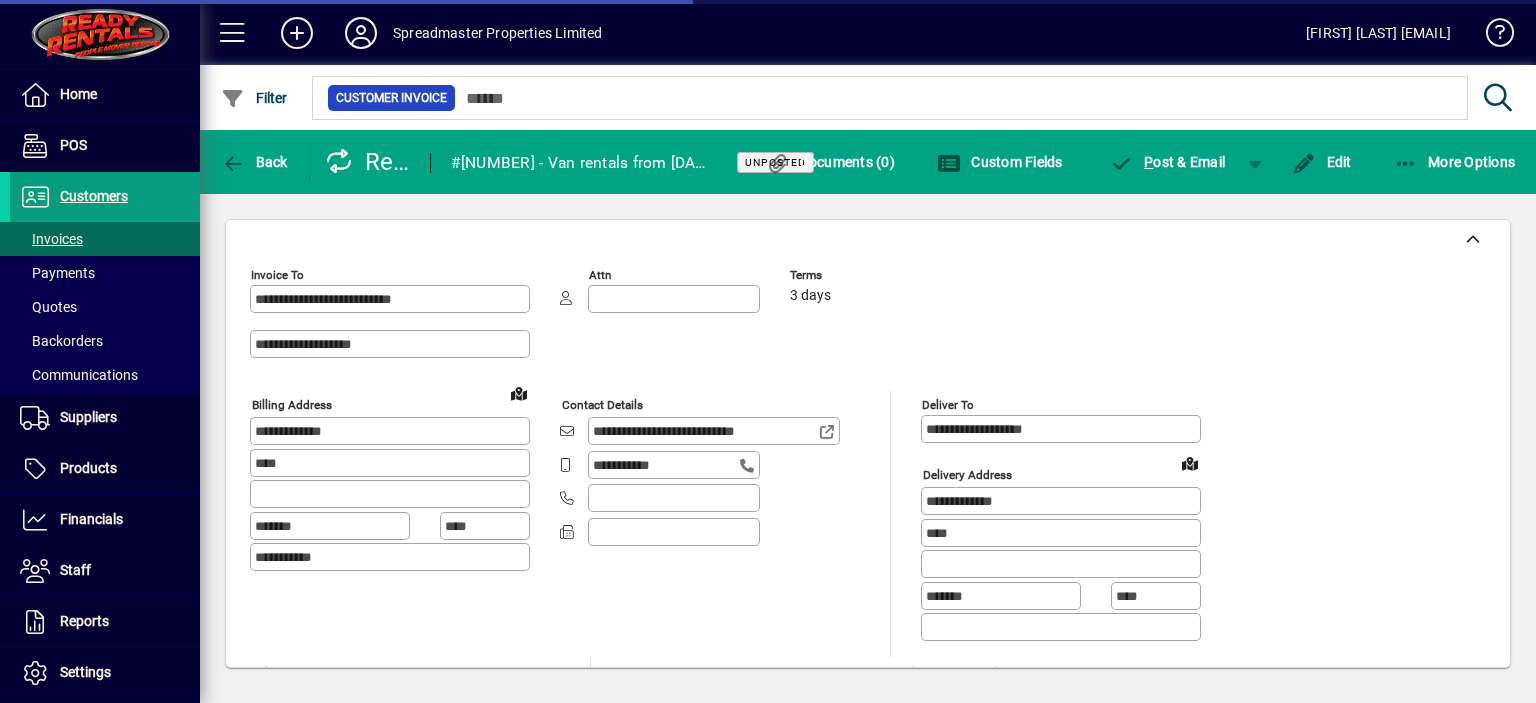 type on "**********" 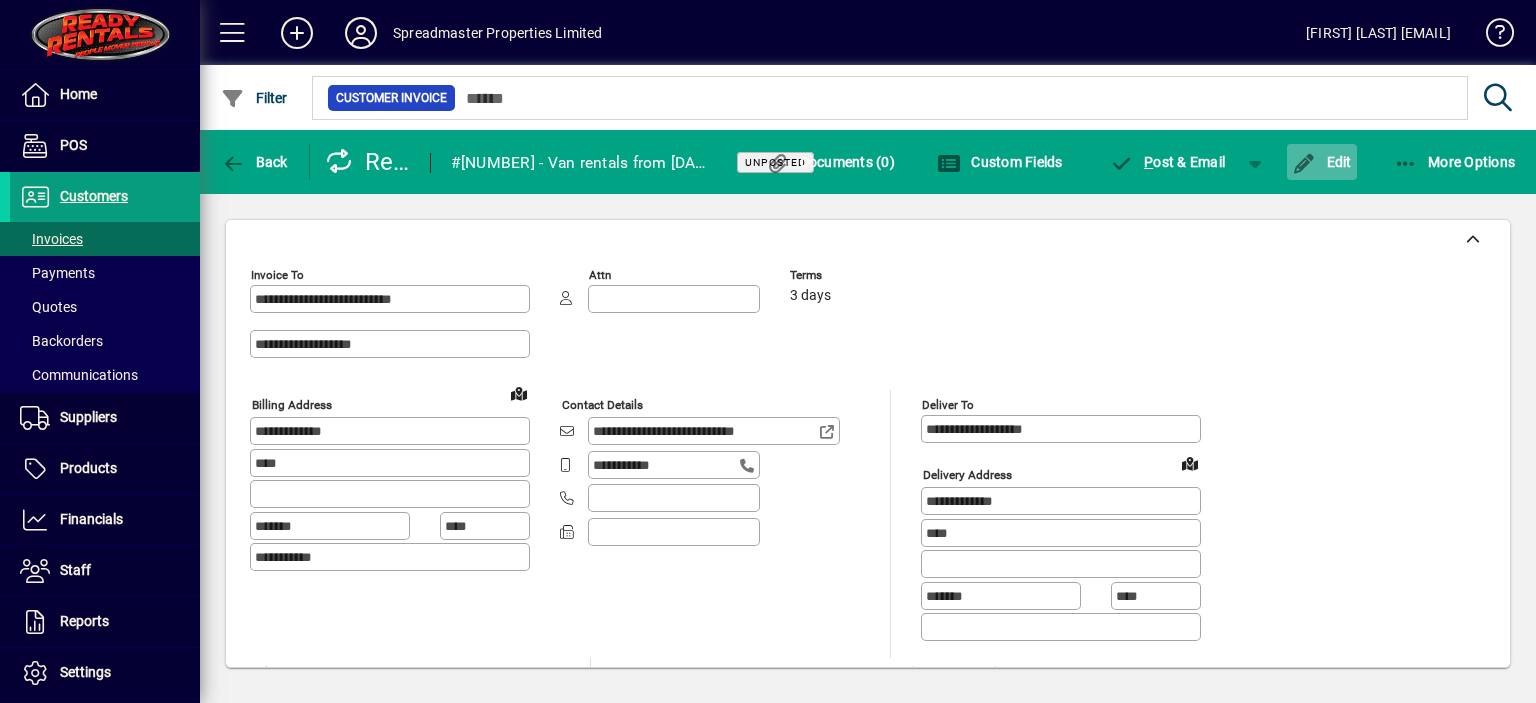 click on "Edit" 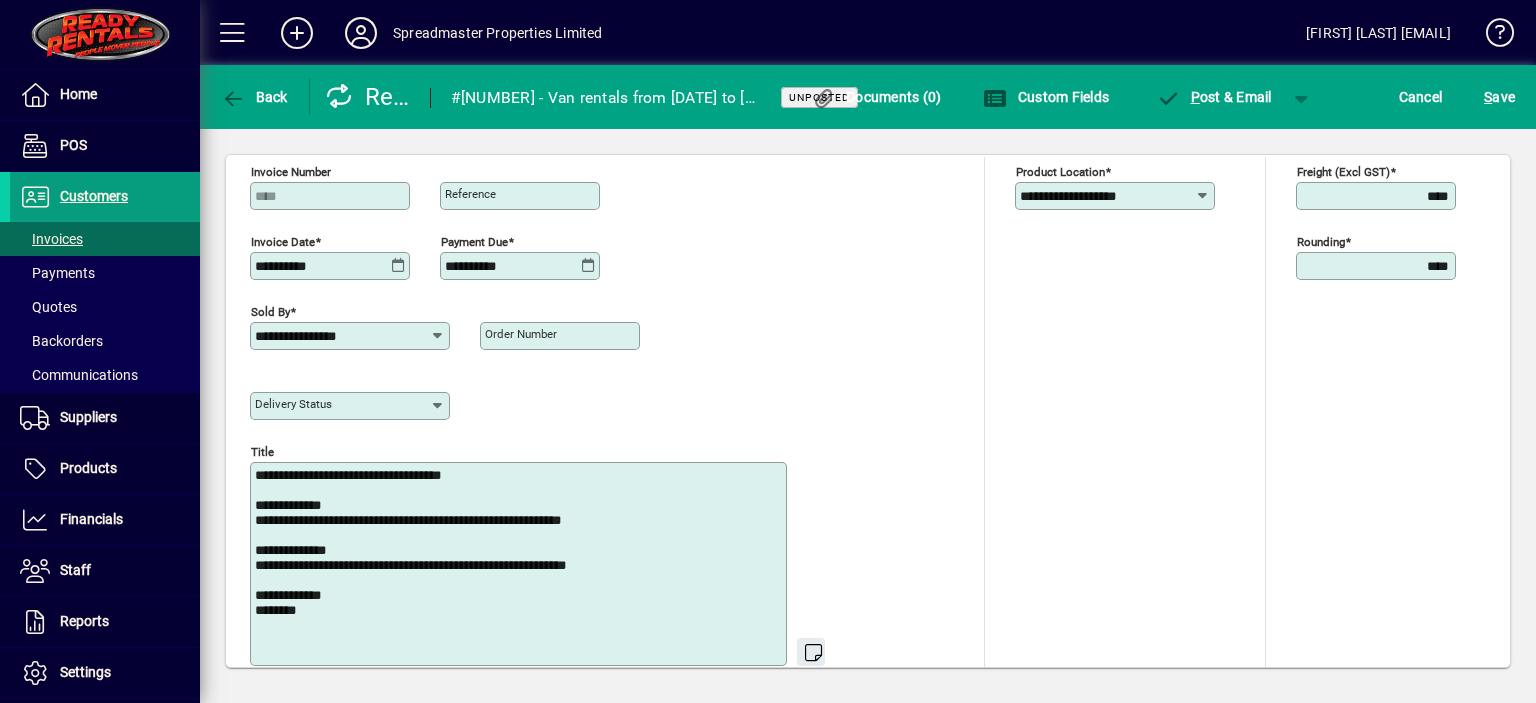 scroll, scrollTop: 800, scrollLeft: 0, axis: vertical 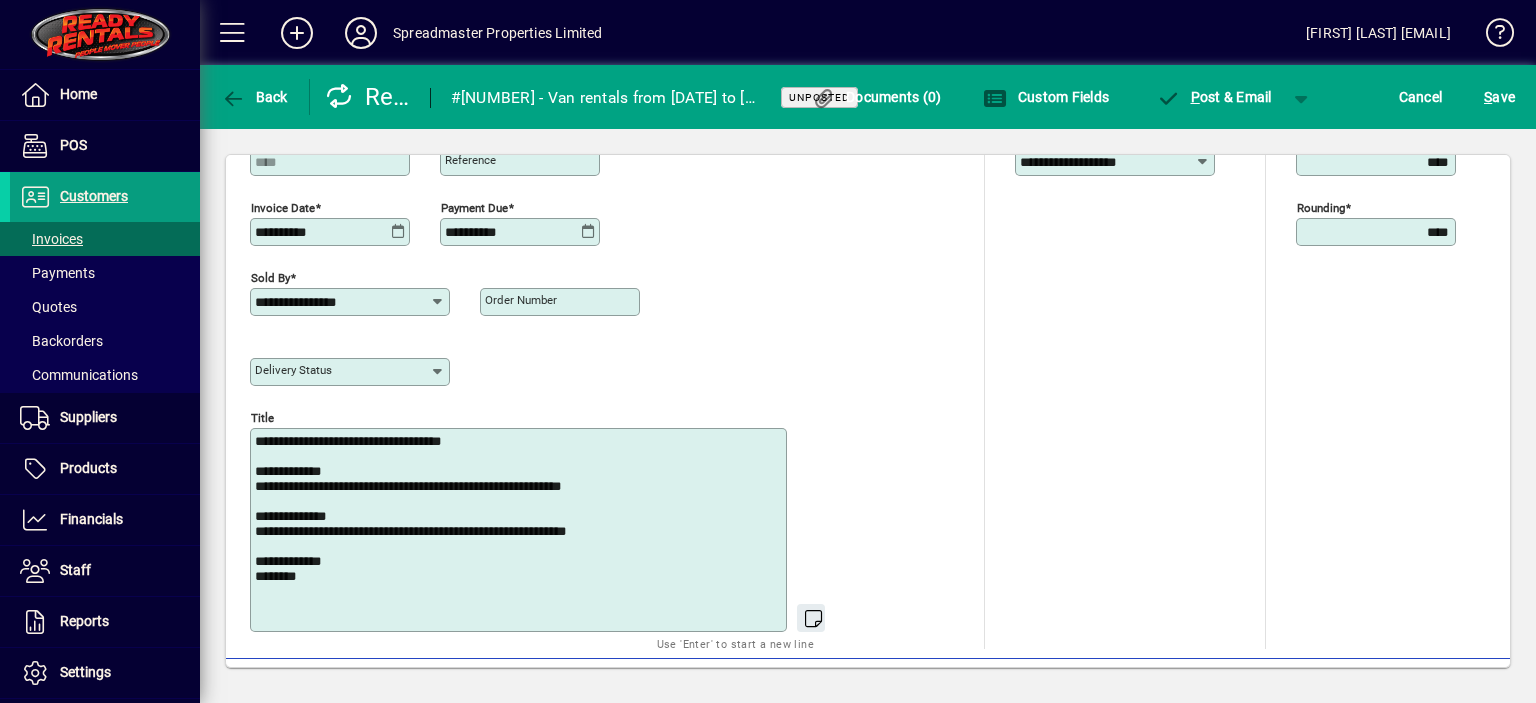 click on "**********" at bounding box center [520, 530] 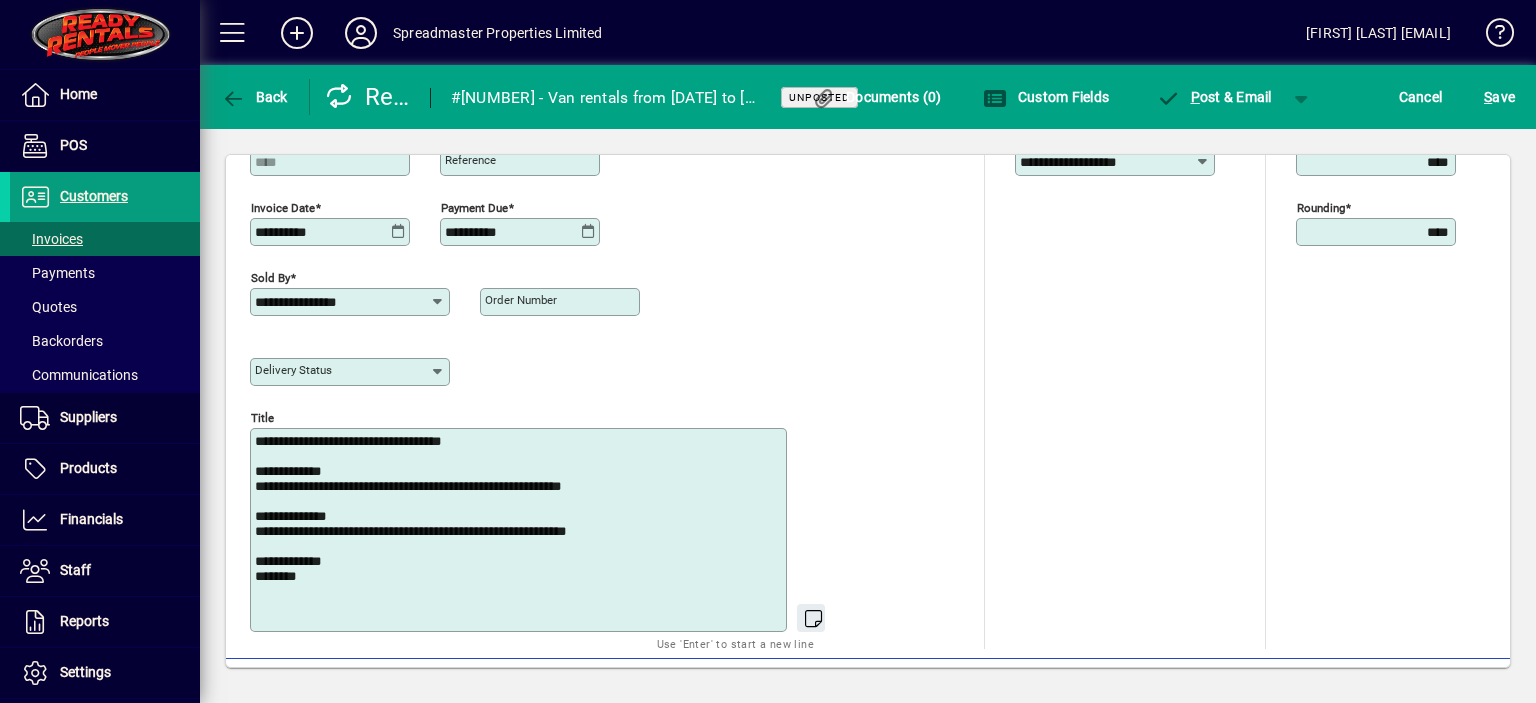type on "**********" 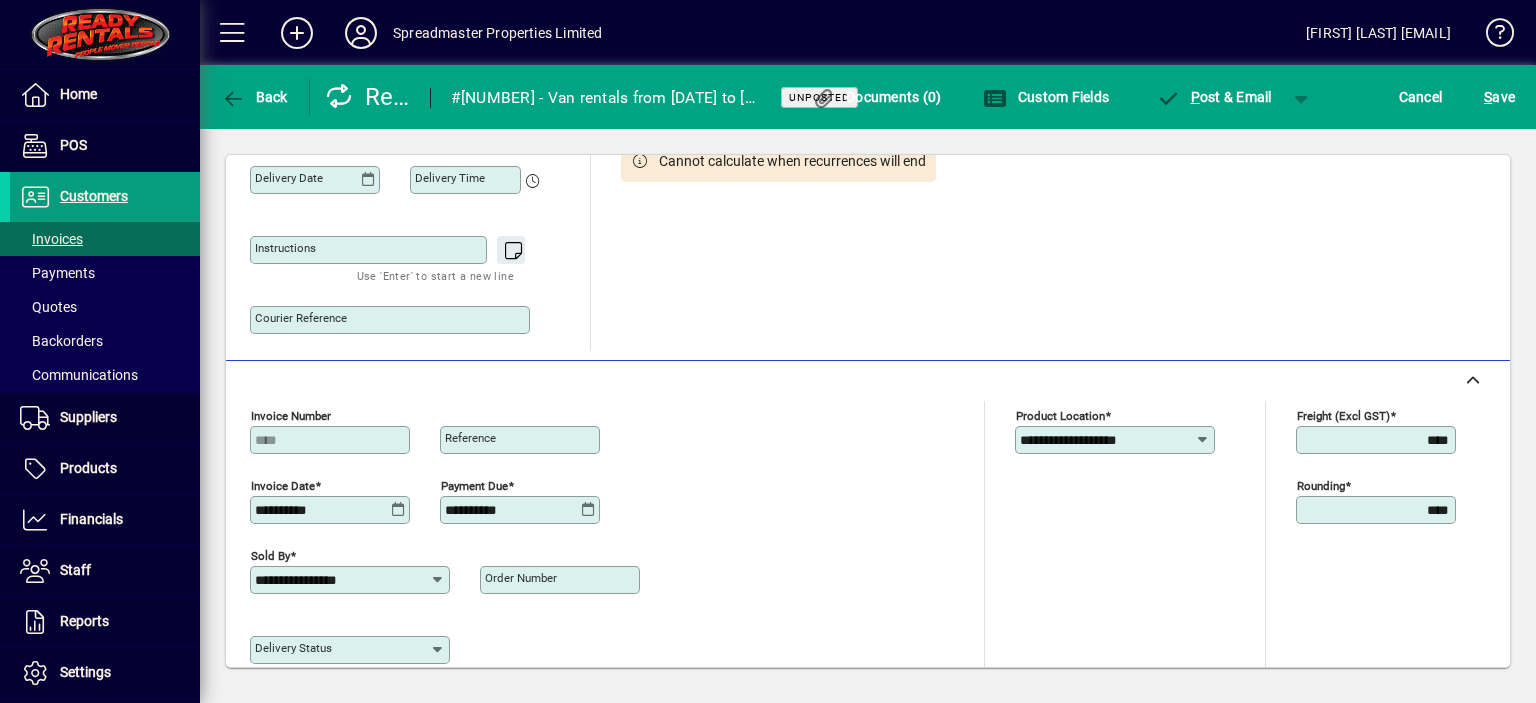 scroll, scrollTop: 400, scrollLeft: 0, axis: vertical 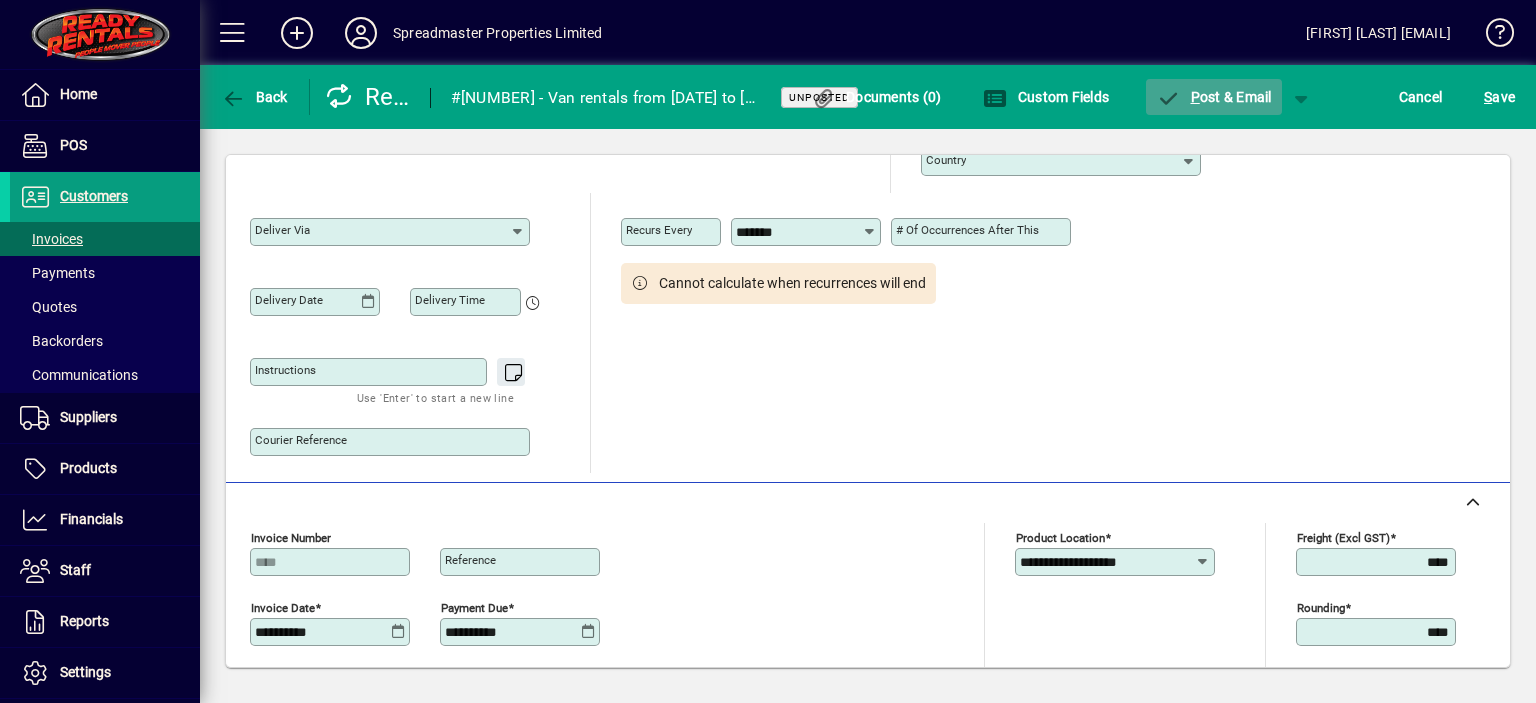 click on "P ost & Email" 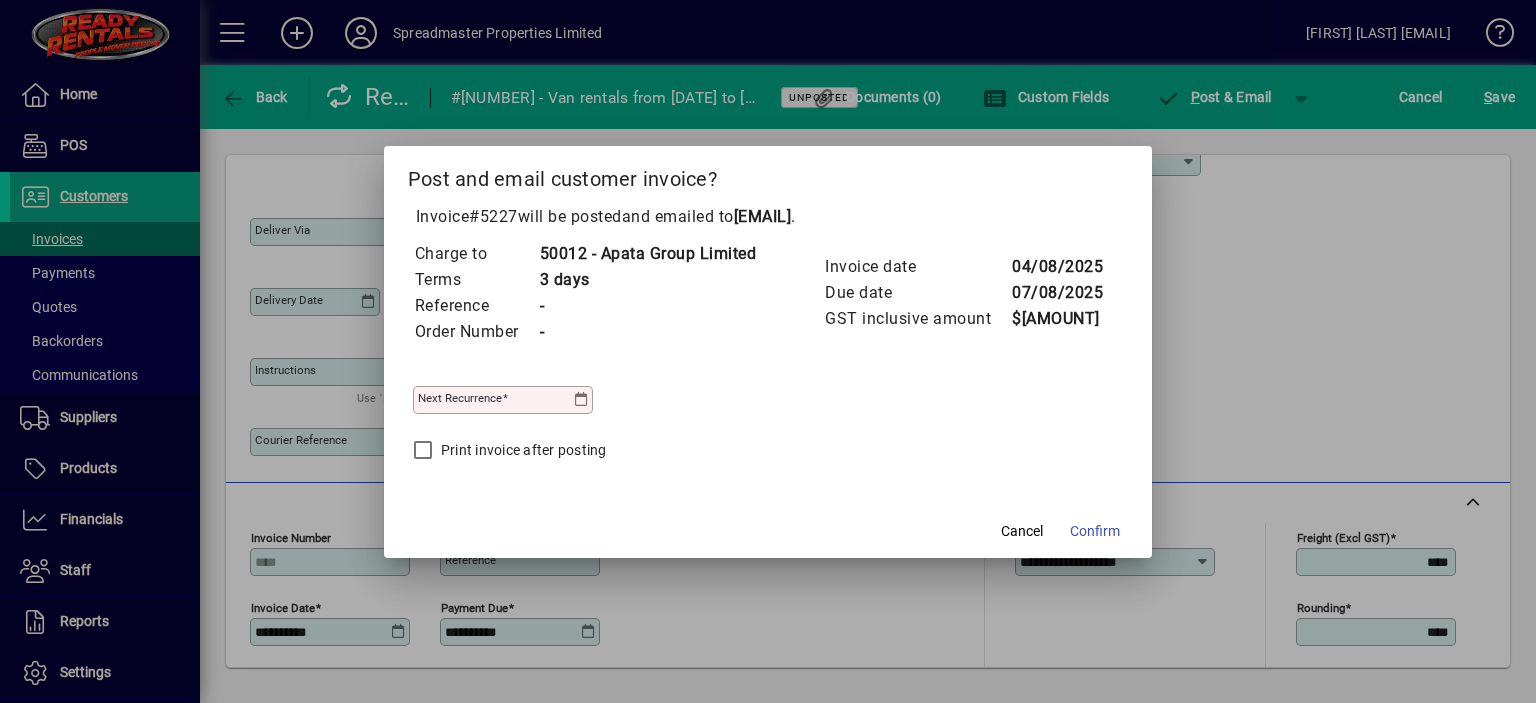 click at bounding box center [581, 400] 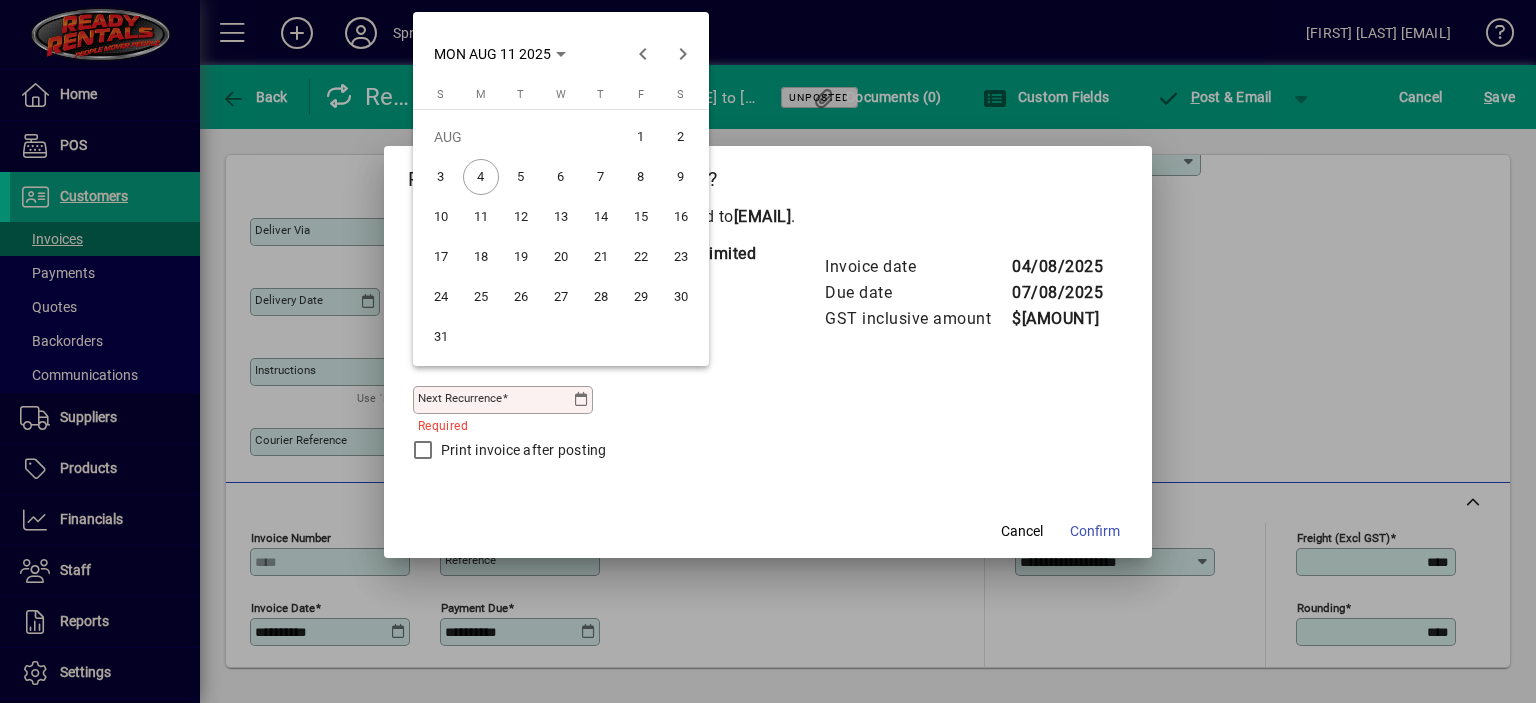 click on "11" at bounding box center (481, 217) 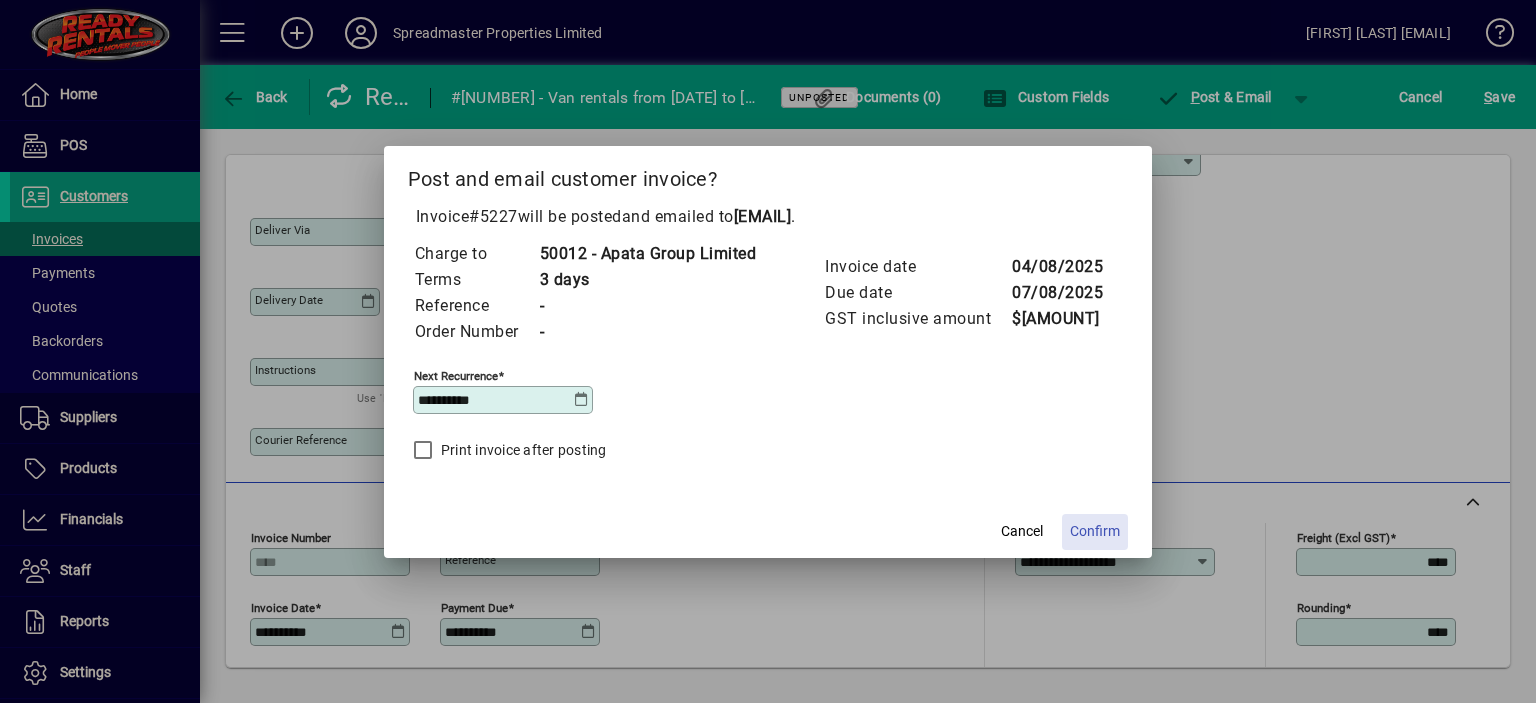 click on "Confirm" 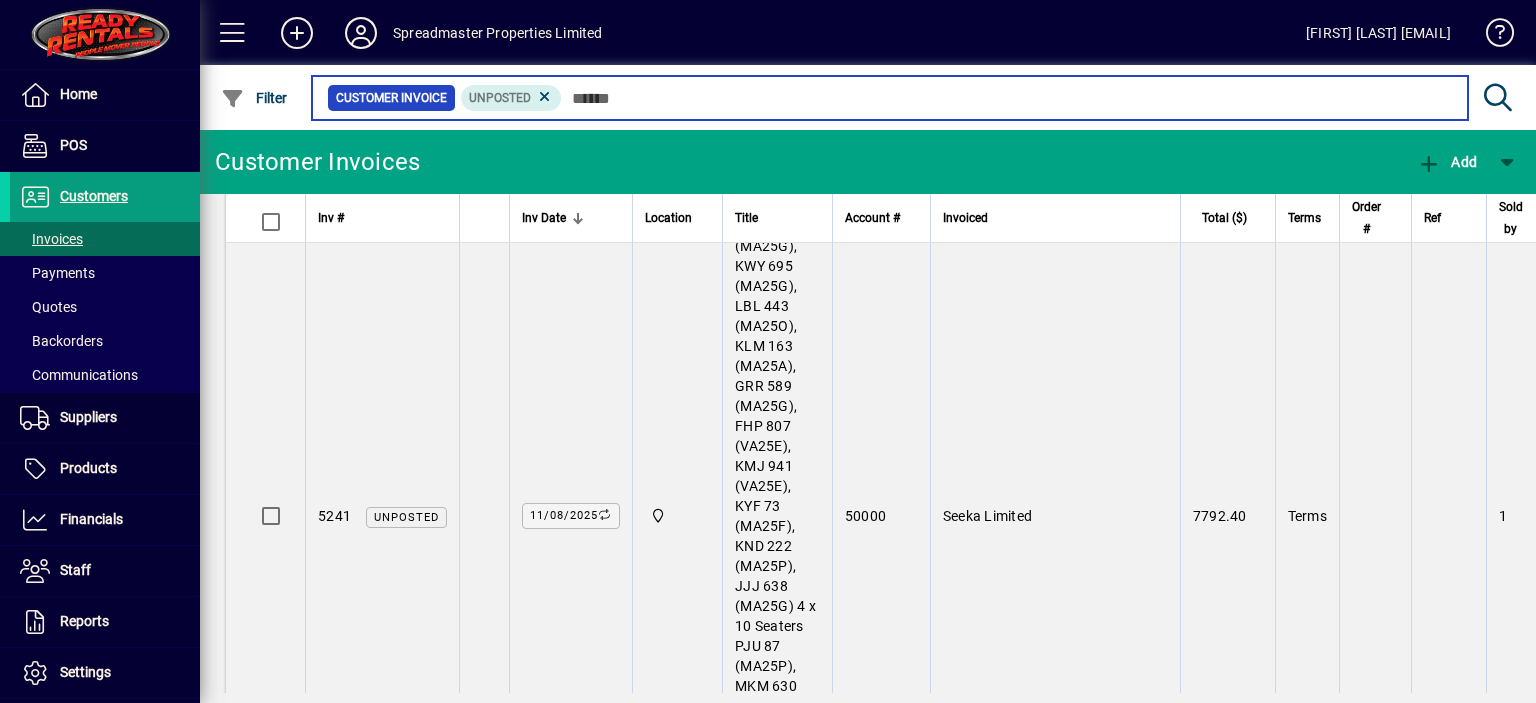 scroll, scrollTop: 800, scrollLeft: 0, axis: vertical 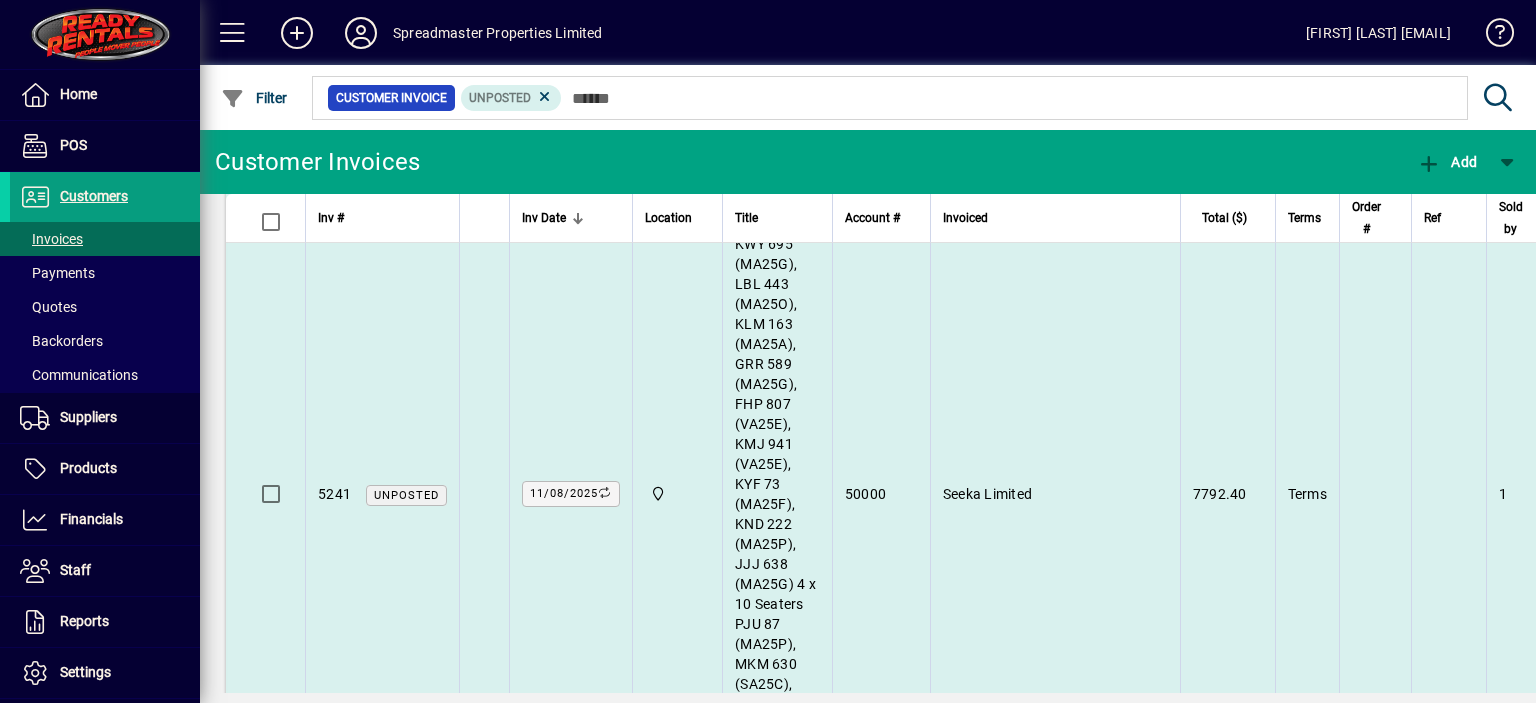 click on "Seeka Limited" at bounding box center (987, 494) 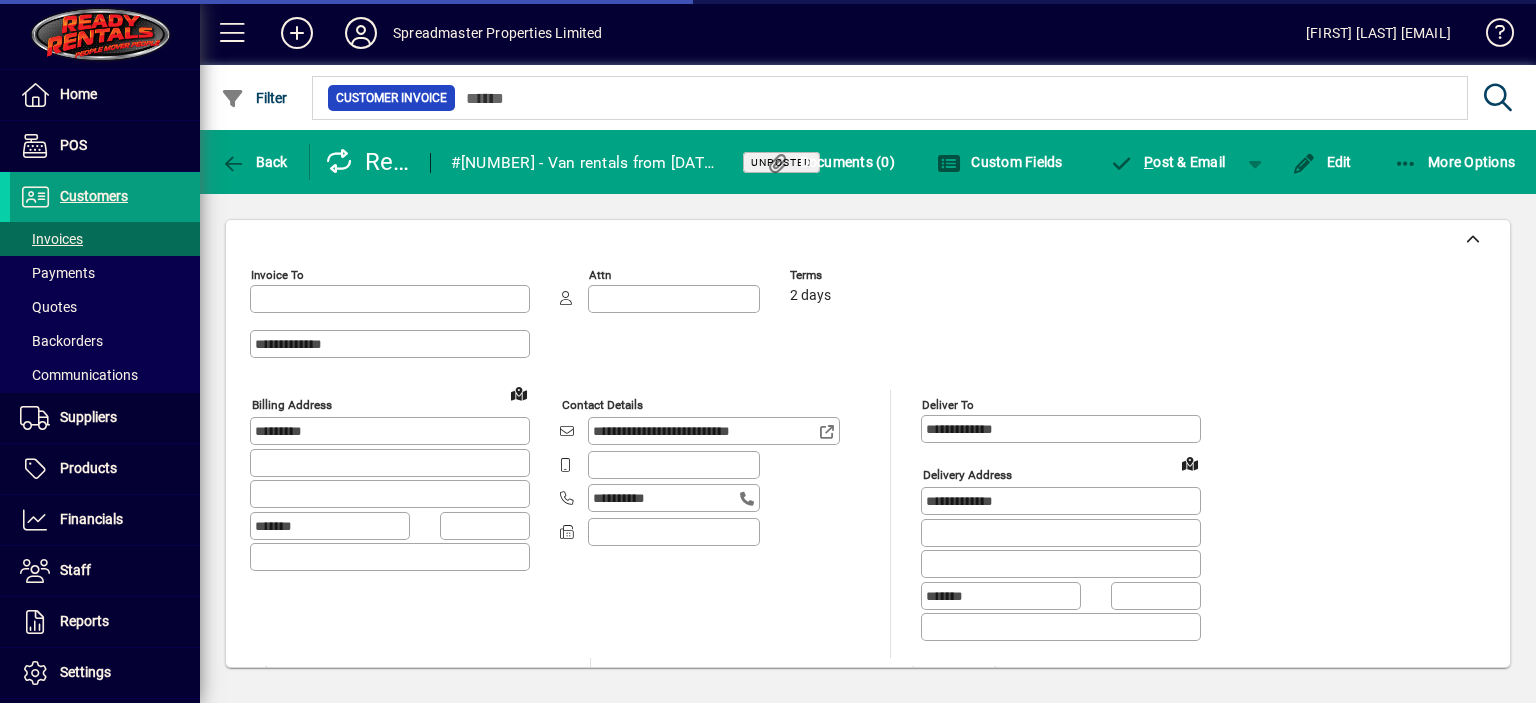 type on "**********" 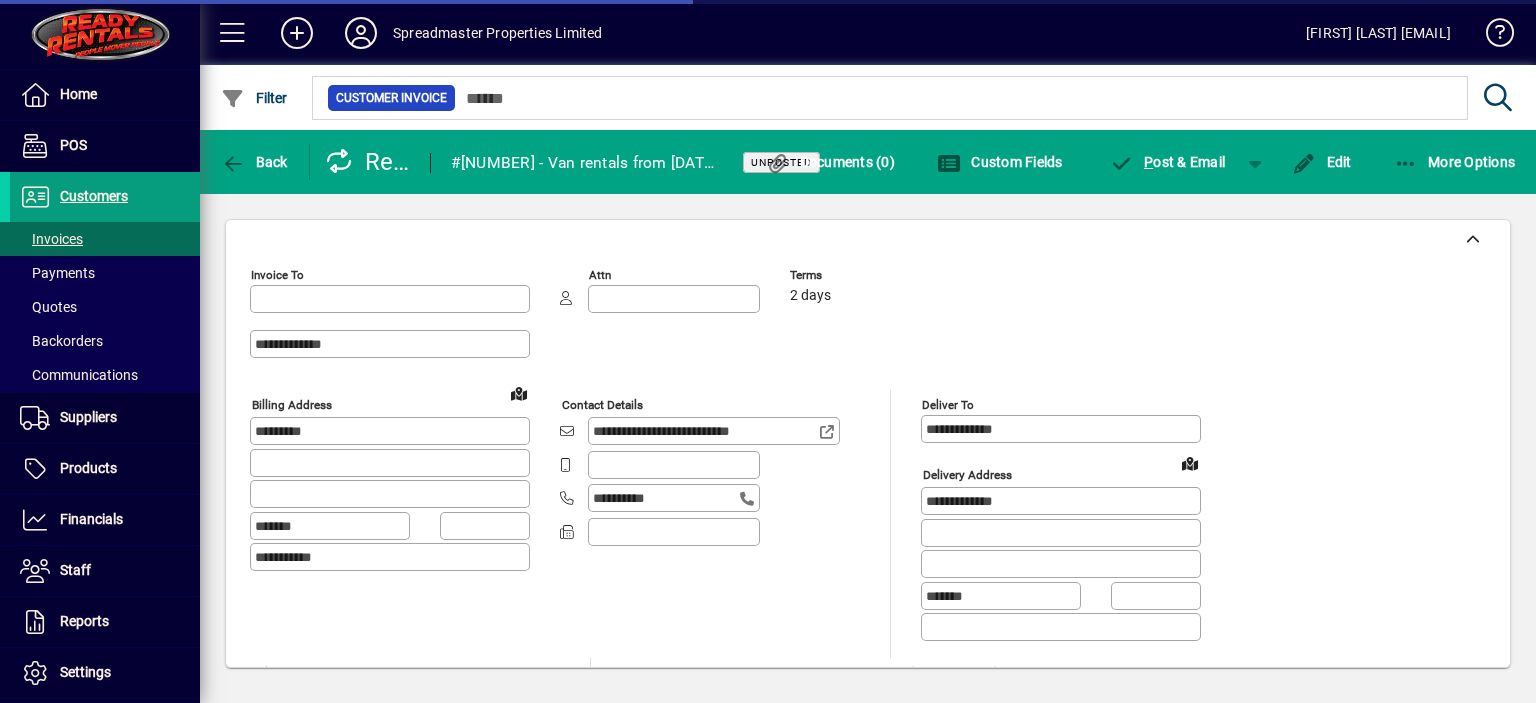 type on "**********" 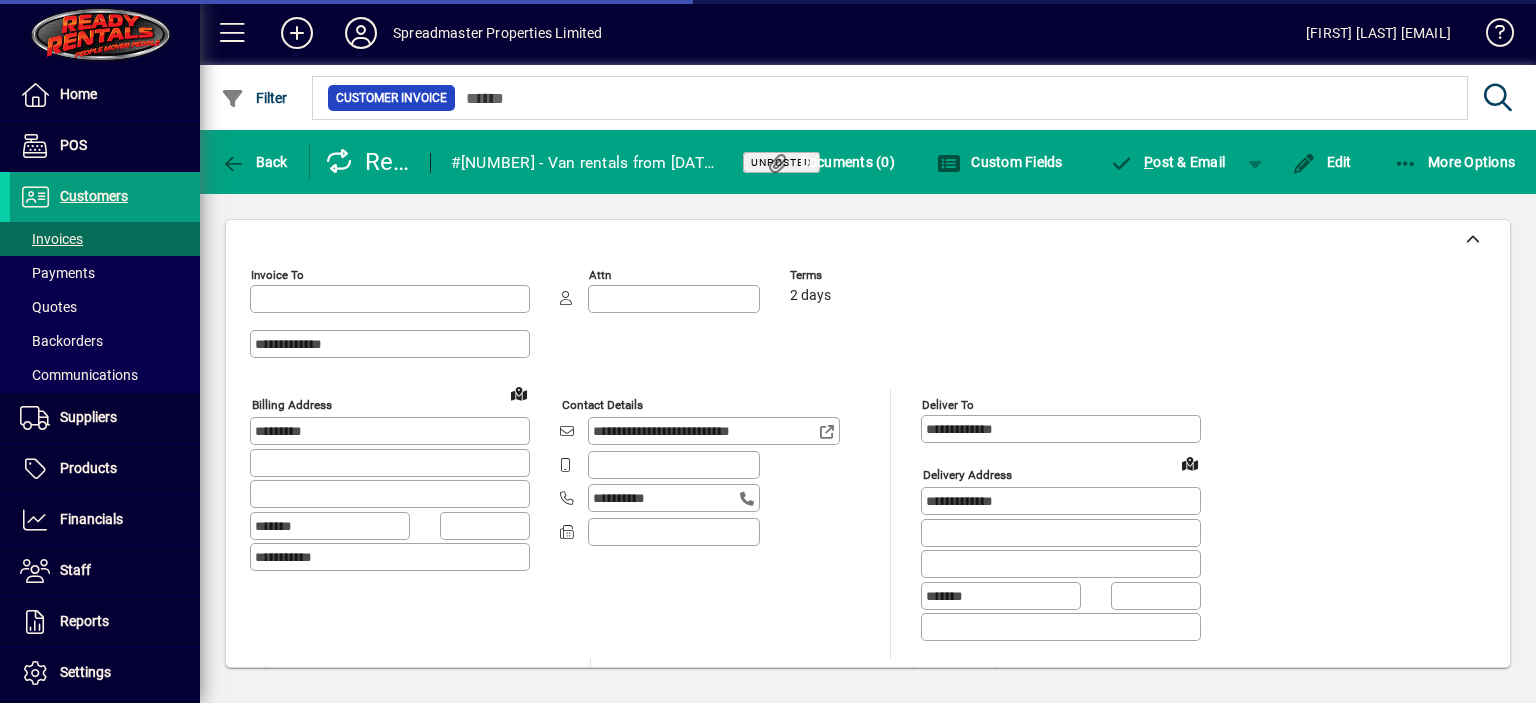 type on "**********" 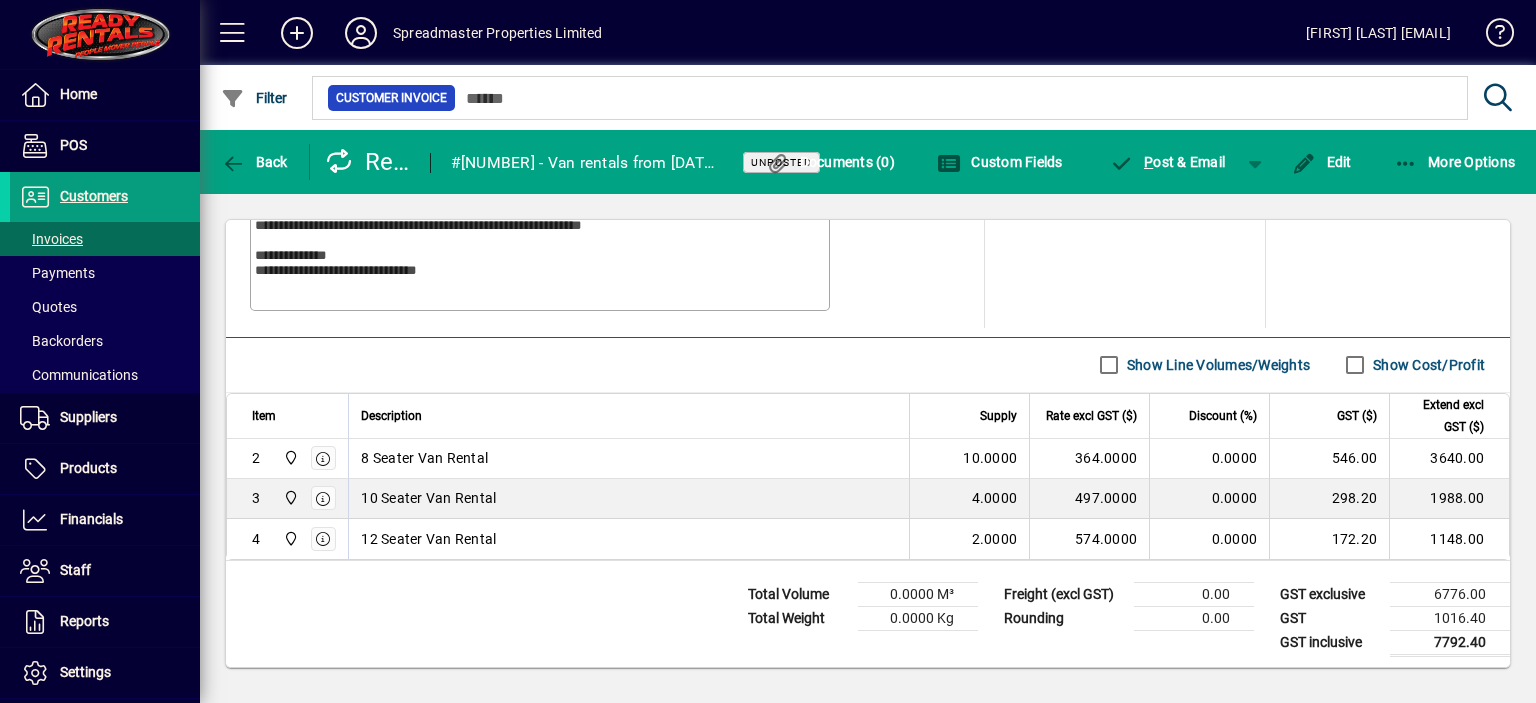 scroll, scrollTop: 1087, scrollLeft: 0, axis: vertical 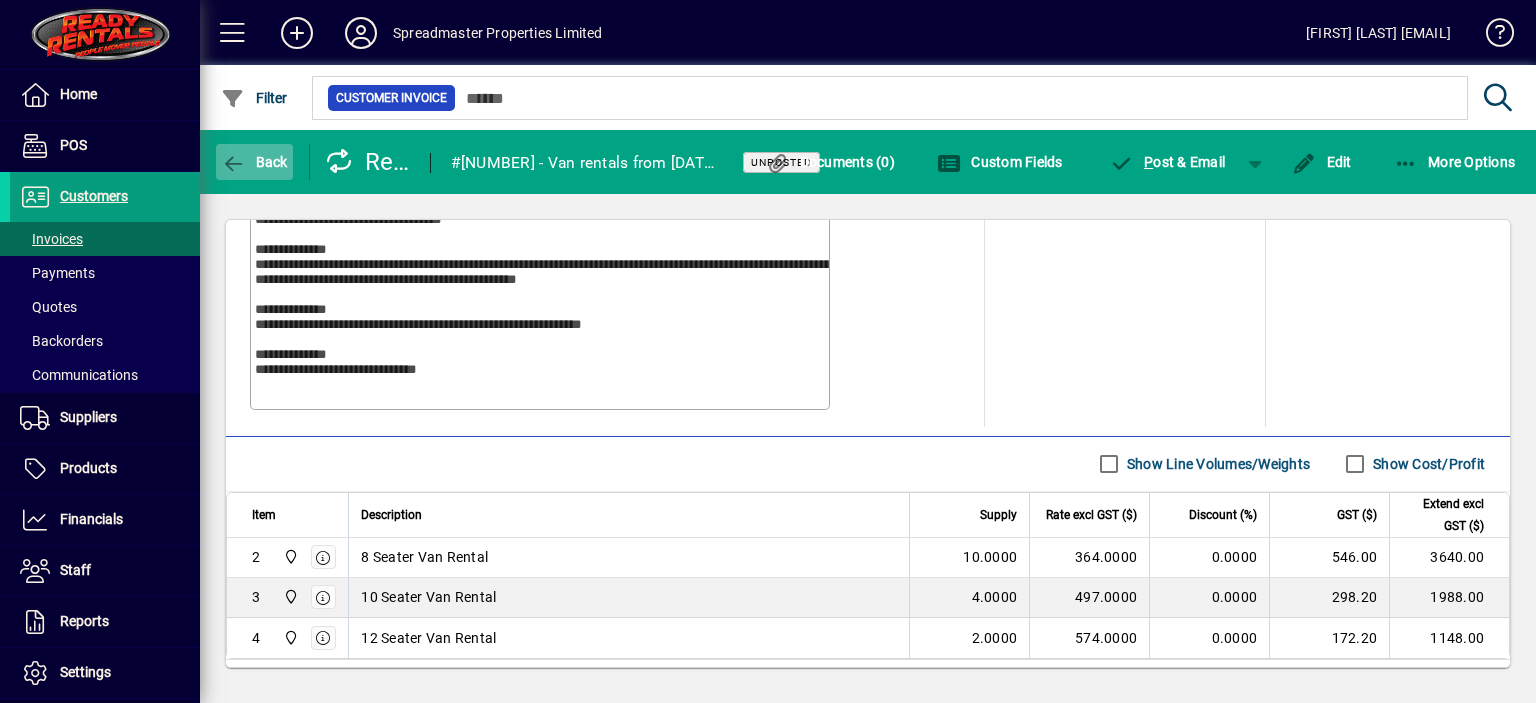 click on "Back" 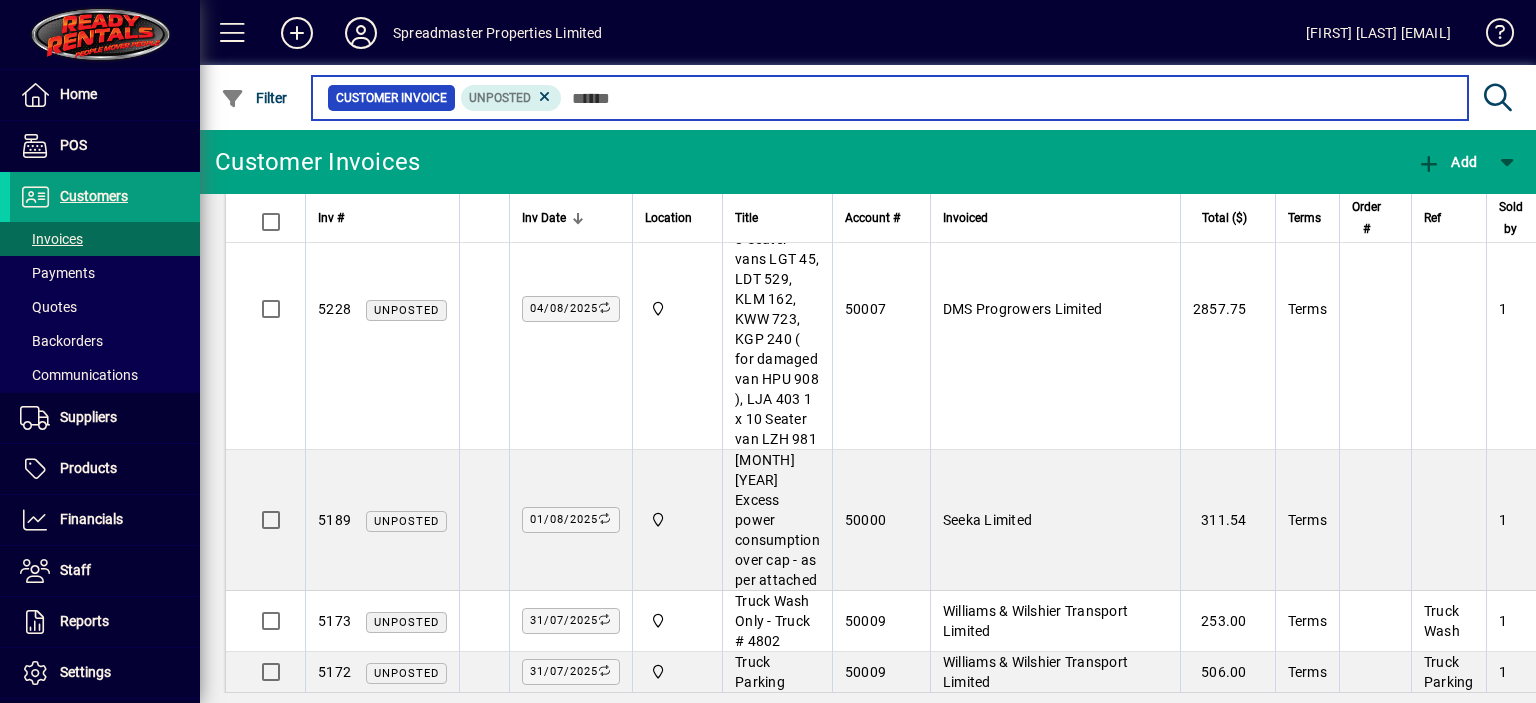 scroll, scrollTop: 1715, scrollLeft: 0, axis: vertical 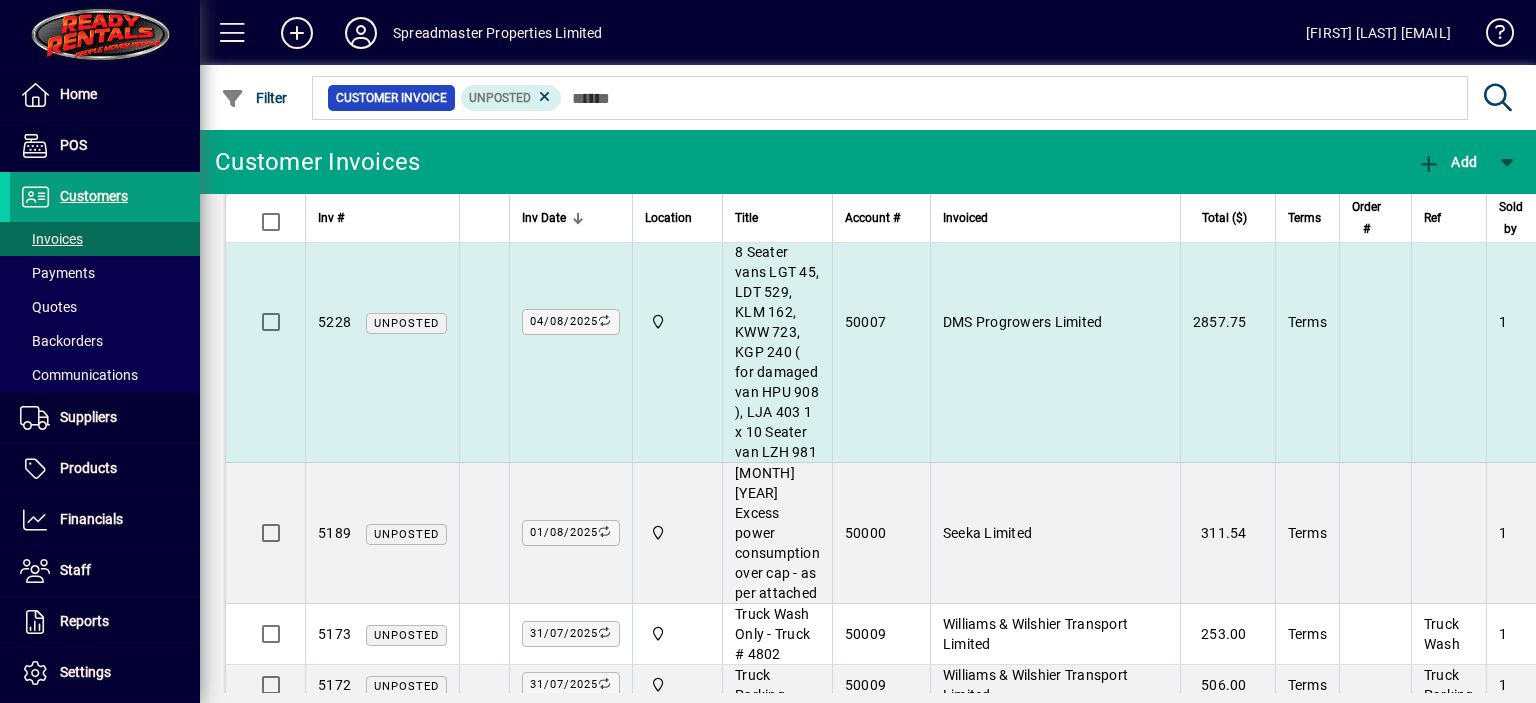 click on "DMS Progrowers Limited" at bounding box center (1023, 322) 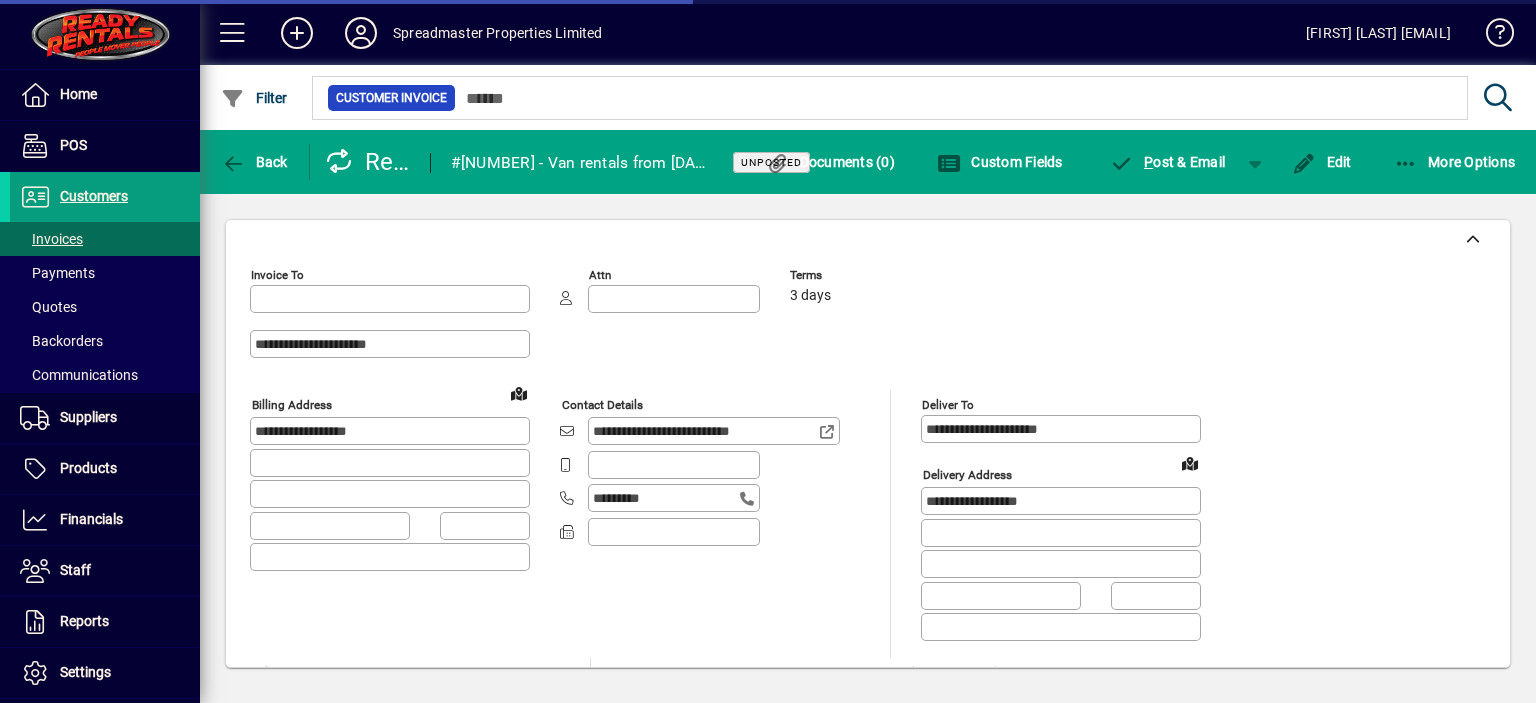 type on "**********" 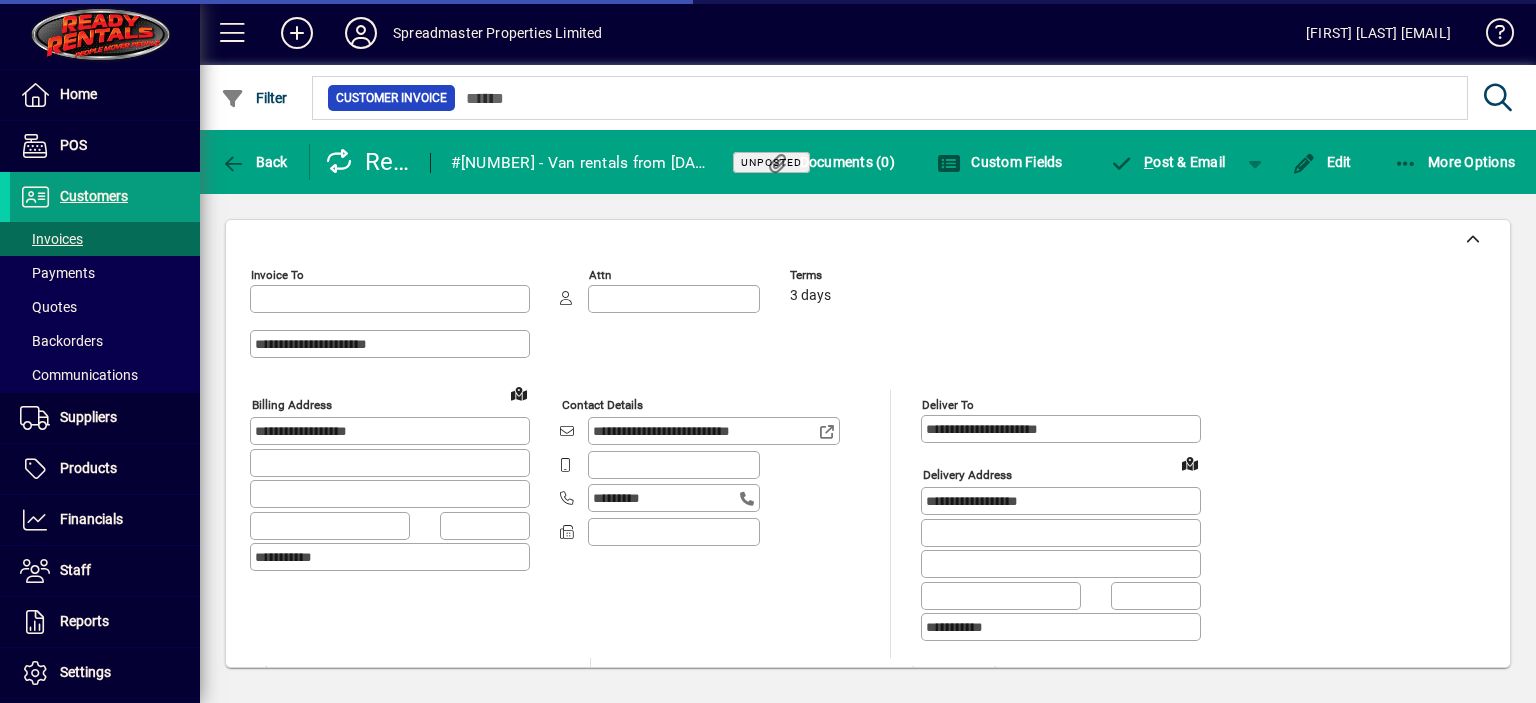 type on "**********" 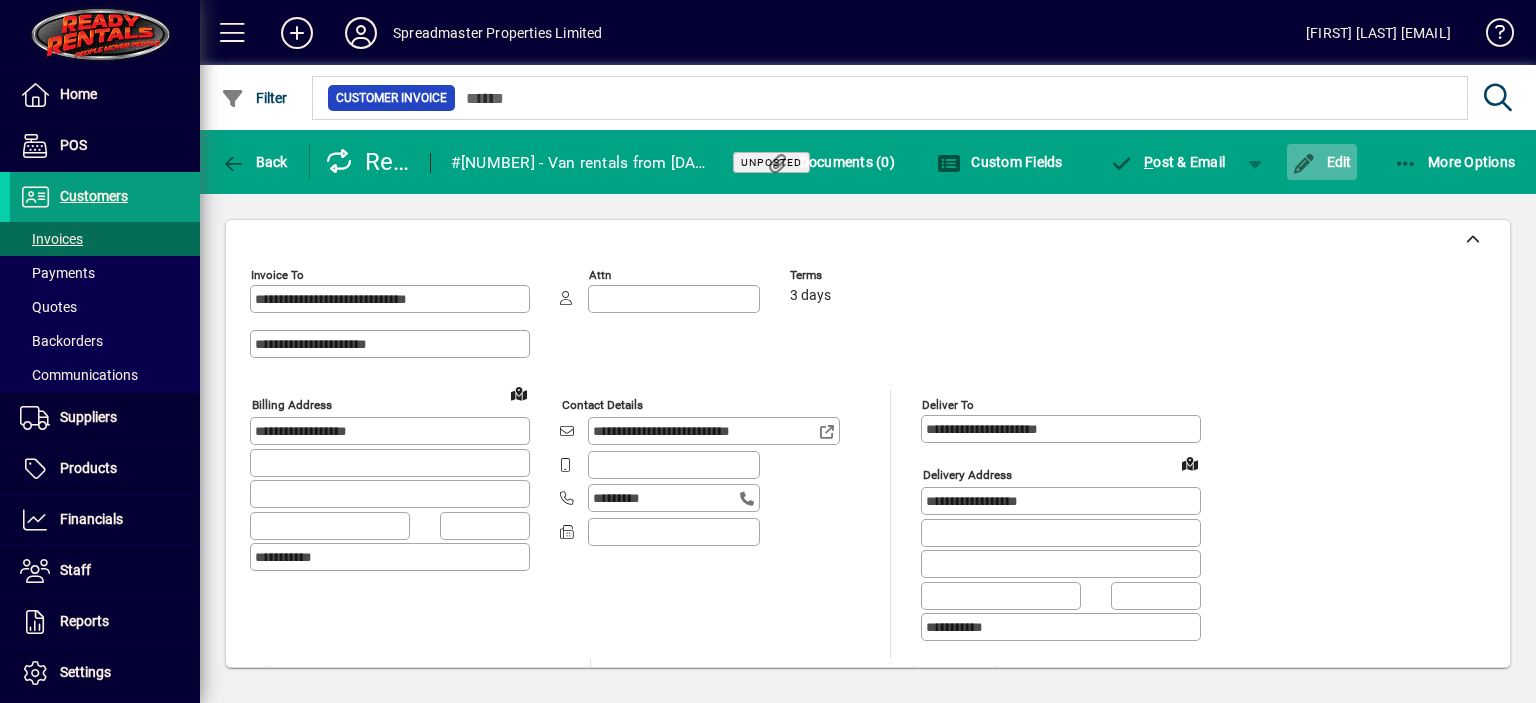 click on "Edit" 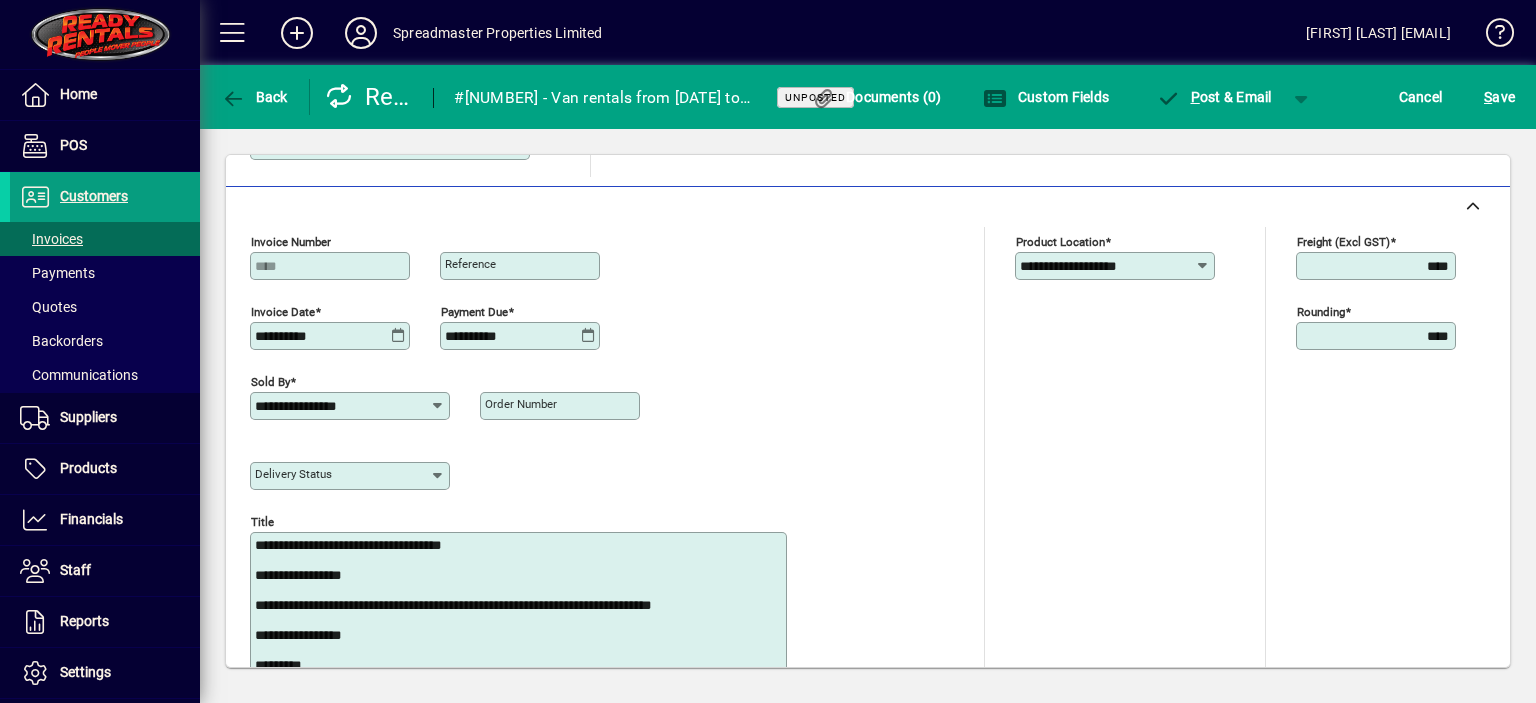 scroll, scrollTop: 700, scrollLeft: 0, axis: vertical 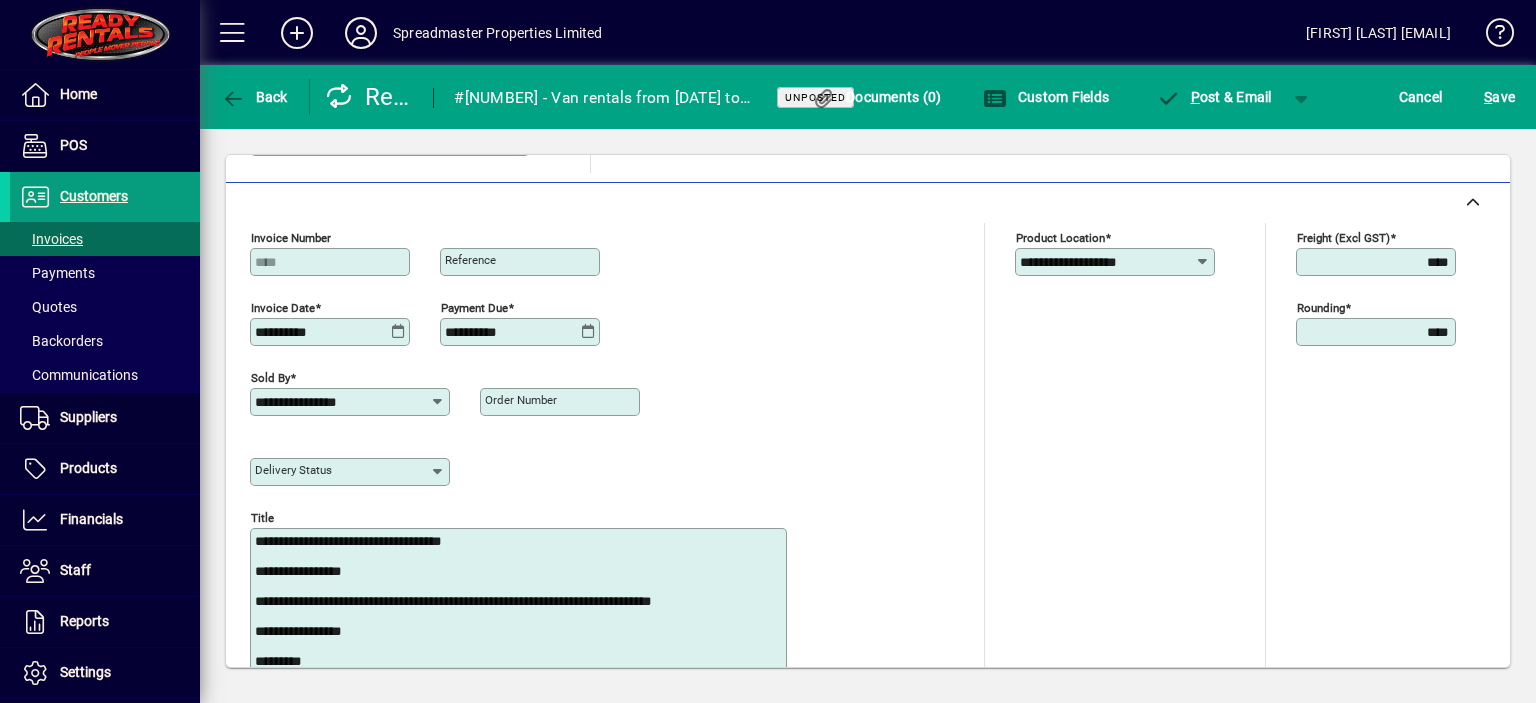 click on "**********" at bounding box center (520, 622) 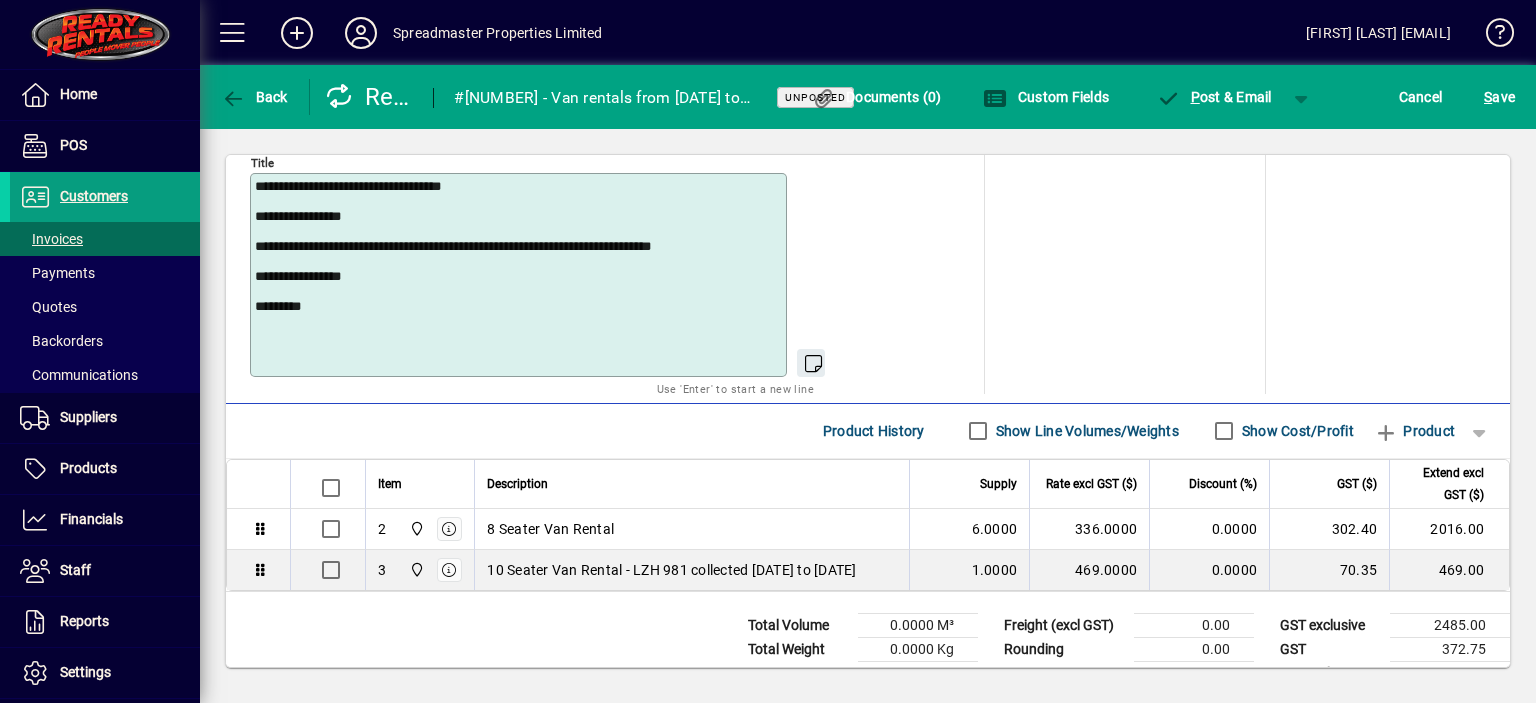 scroll, scrollTop: 1086, scrollLeft: 0, axis: vertical 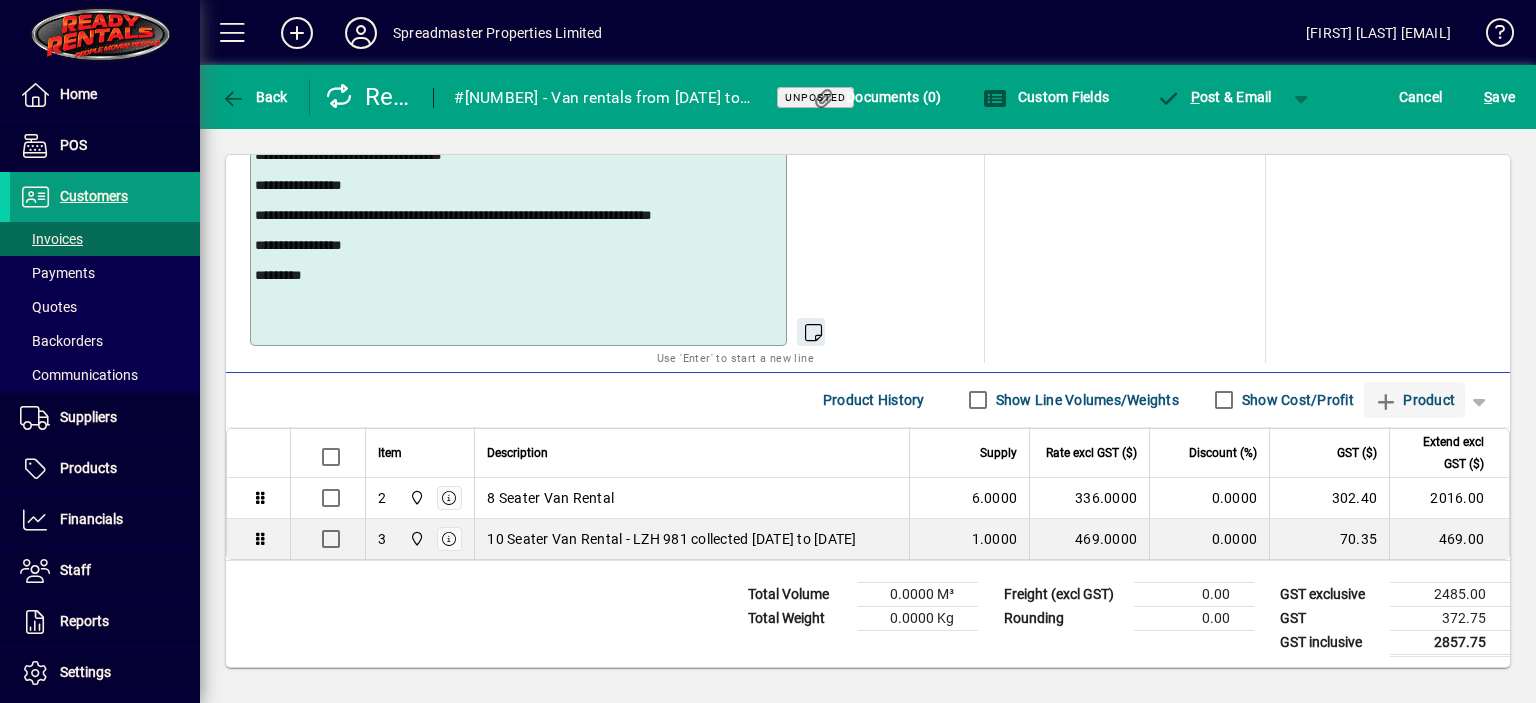 type on "**********" 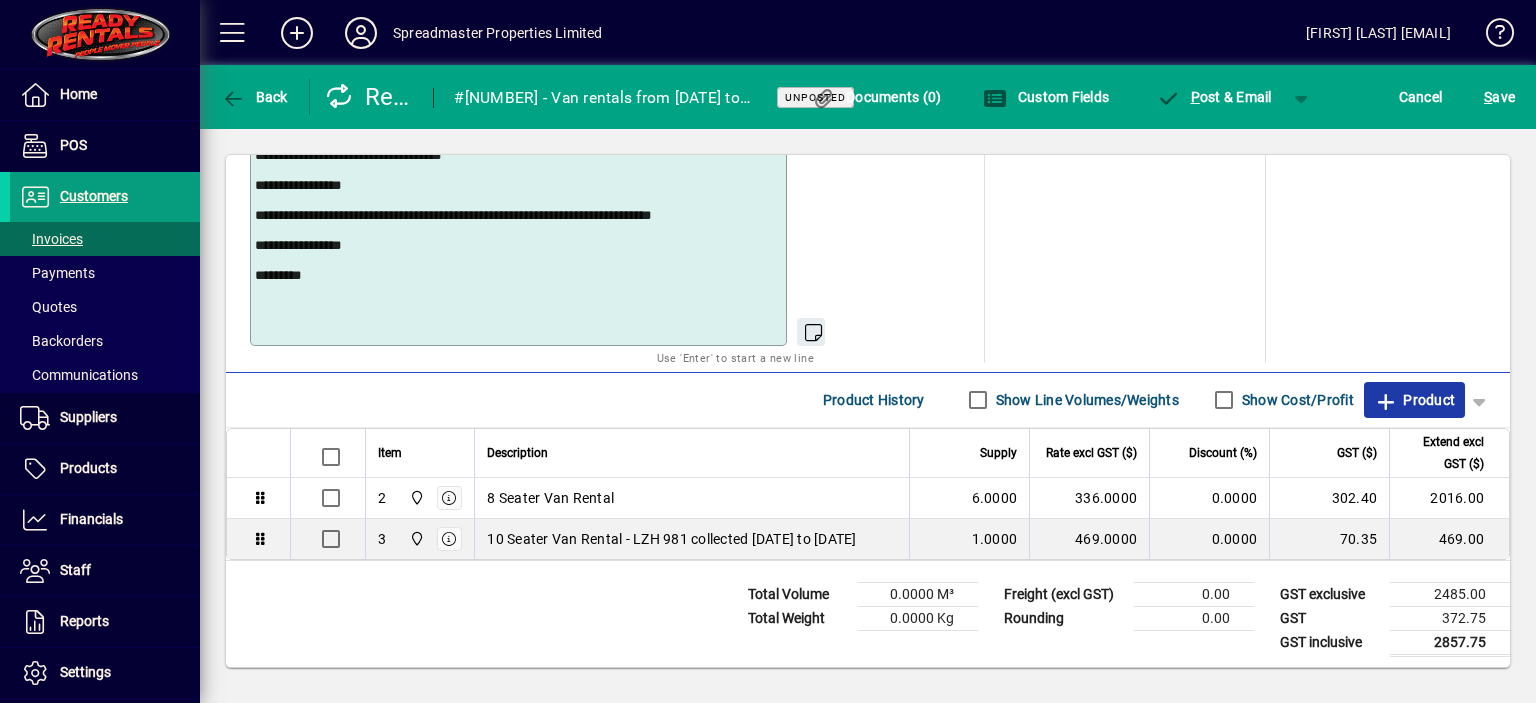 click on "Product" 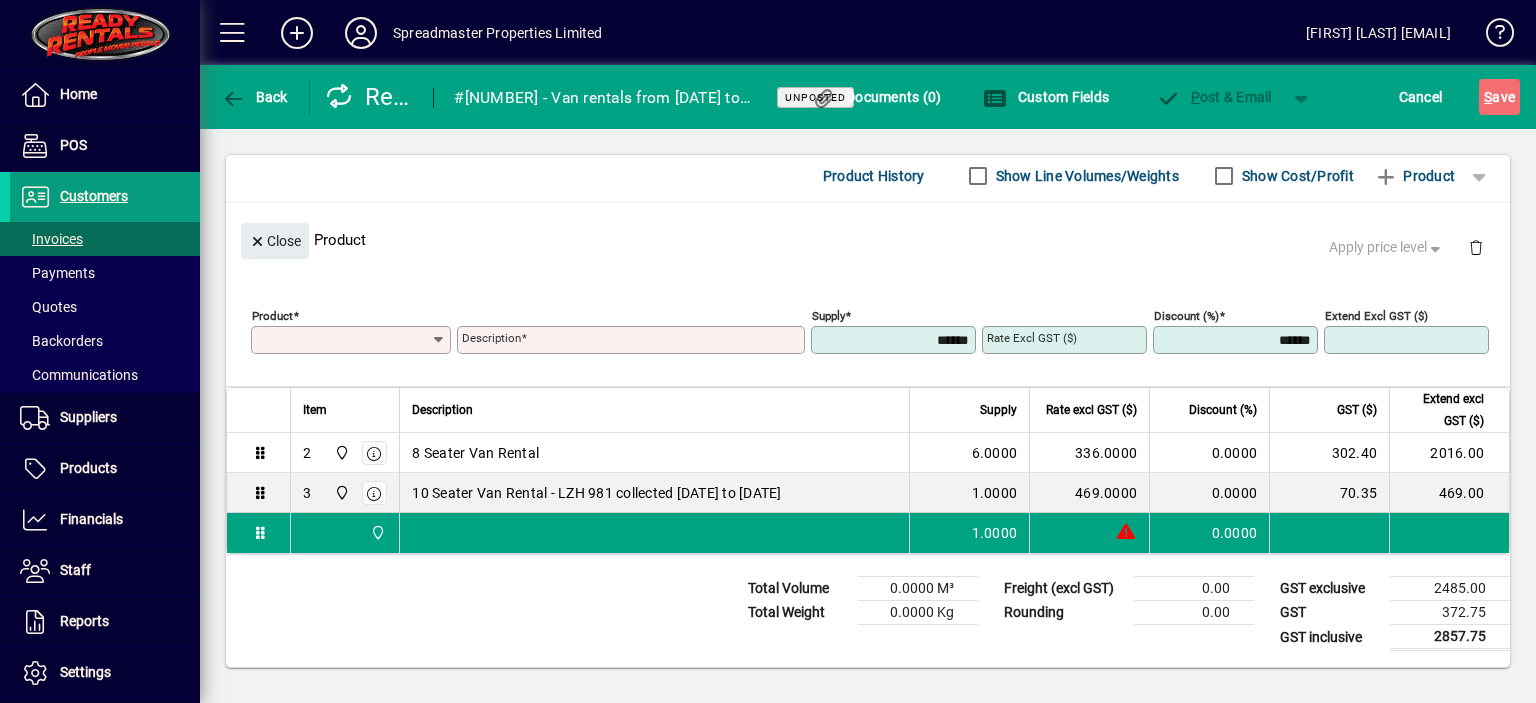 scroll, scrollTop: 203, scrollLeft: 0, axis: vertical 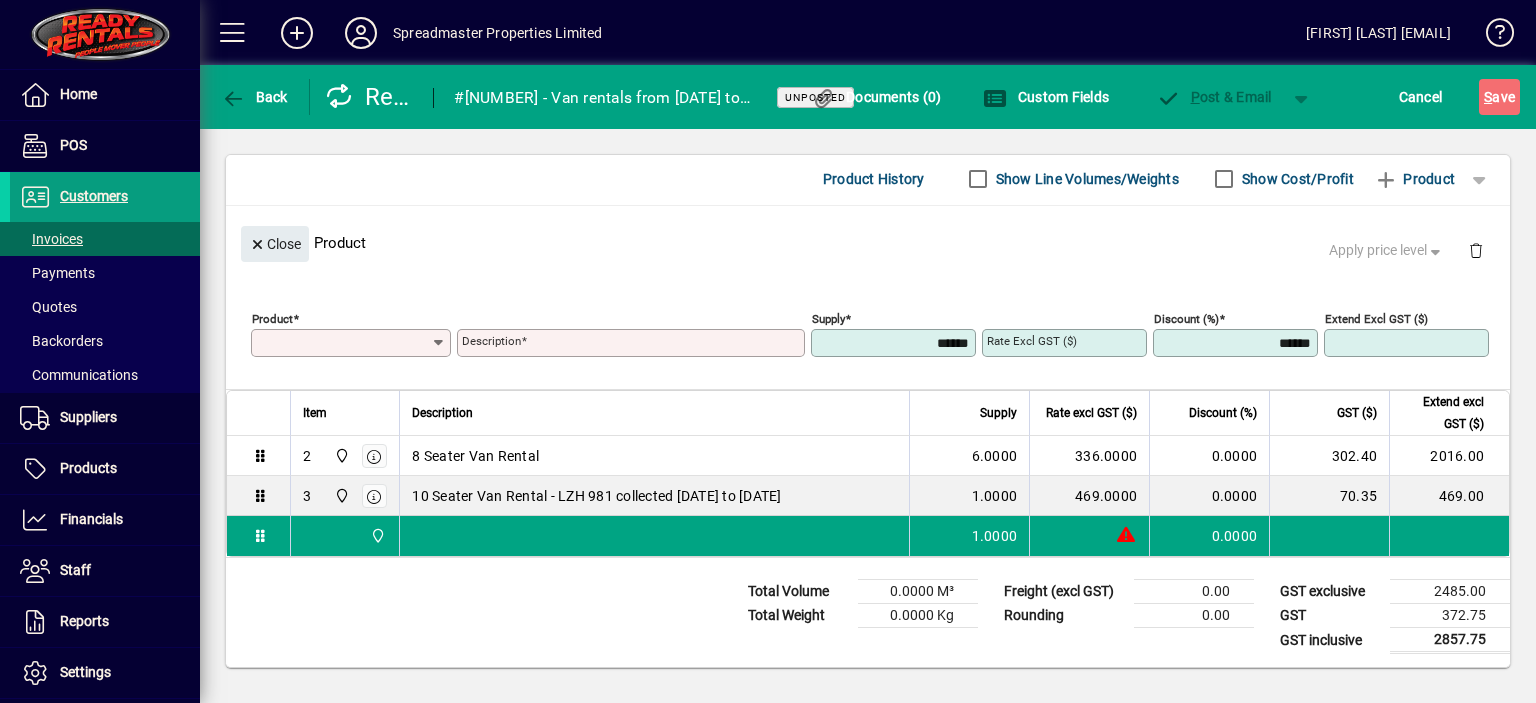 type on "*" 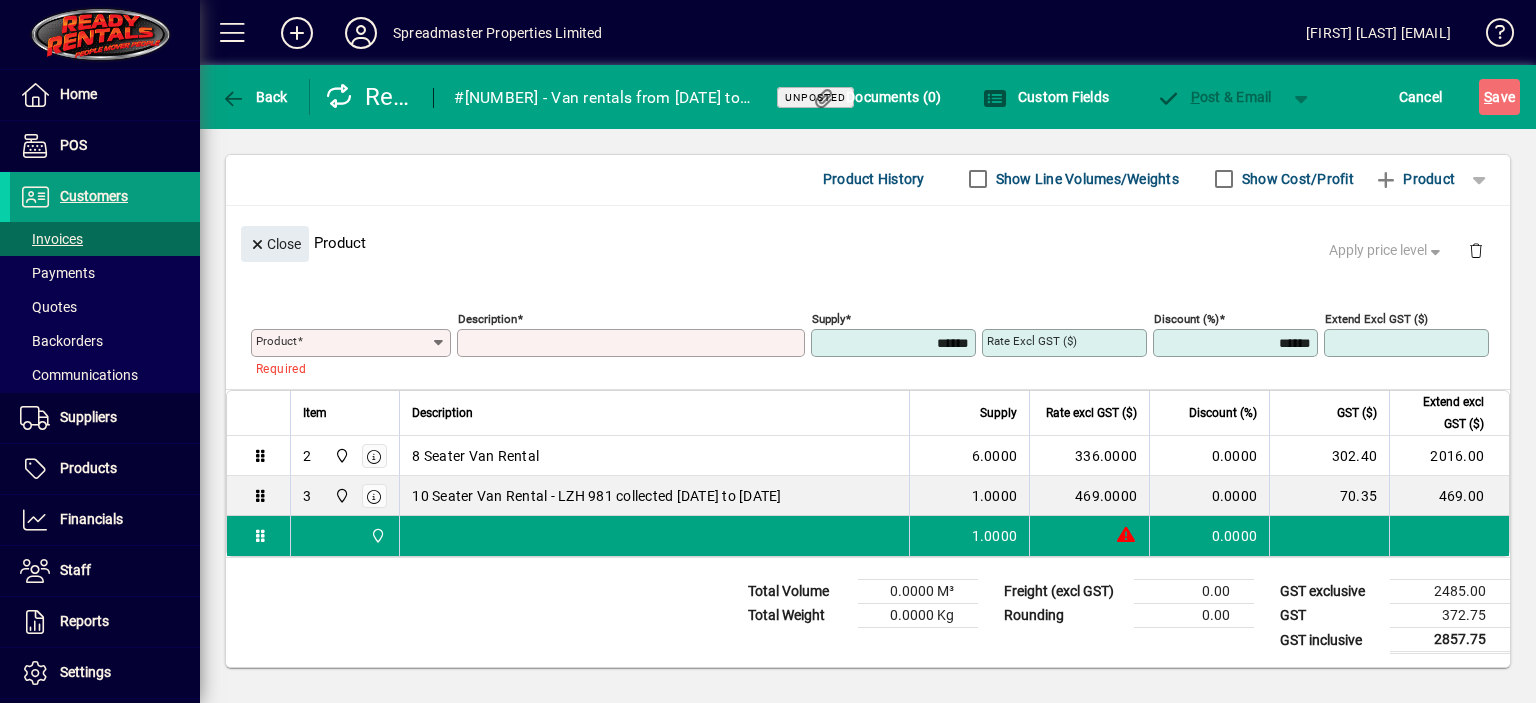 click on "Product" at bounding box center (343, 343) 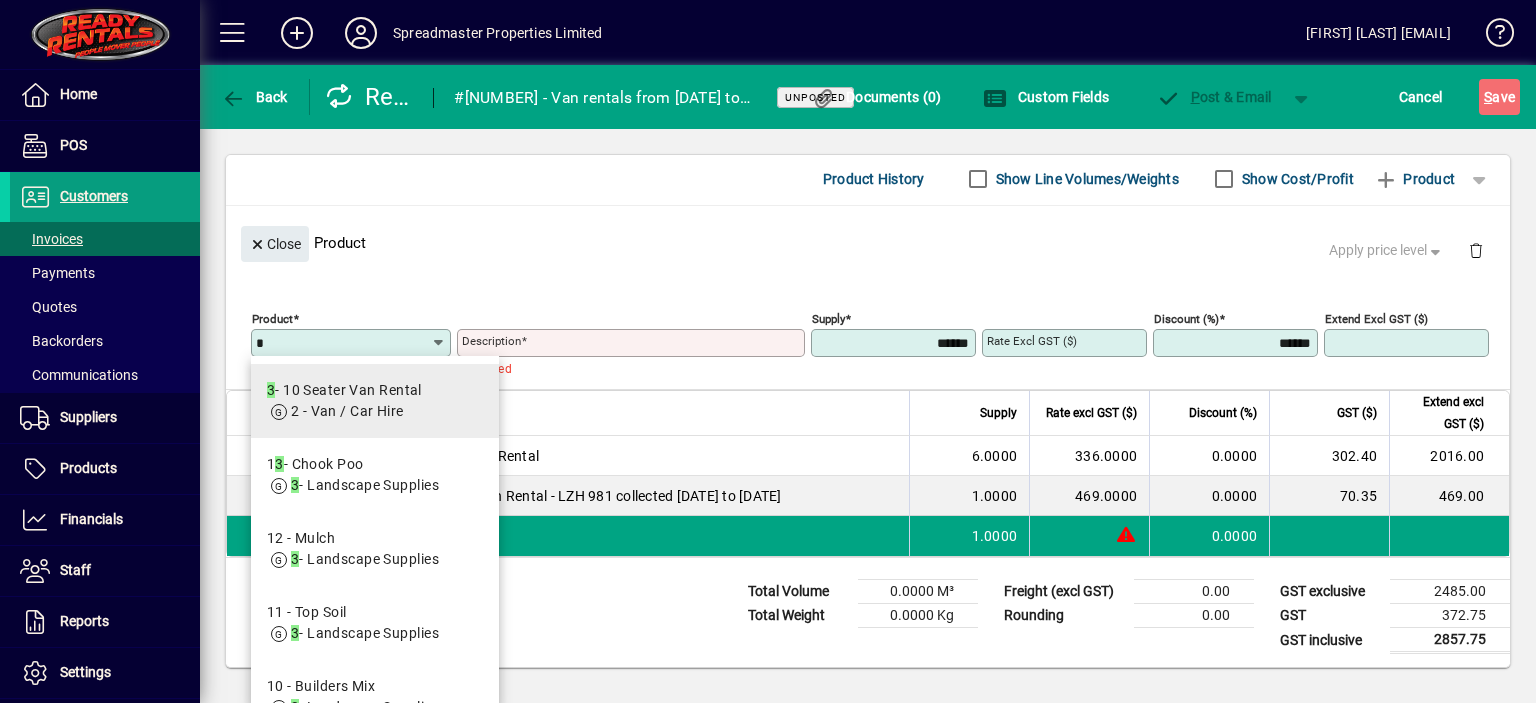 type on "*" 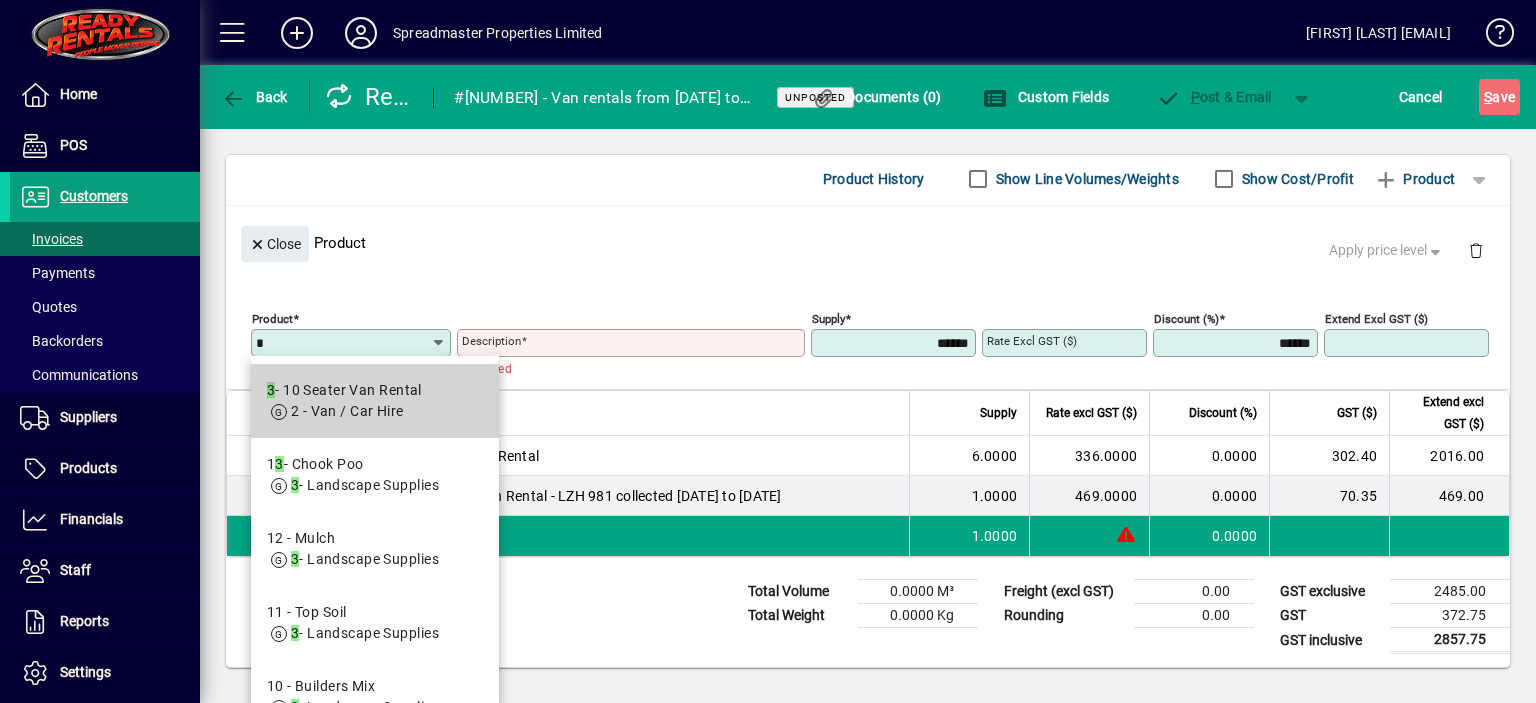 click on "3  - 10 Seater Van Rental" at bounding box center (344, 390) 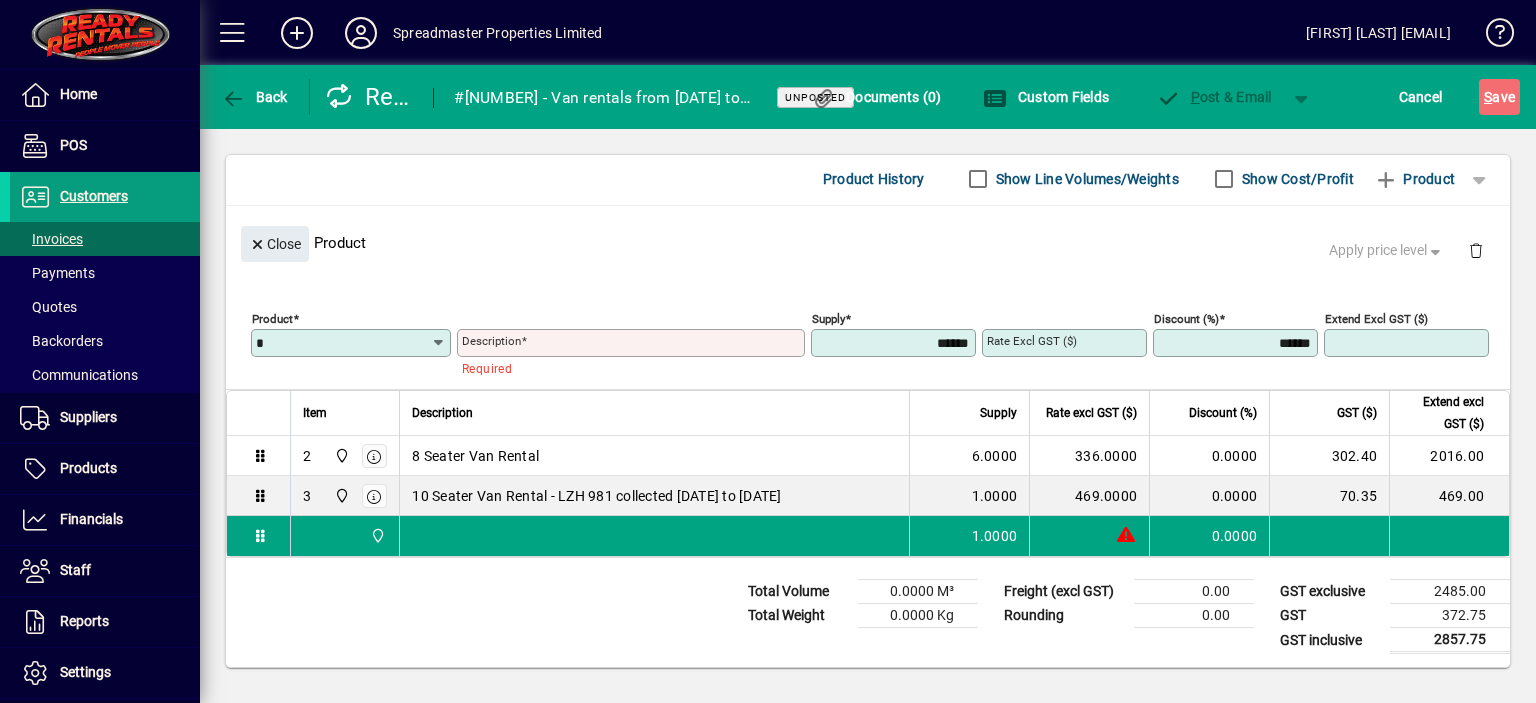 type on "**********" 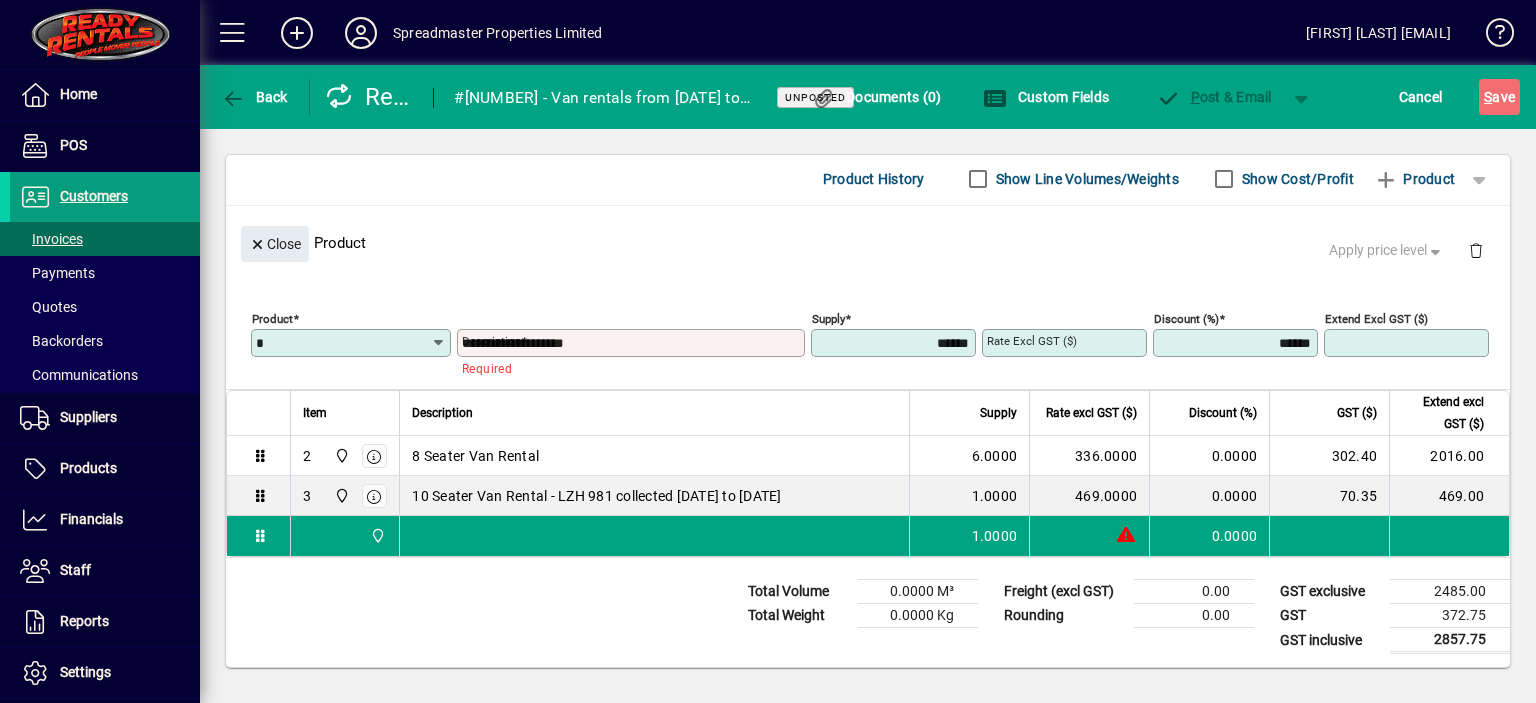 type on "****" 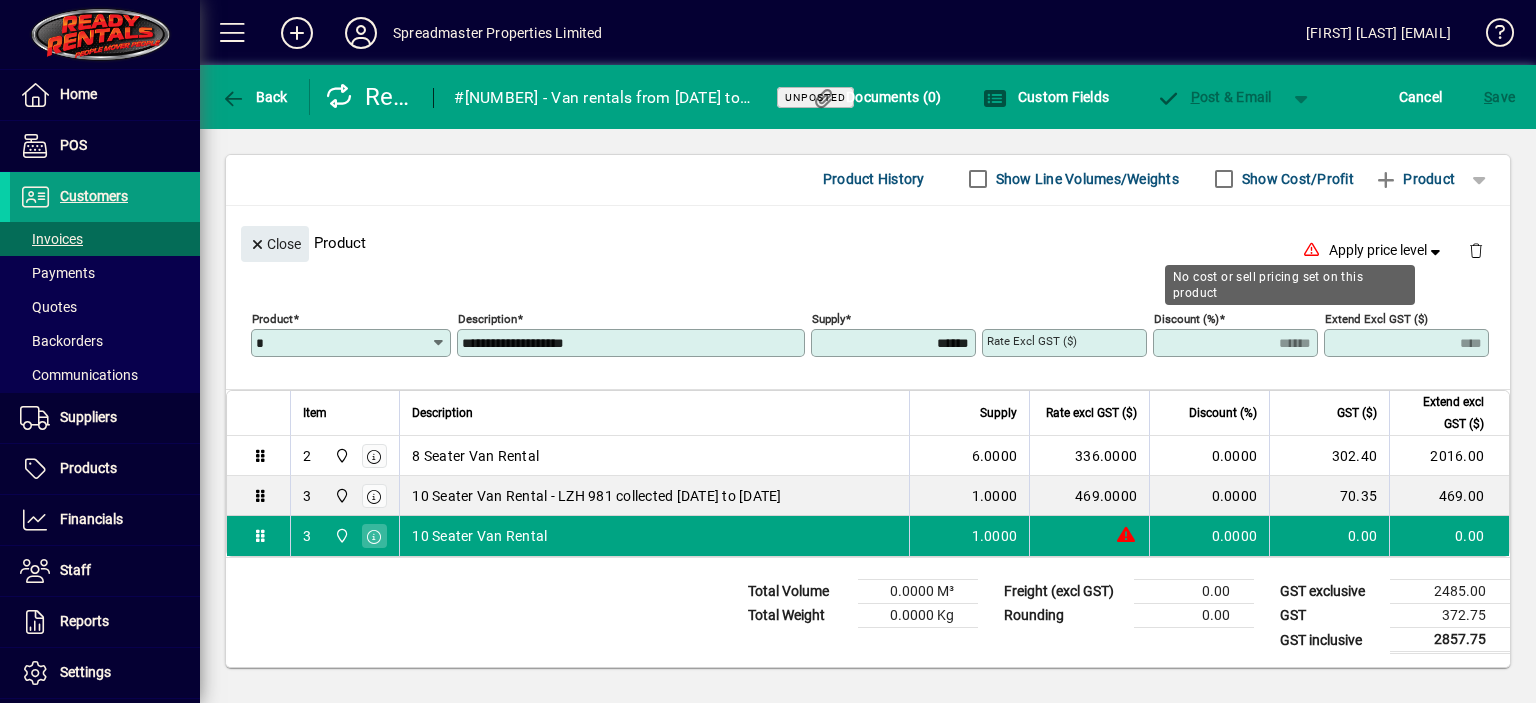 click on "Rate excl GST ($)" at bounding box center (1032, 341) 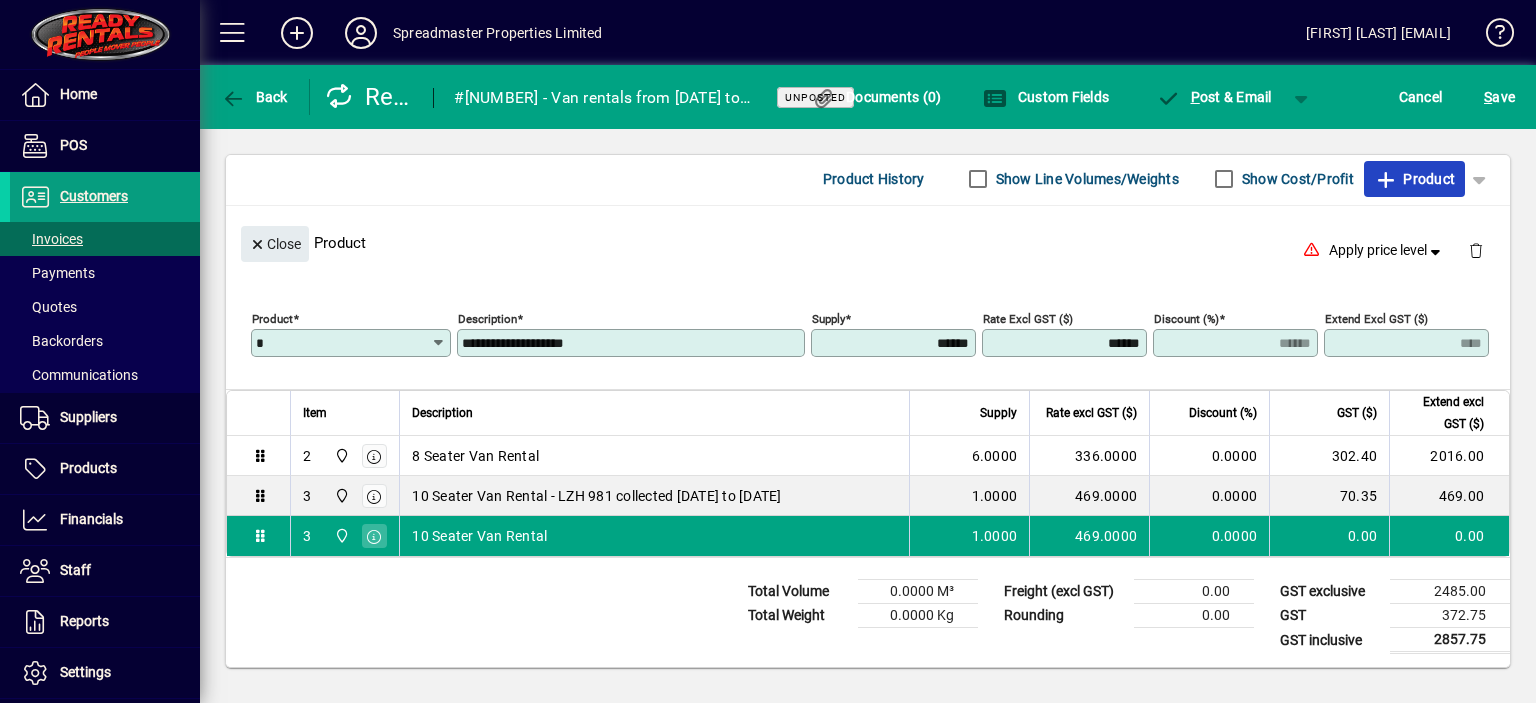 type on "********" 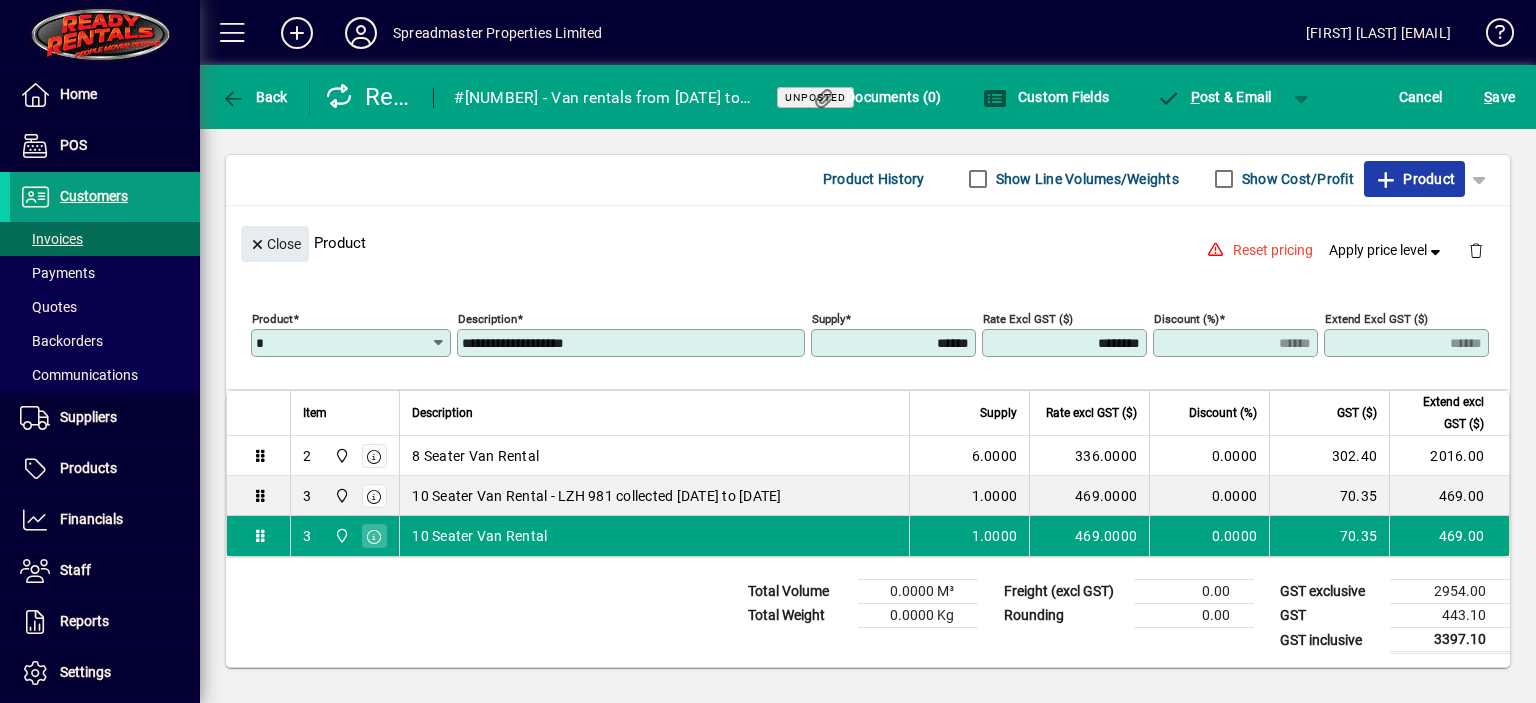 type 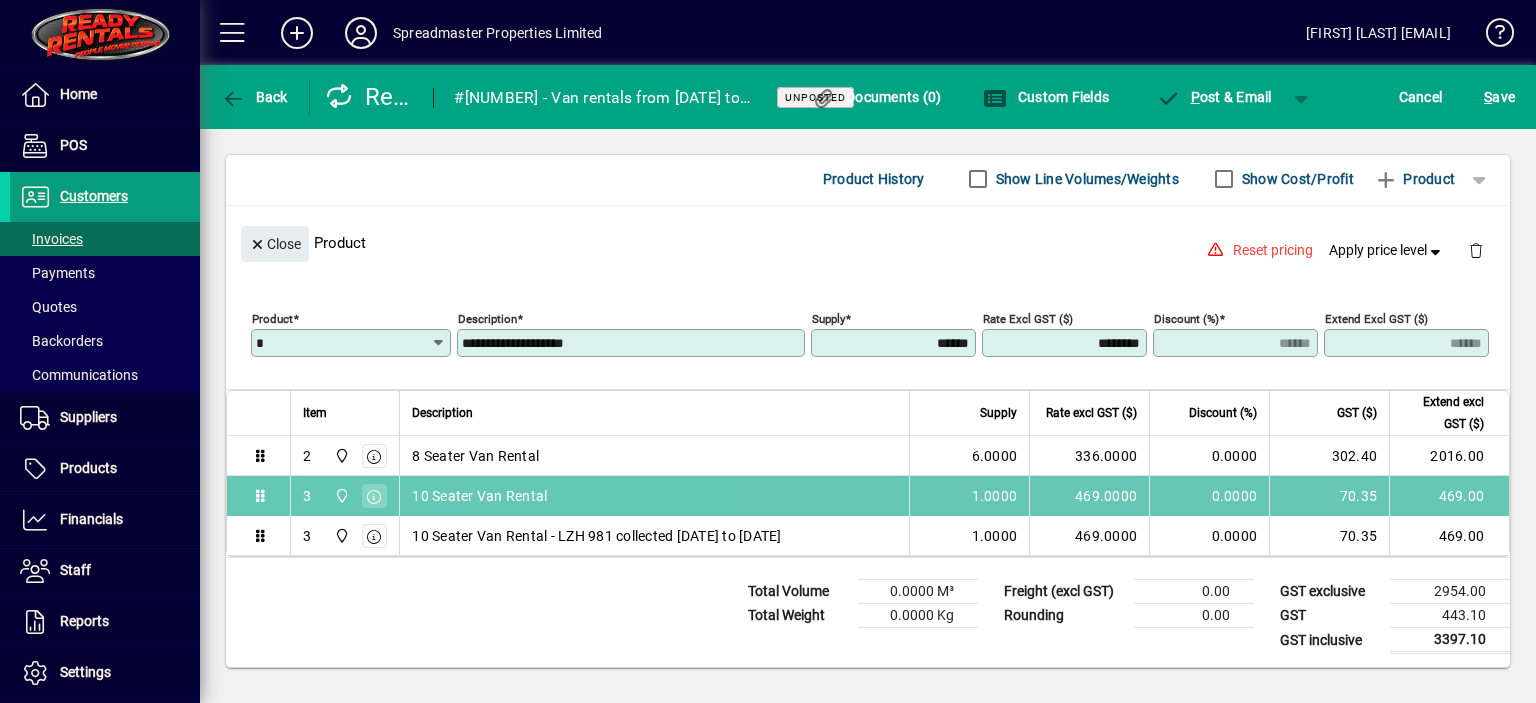 drag, startPoint x: 261, startPoint y: 540, endPoint x: 265, endPoint y: 498, distance: 42.190044 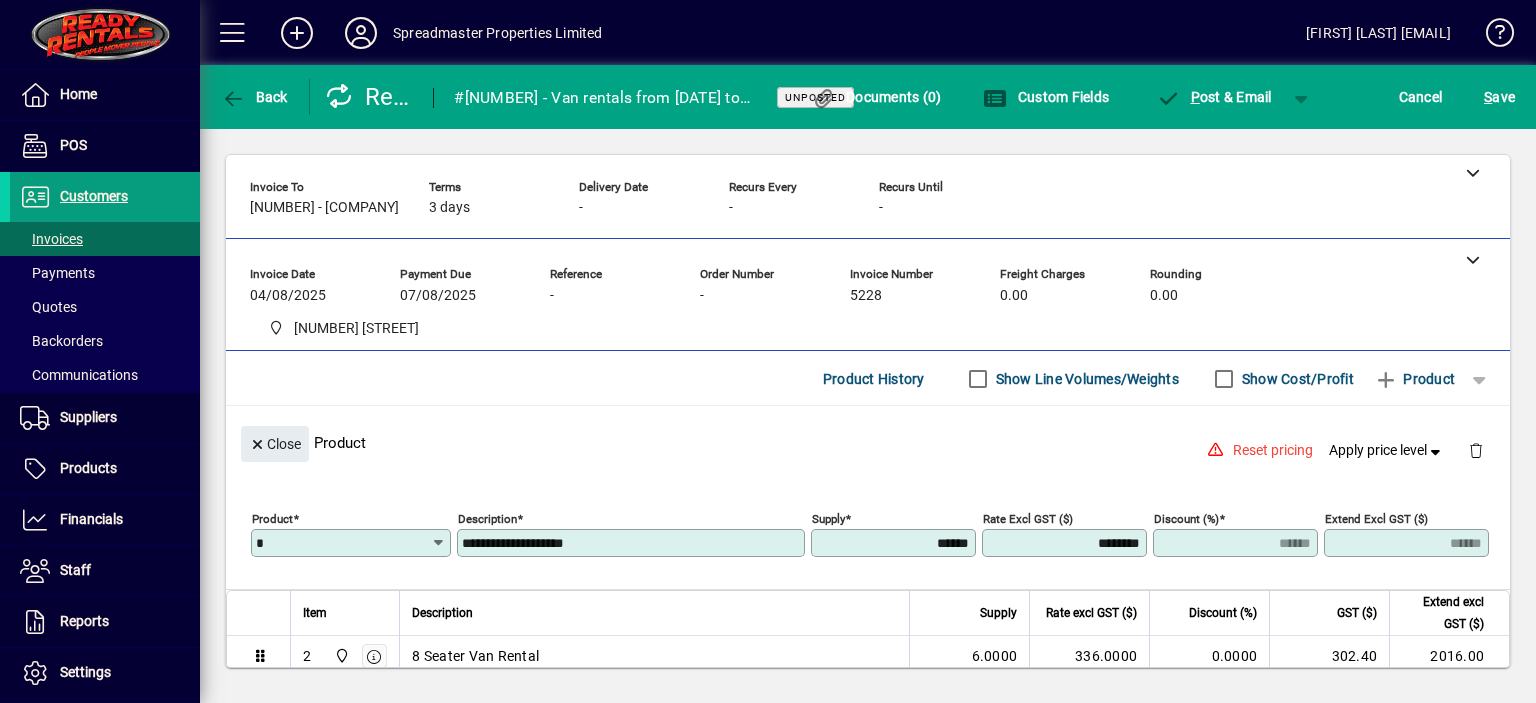 scroll, scrollTop: 0, scrollLeft: 0, axis: both 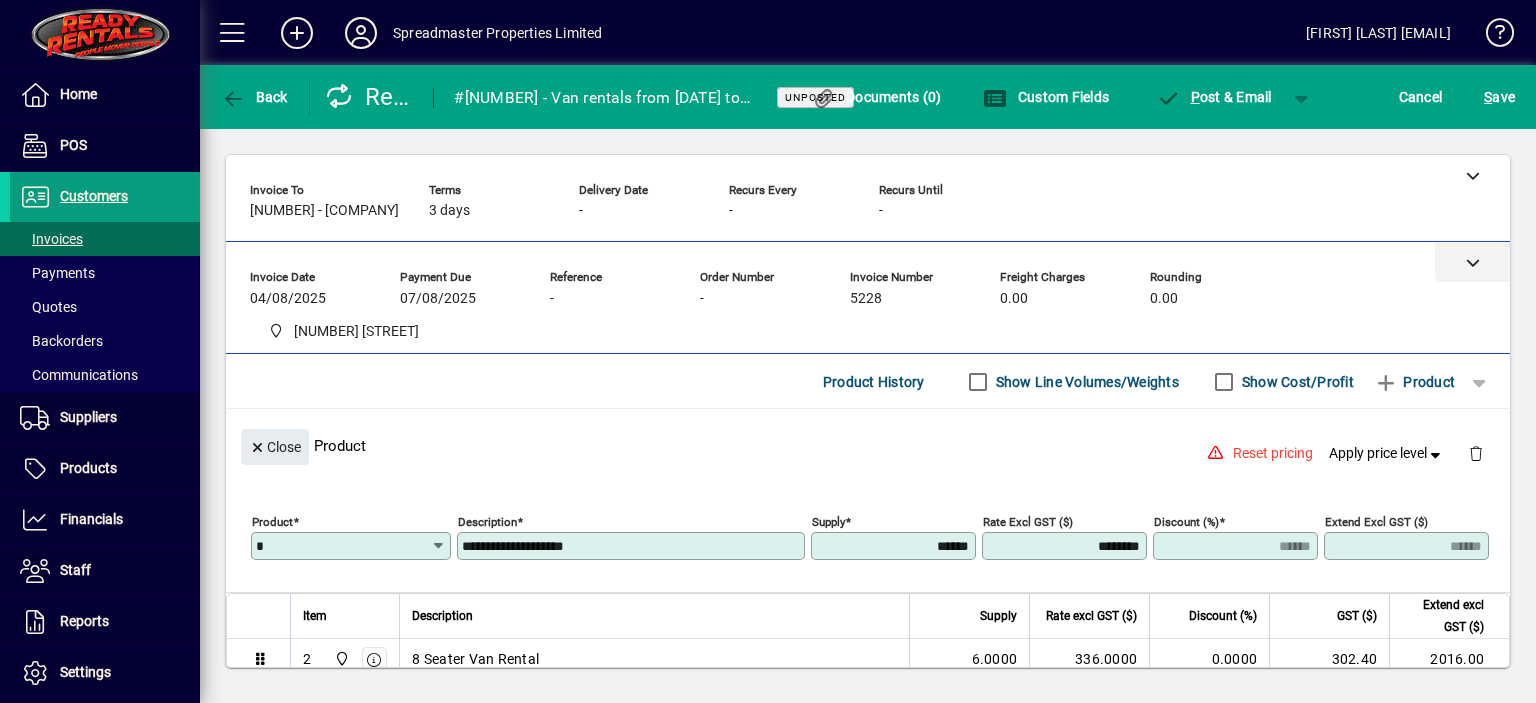 click 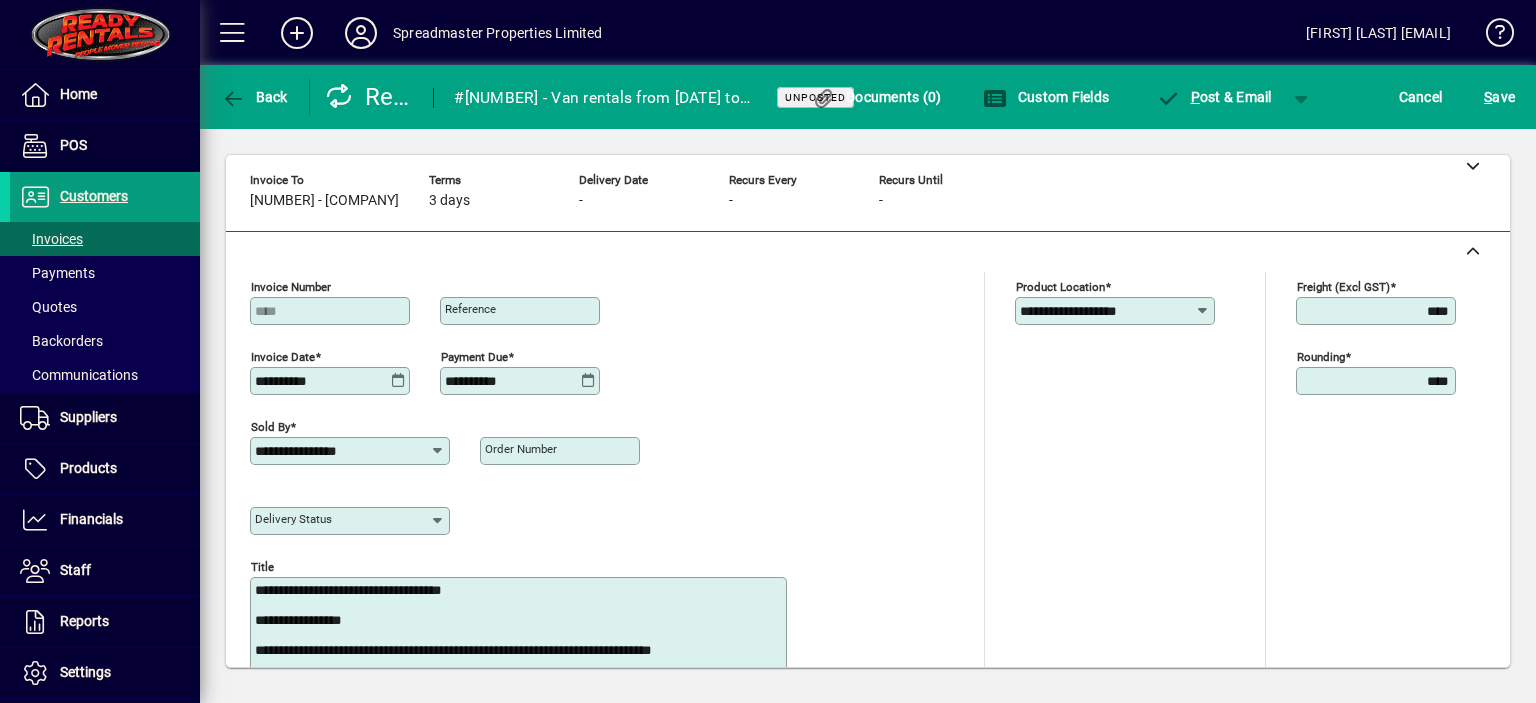 scroll, scrollTop: 0, scrollLeft: 0, axis: both 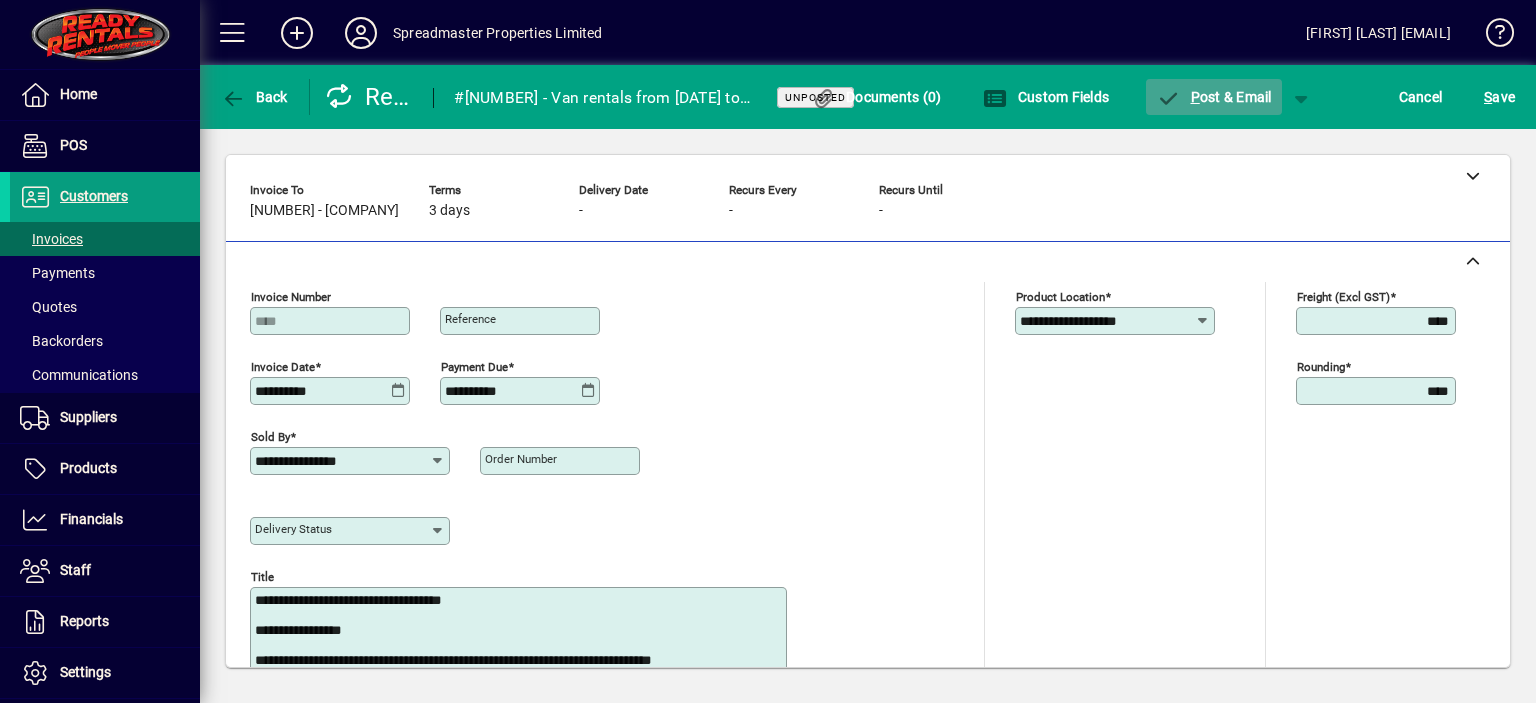 click on "P ost & Email" 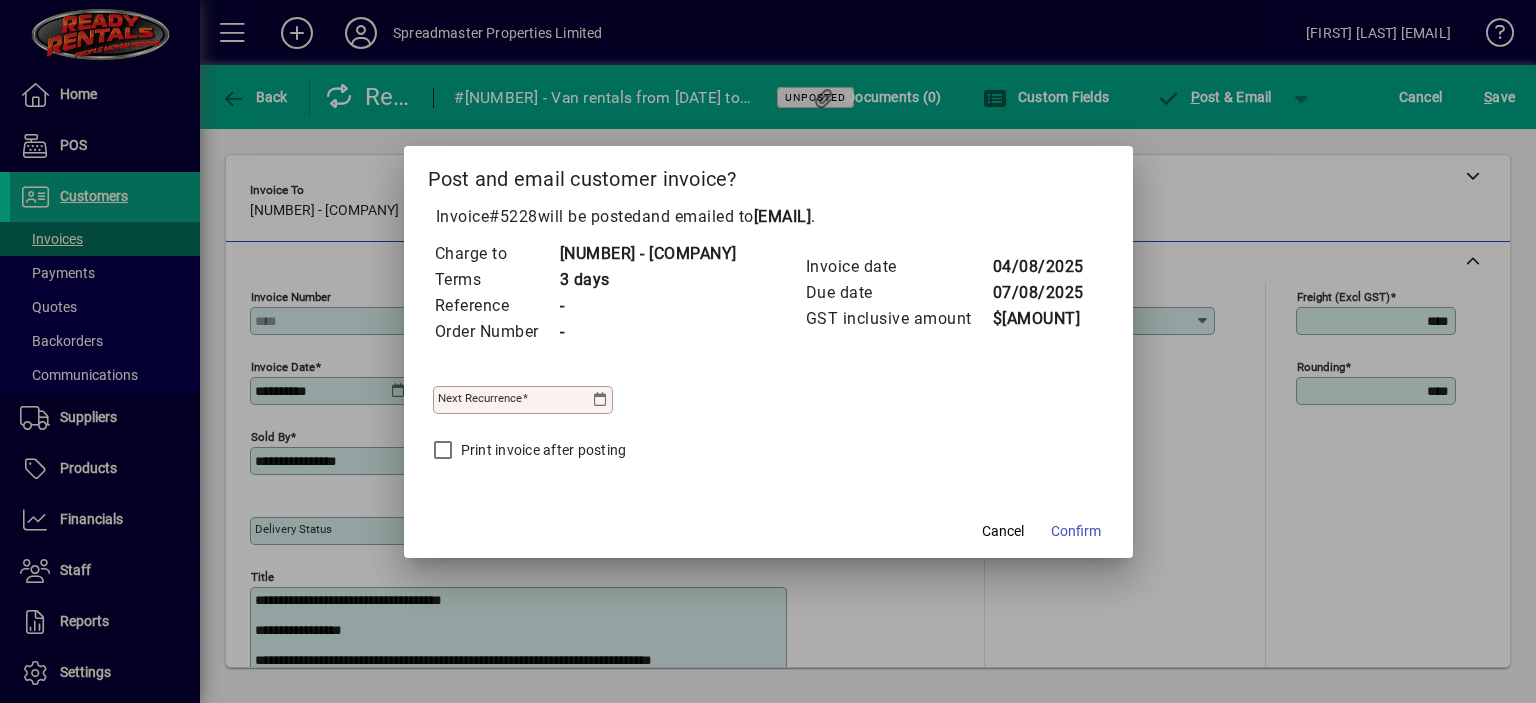 click at bounding box center (601, 400) 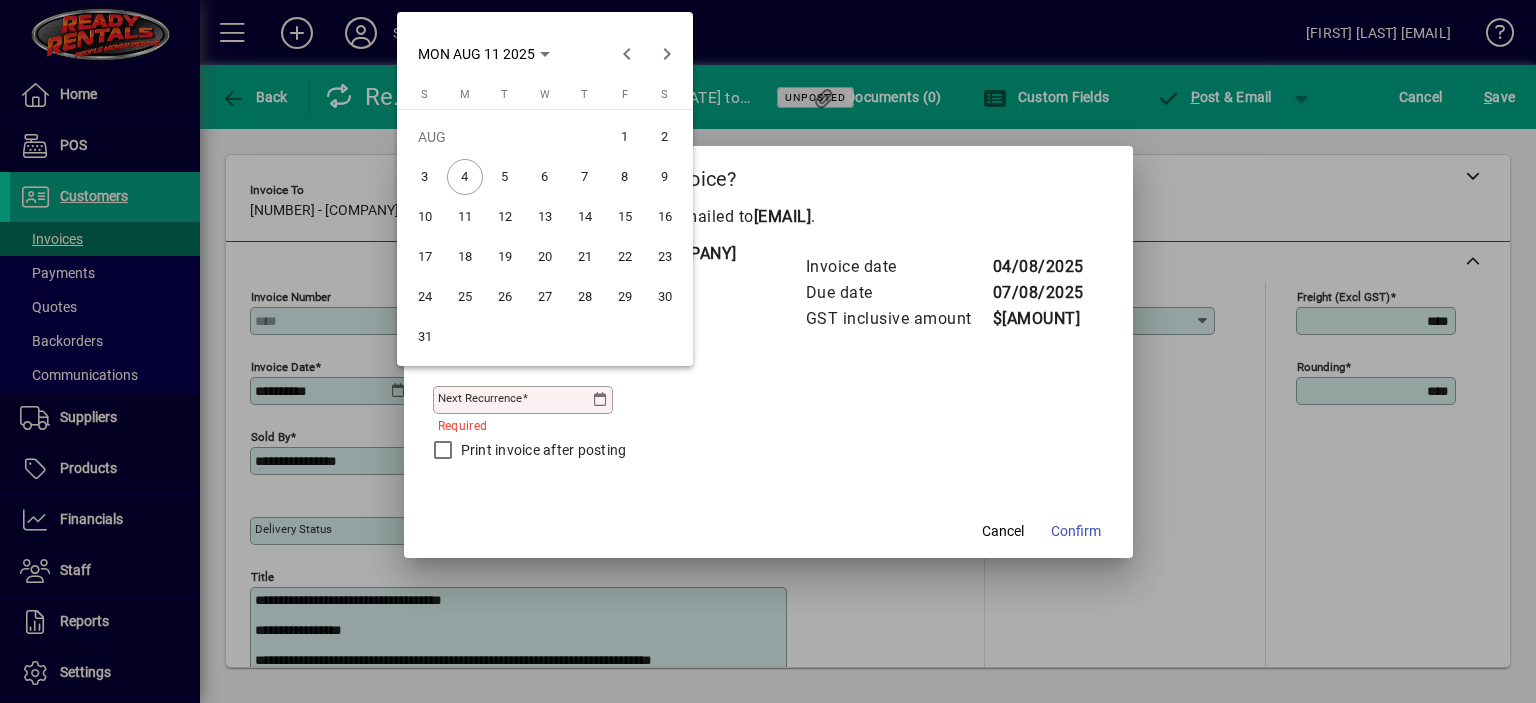 click on "11" at bounding box center [465, 217] 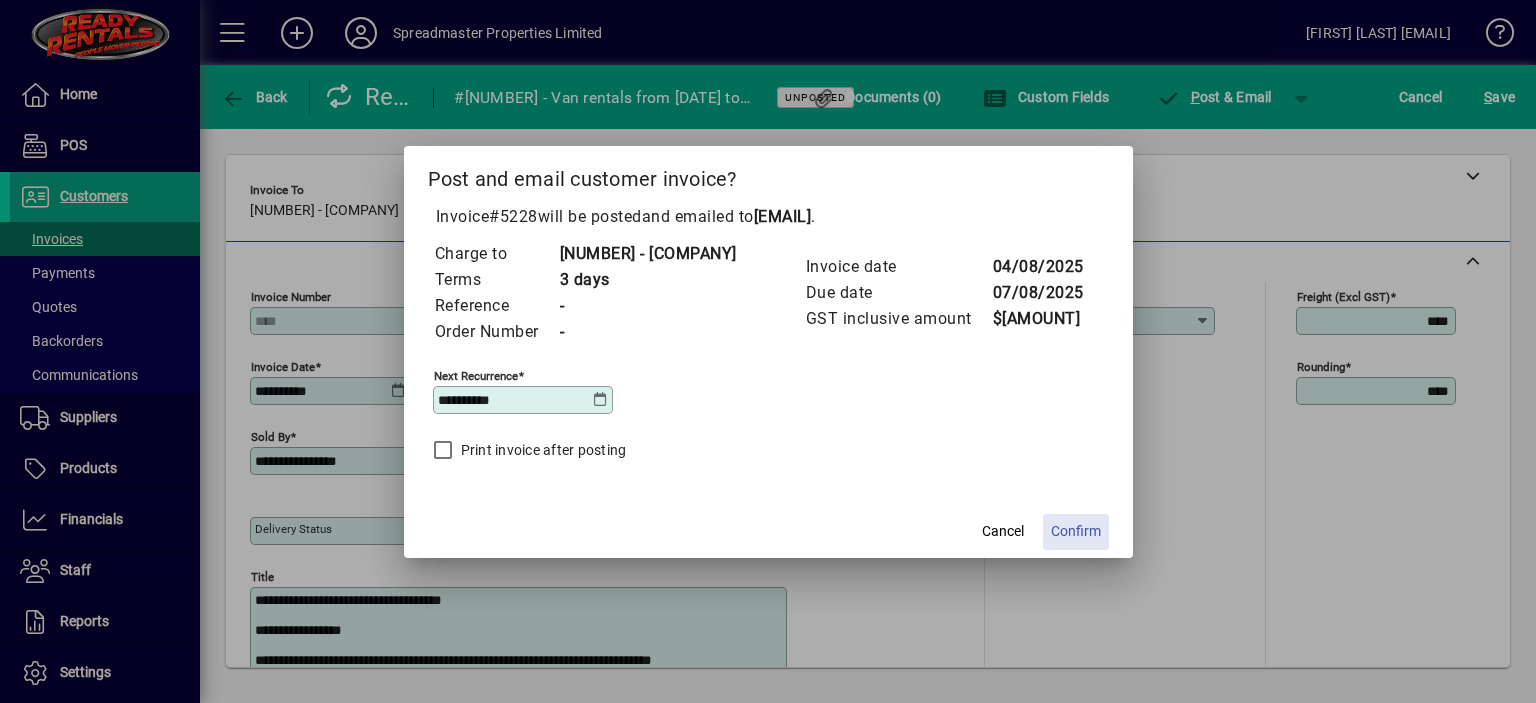 click on "Confirm" 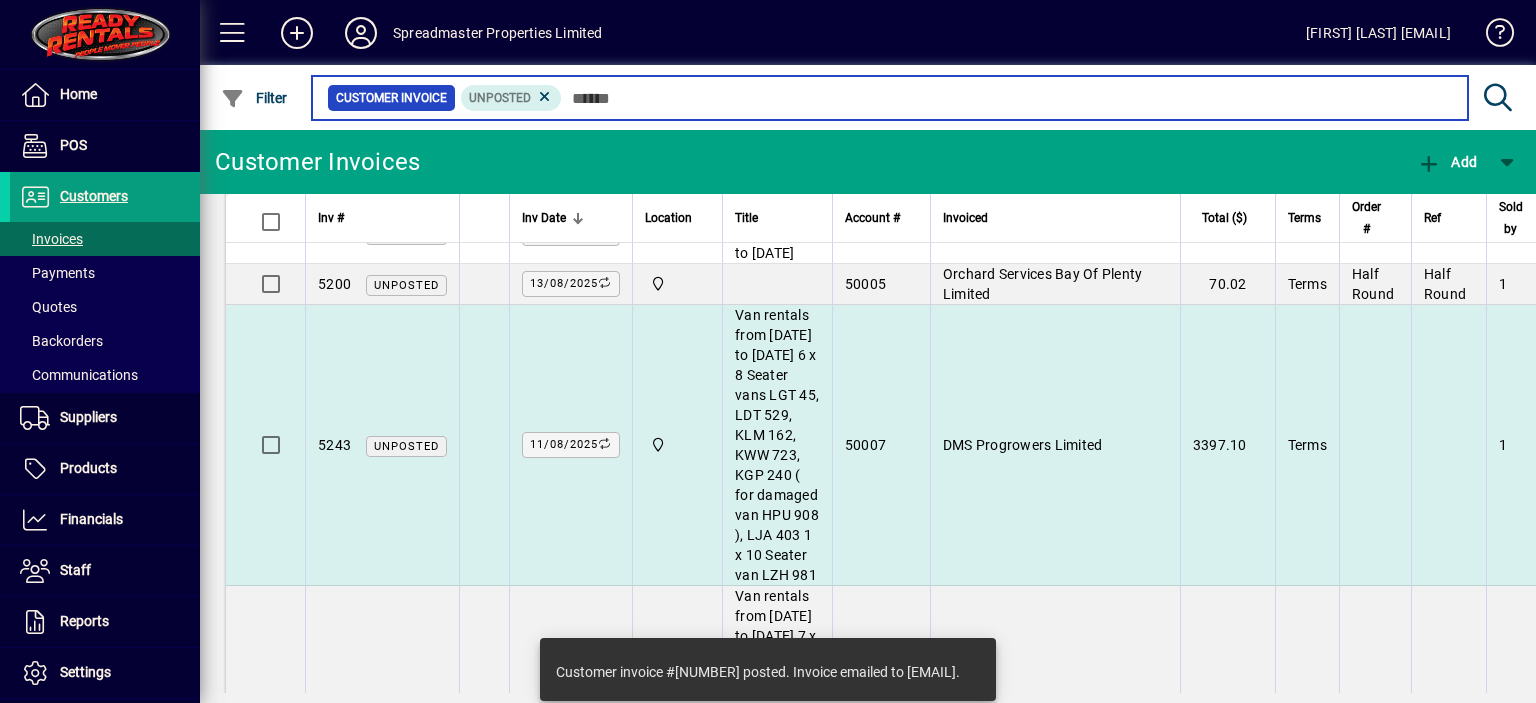 scroll, scrollTop: 200, scrollLeft: 0, axis: vertical 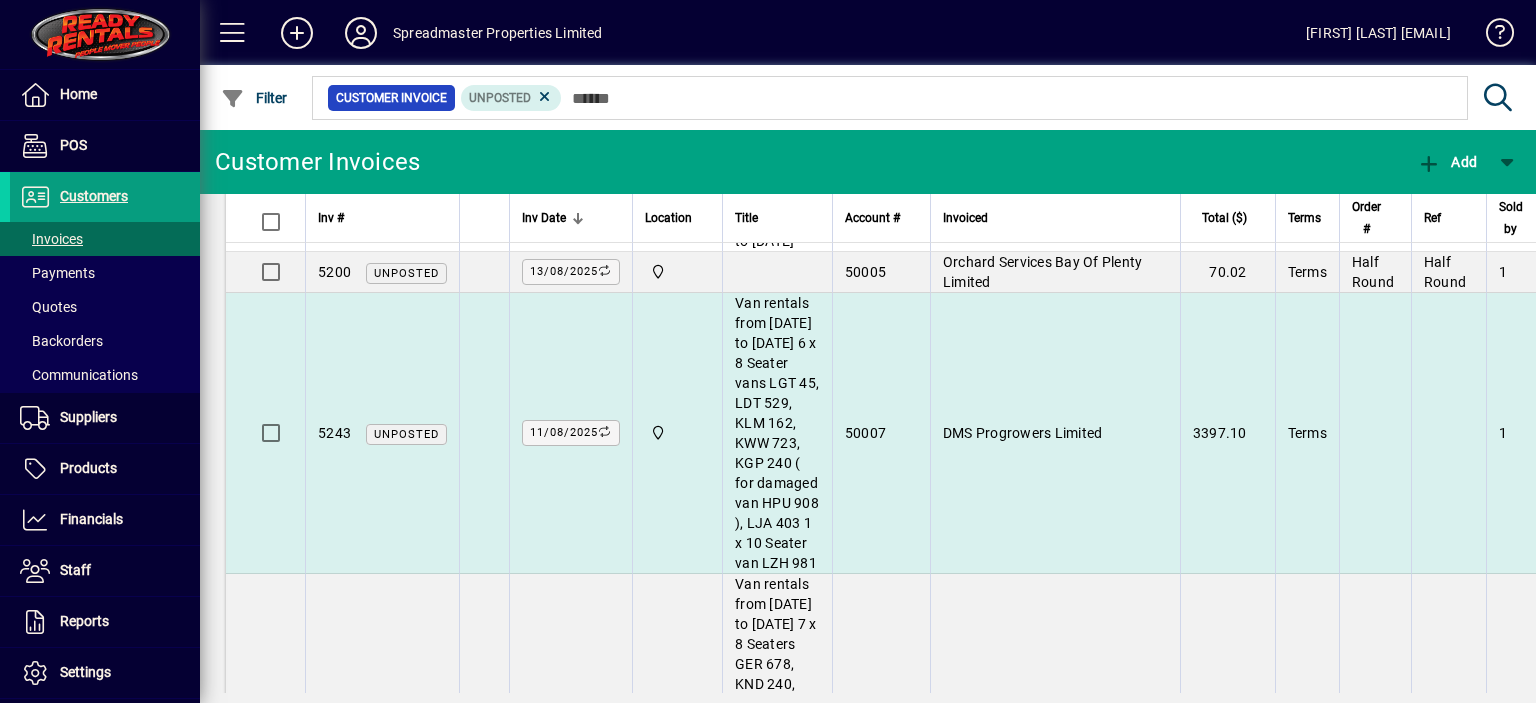 click on "DMS Progrowers Limited" at bounding box center [1023, 433] 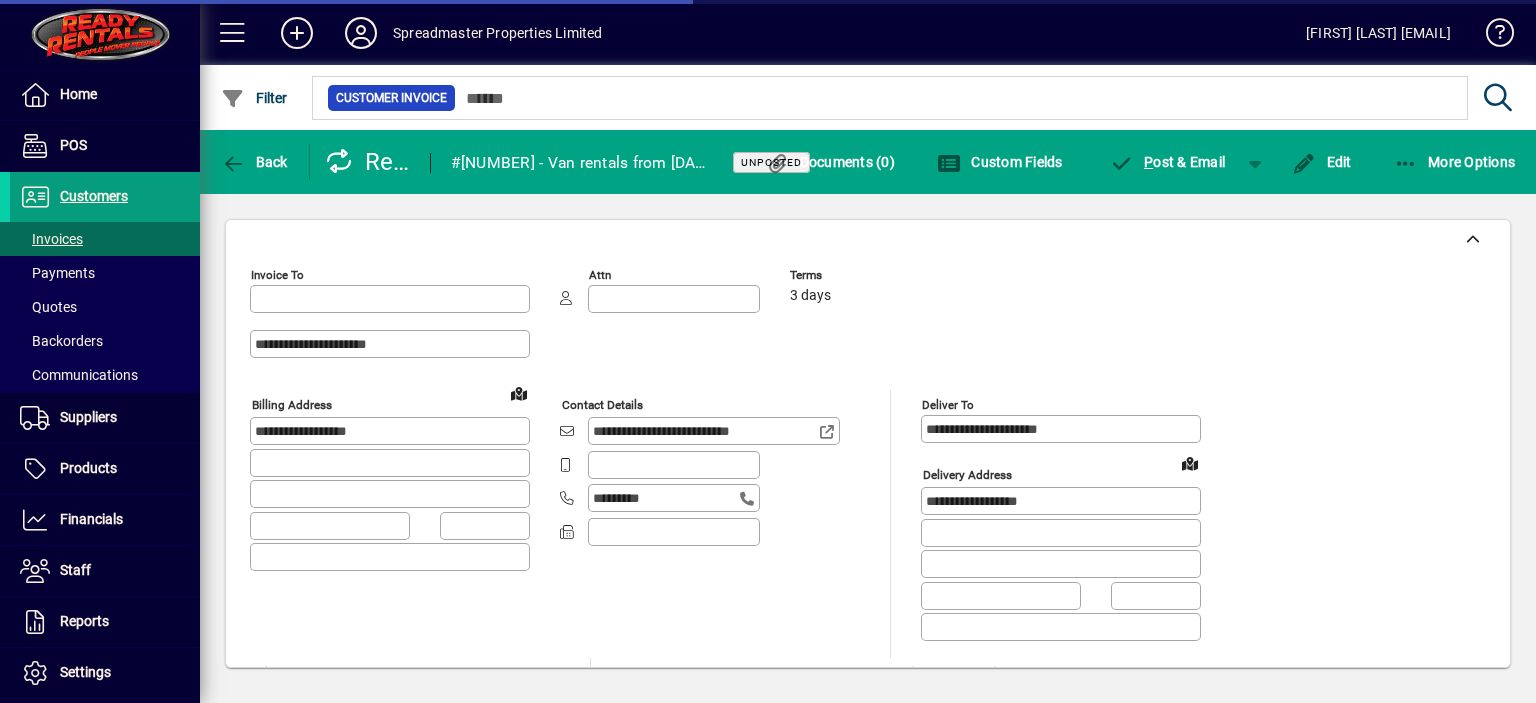 type on "**********" 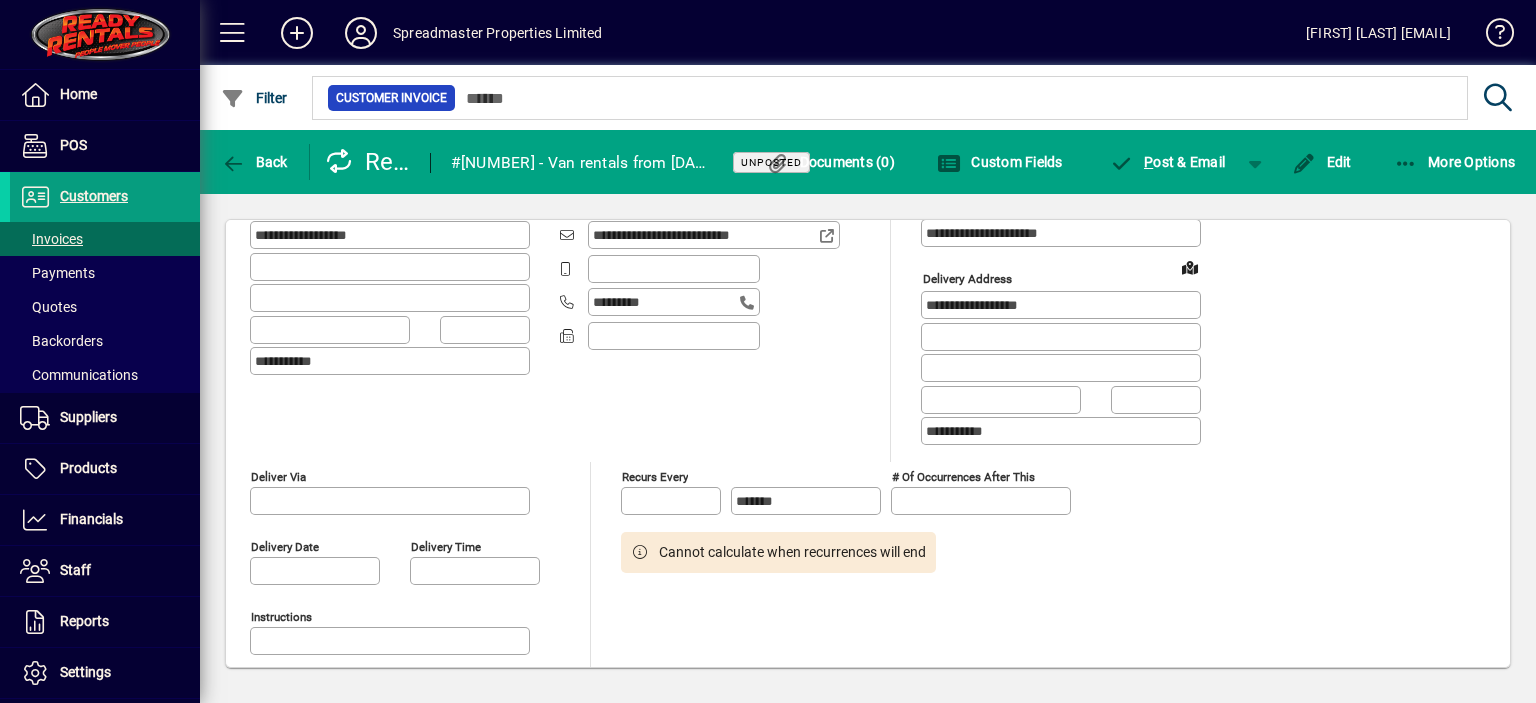 scroll, scrollTop: 200, scrollLeft: 0, axis: vertical 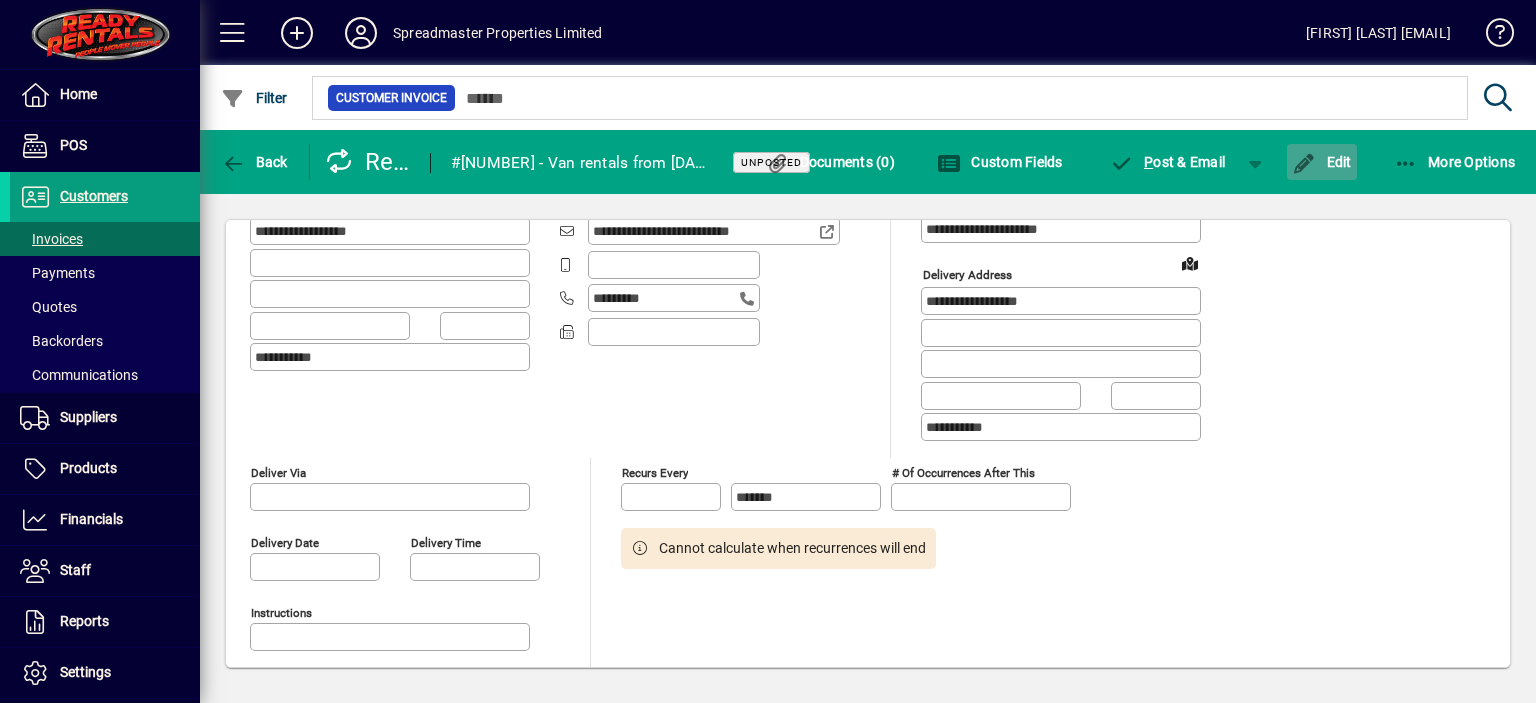 click on "Edit" 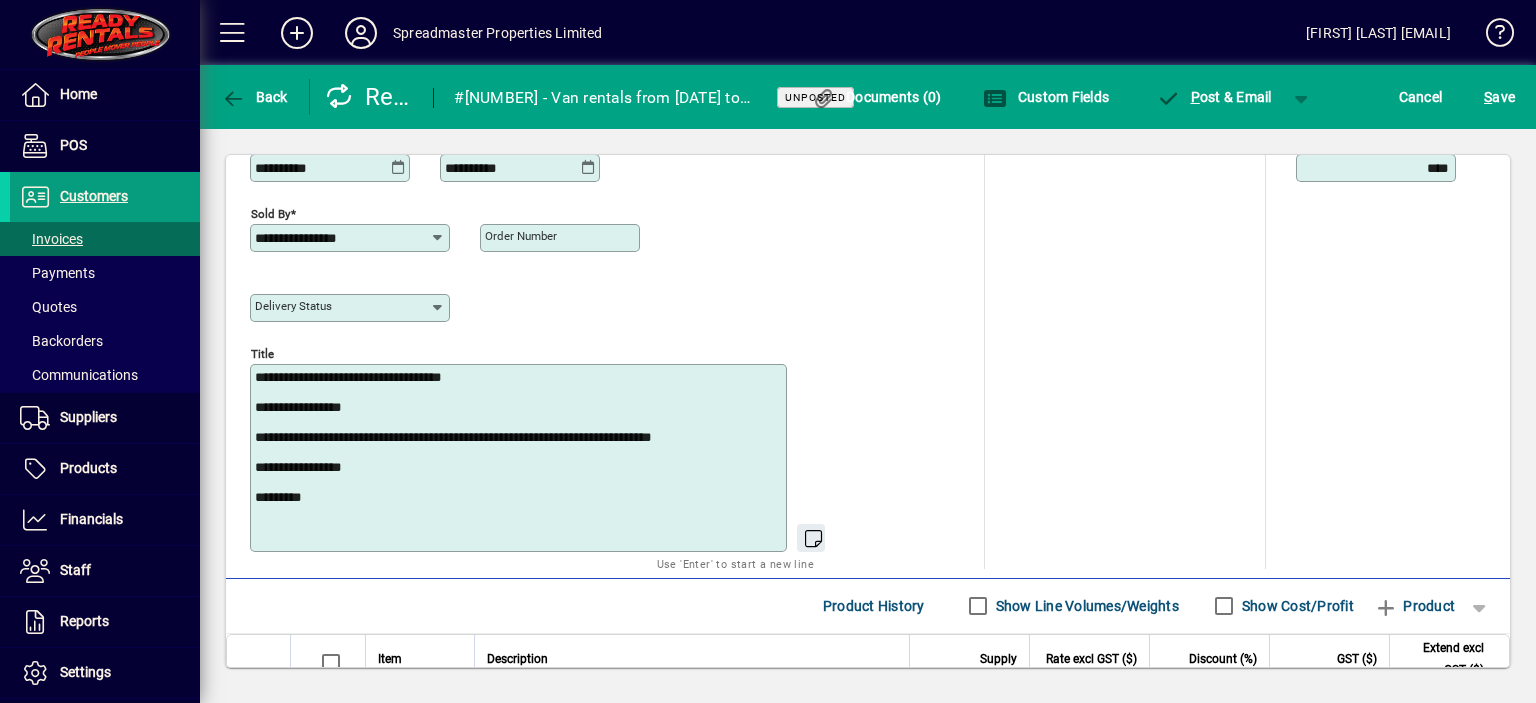 scroll, scrollTop: 900, scrollLeft: 0, axis: vertical 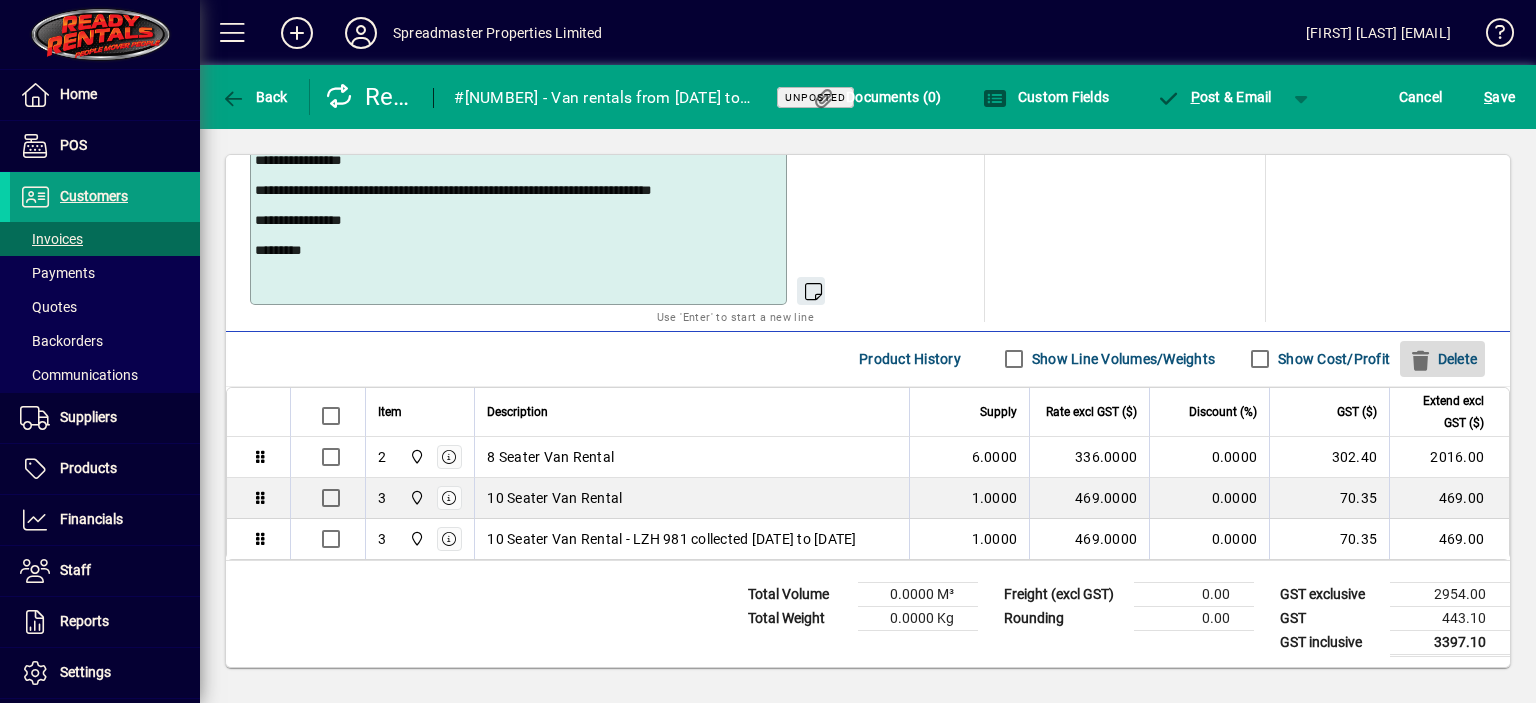 click on "Delete" 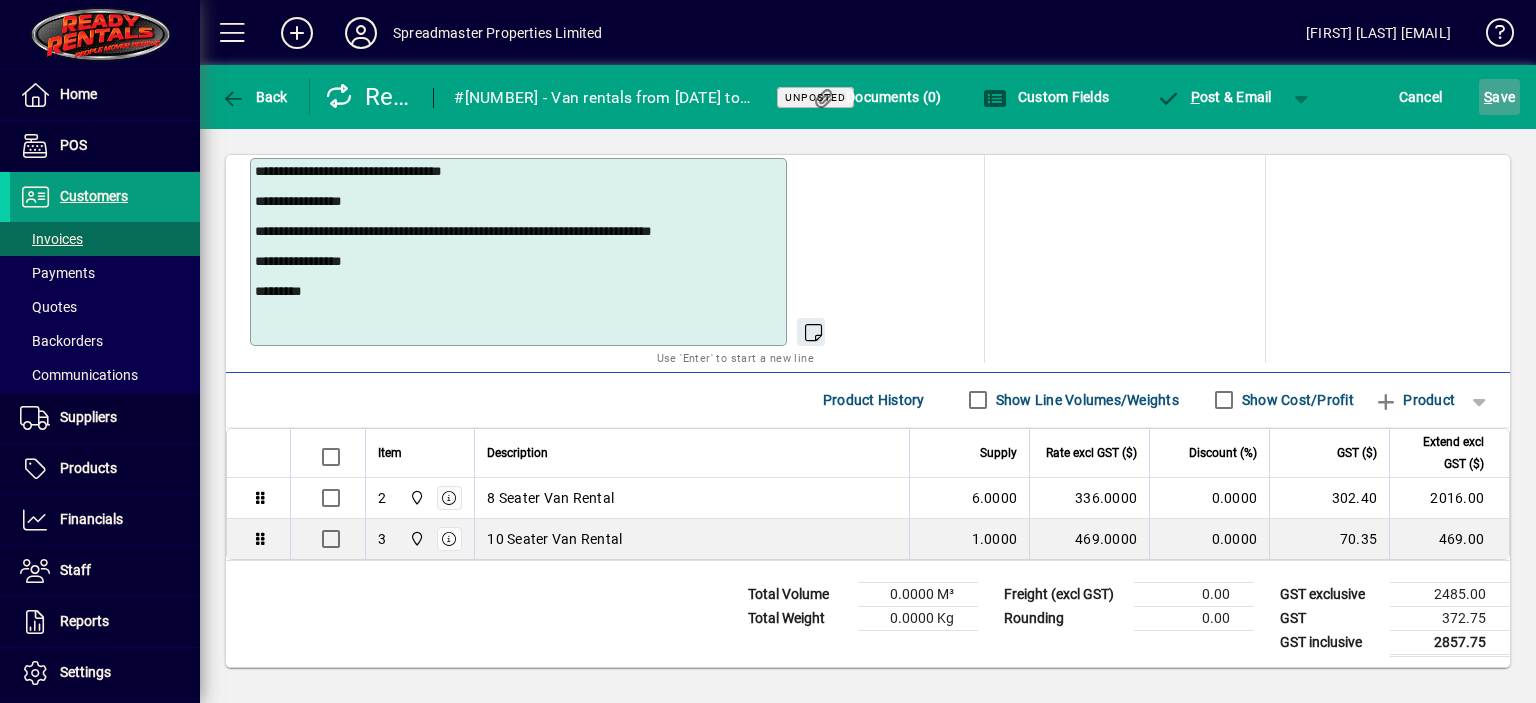 click on "S ave" 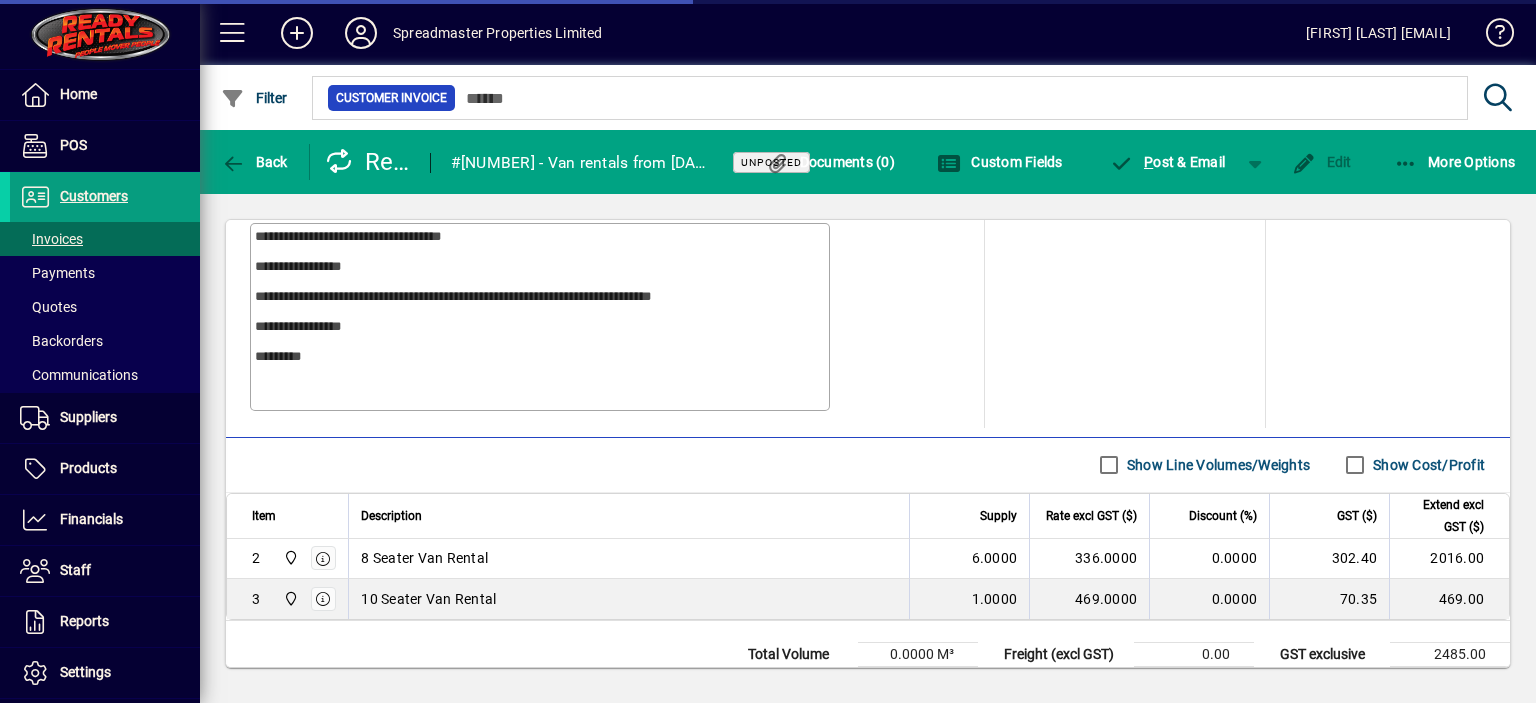 scroll, scrollTop: 0, scrollLeft: 0, axis: both 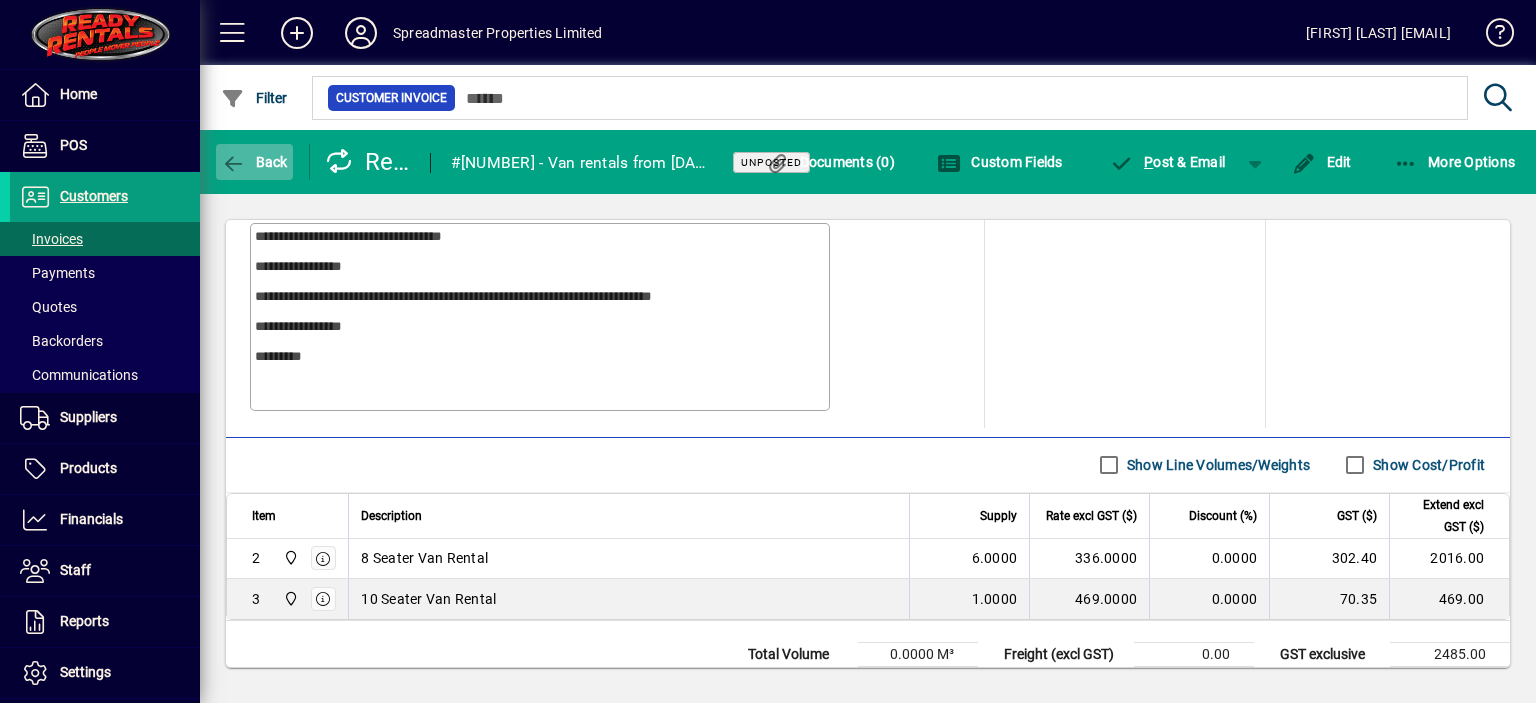 click on "Back" 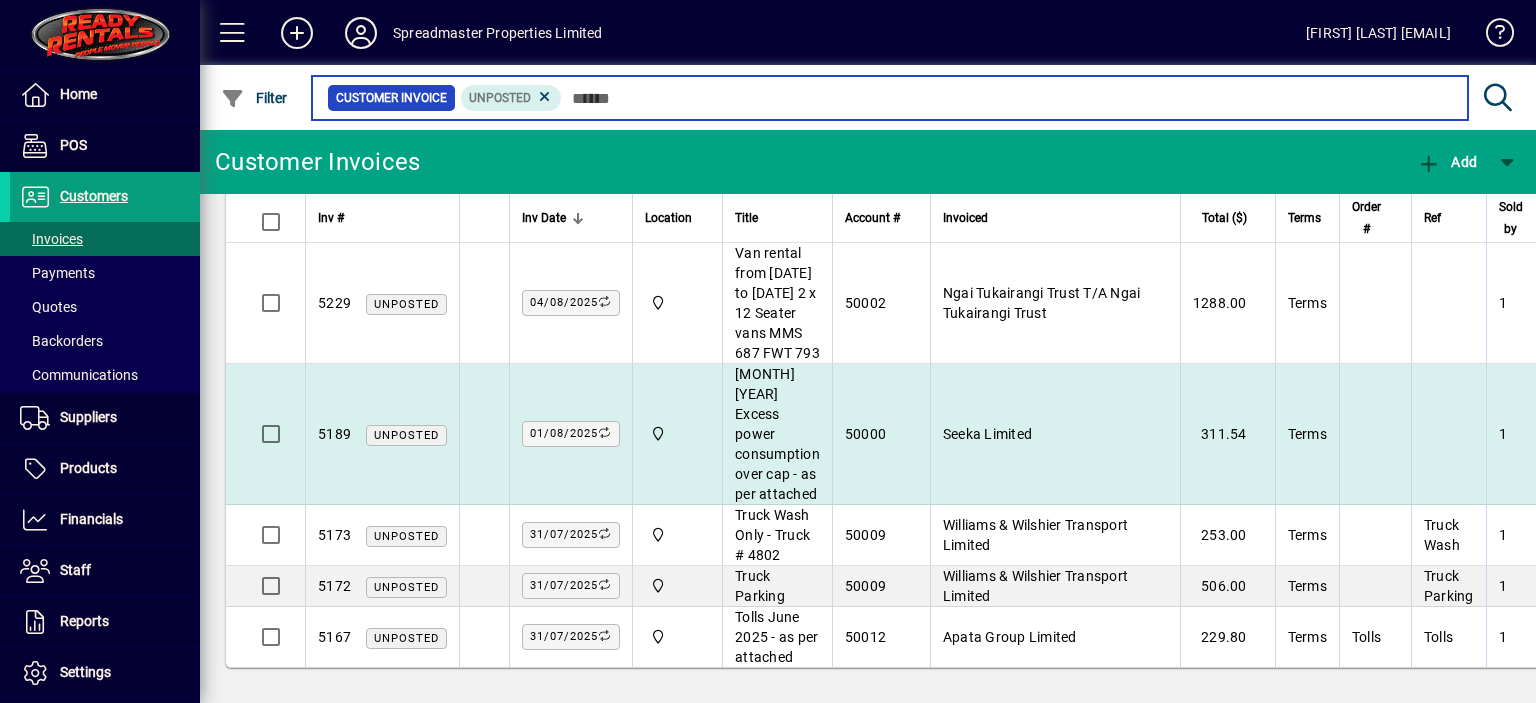scroll, scrollTop: 1810, scrollLeft: 0, axis: vertical 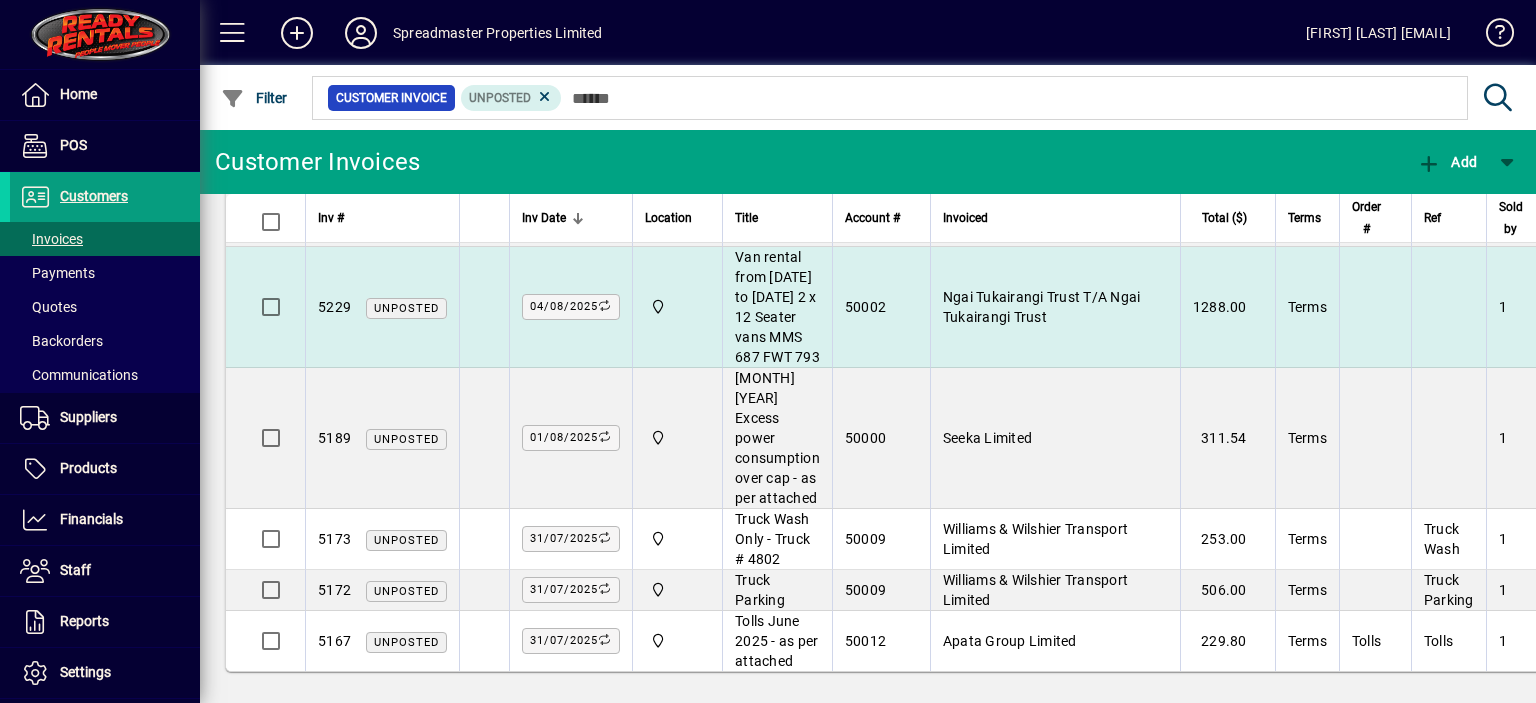 click on "Ngai Tukairangi Trust T/A Ngai Tukairangi Trust" at bounding box center [1042, 307] 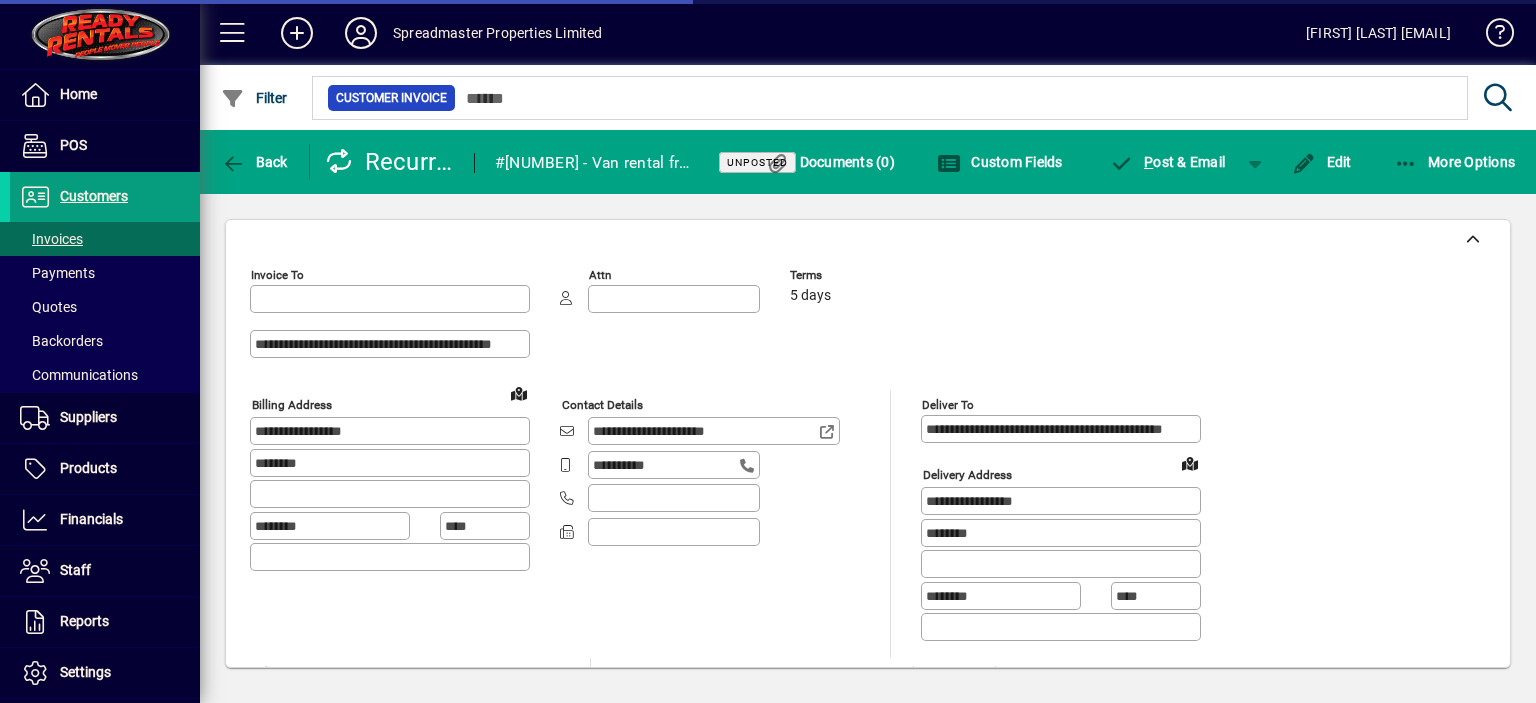 type on "**********" 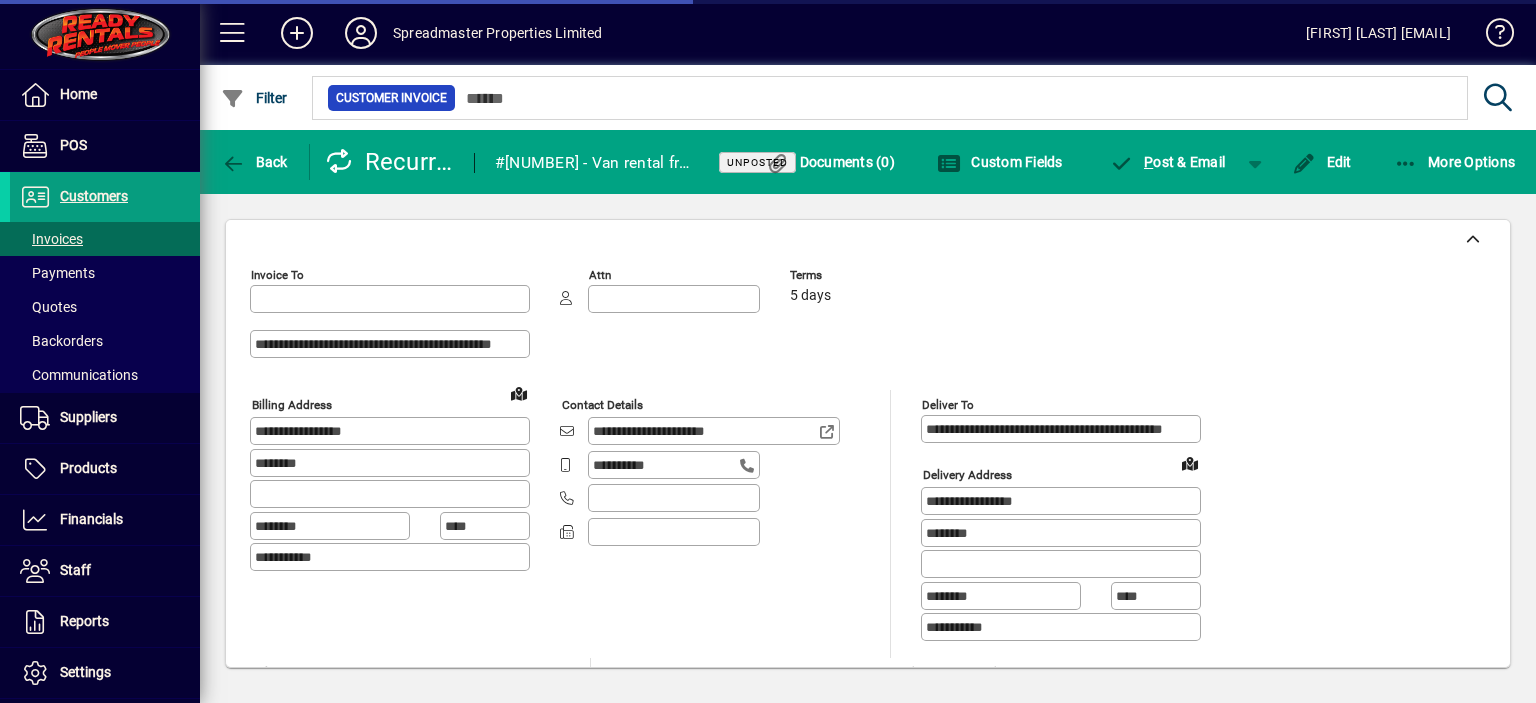 type on "**********" 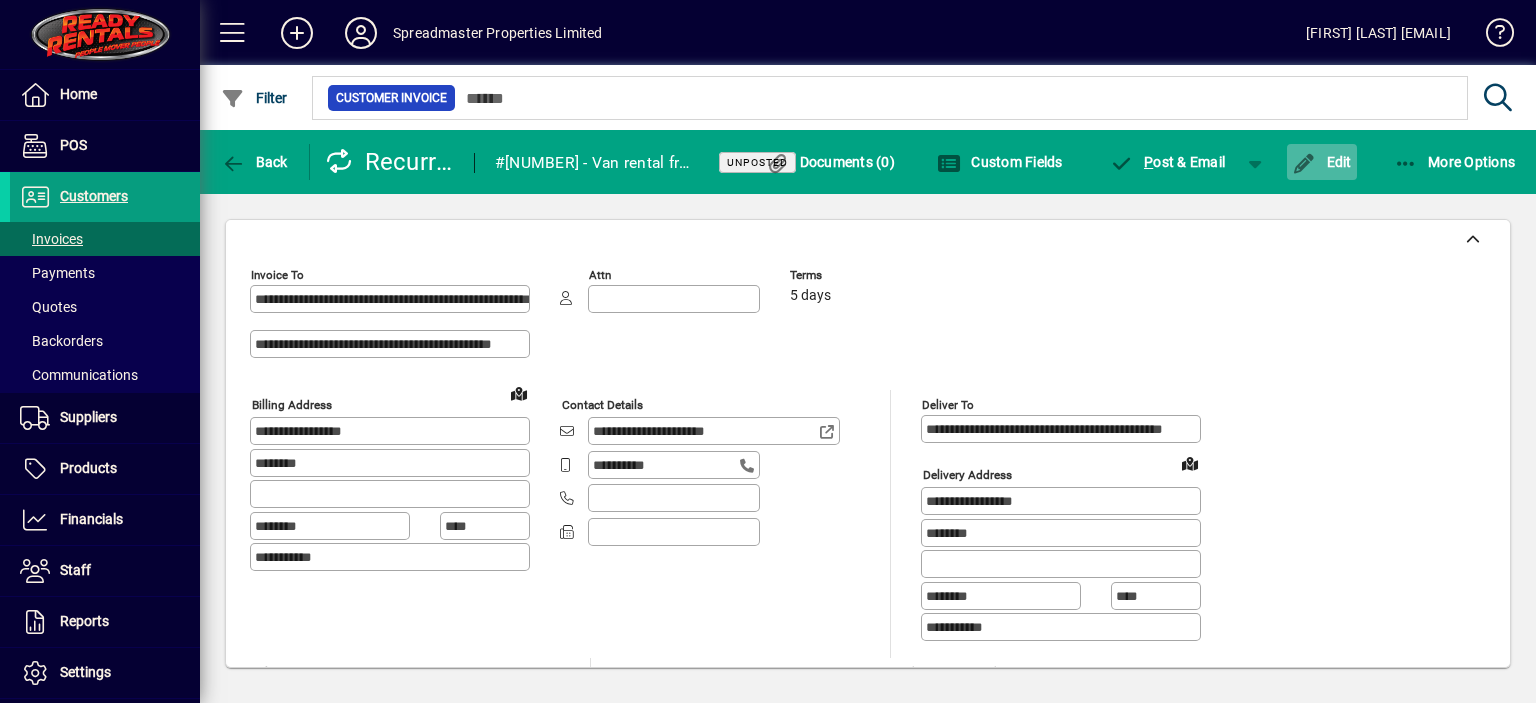 click on "Edit" 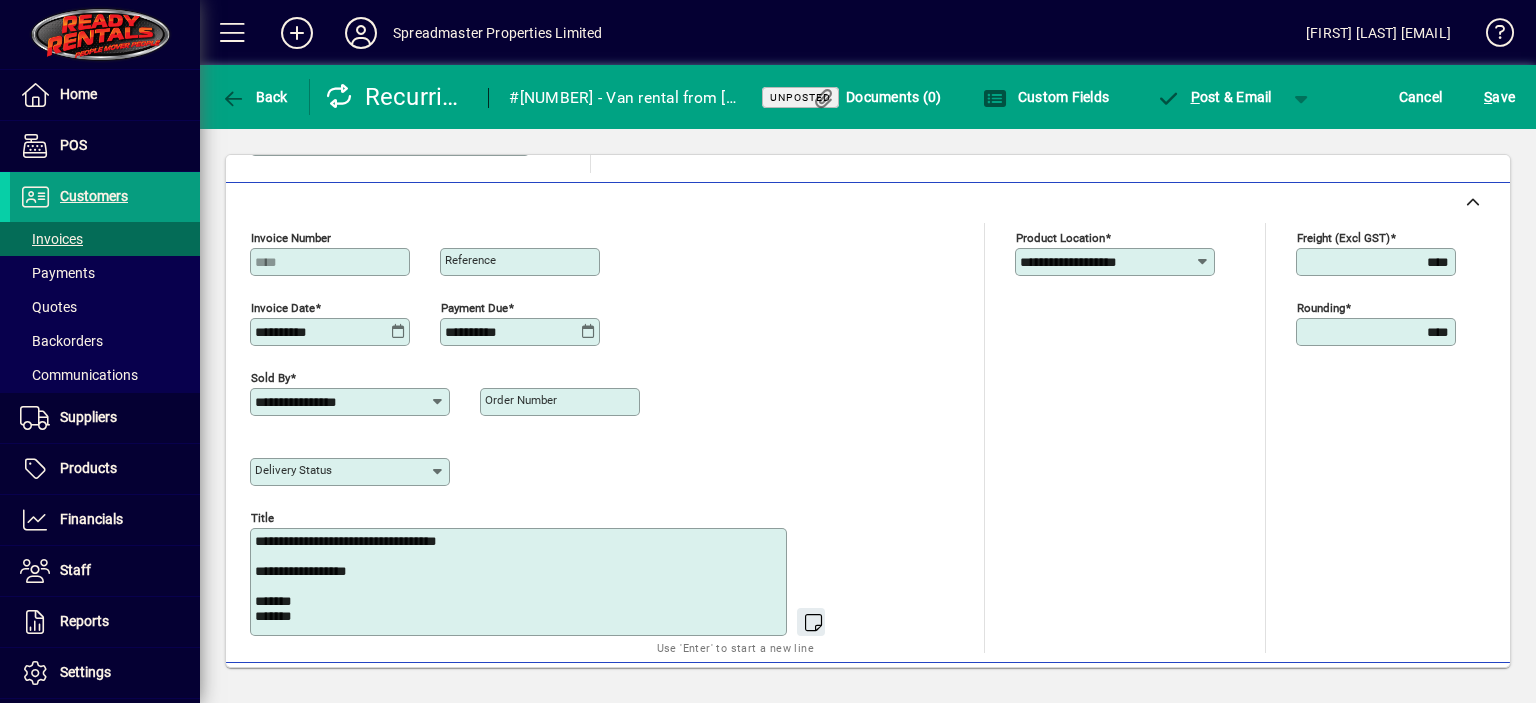 scroll, scrollTop: 800, scrollLeft: 0, axis: vertical 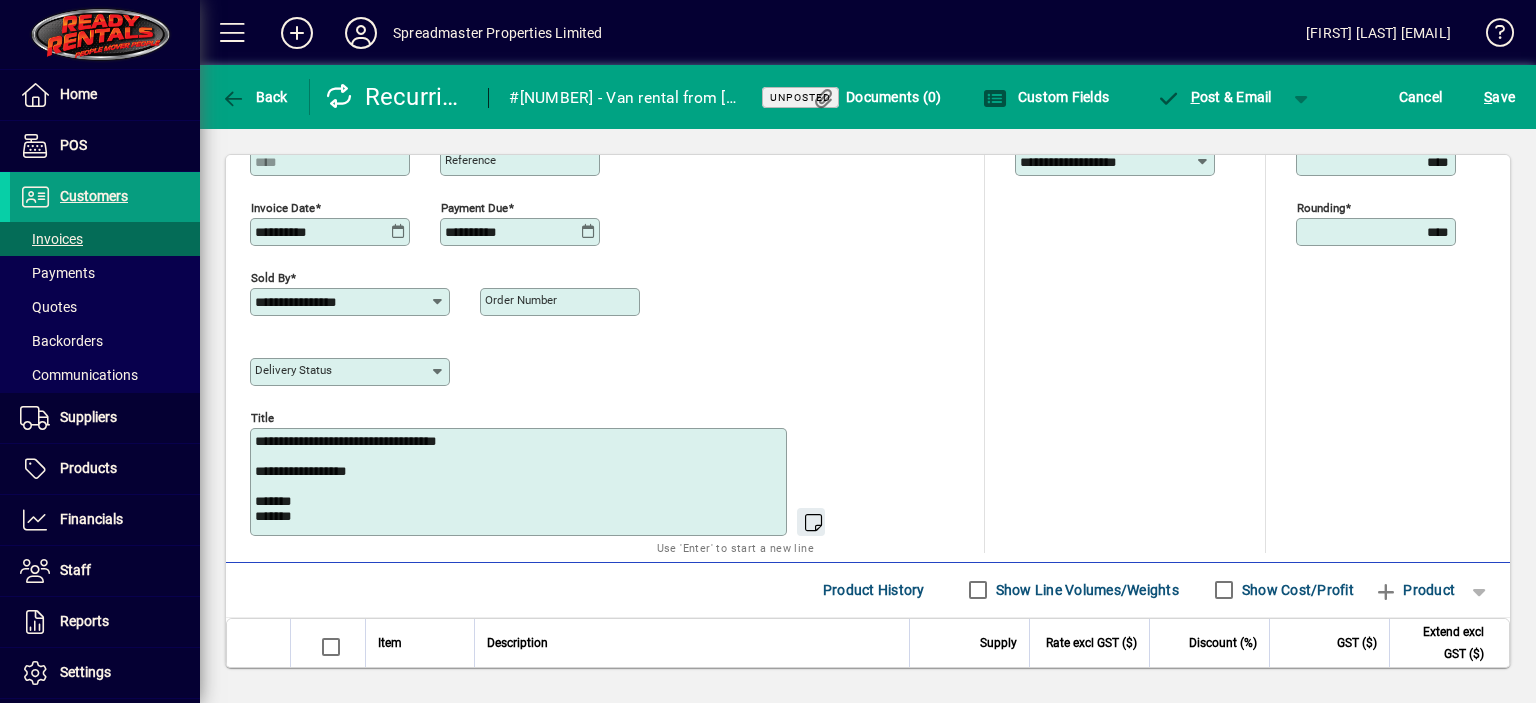 drag, startPoint x: 360, startPoint y: 443, endPoint x: 468, endPoint y: 433, distance: 108.461975 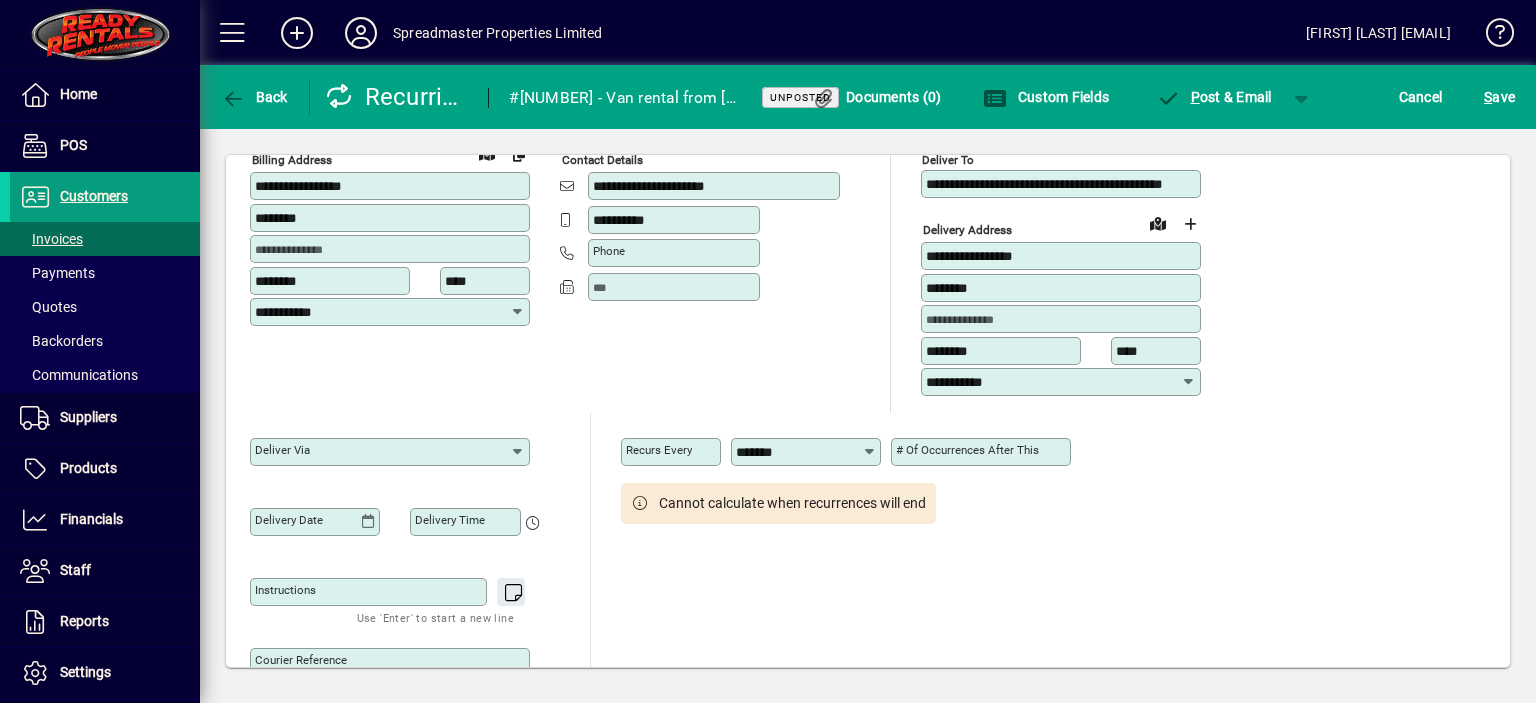 scroll, scrollTop: 0, scrollLeft: 0, axis: both 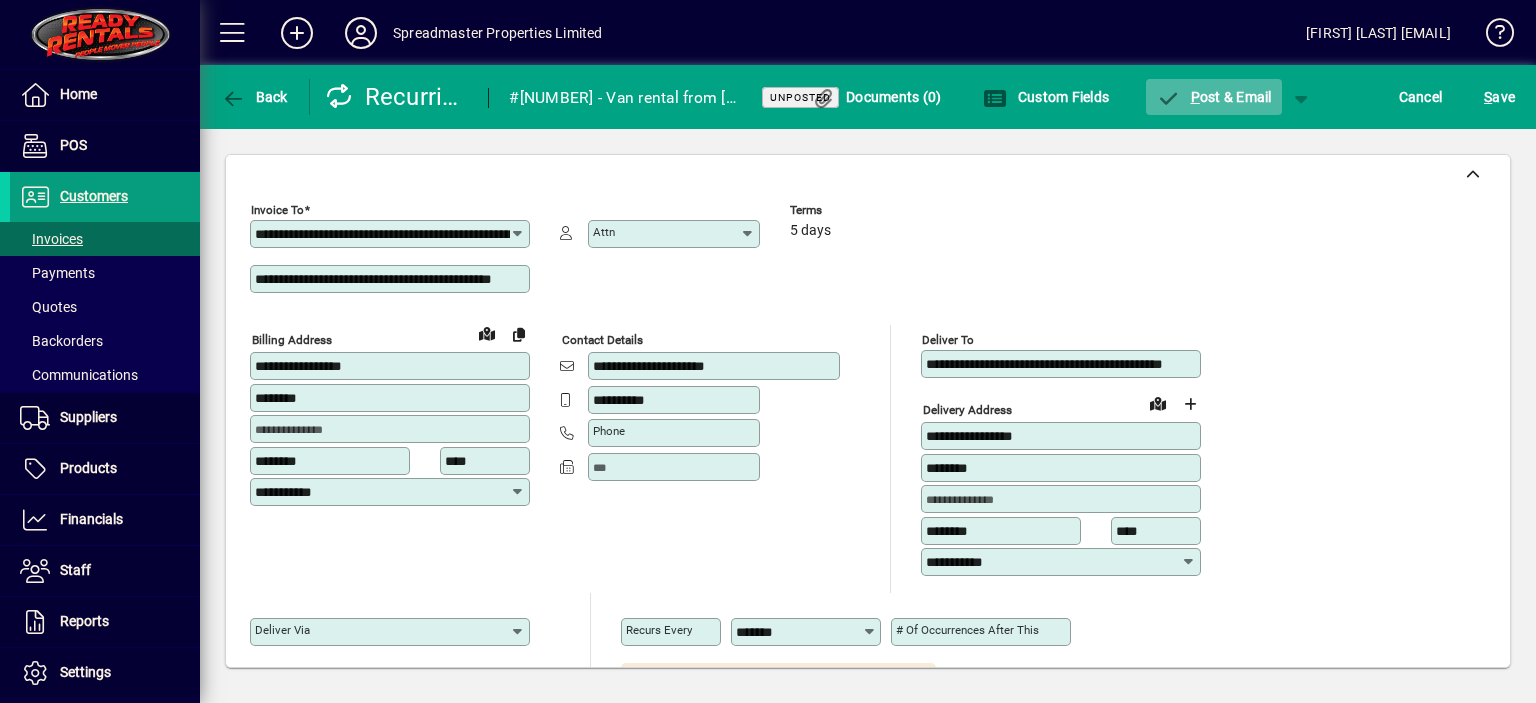 type on "**********" 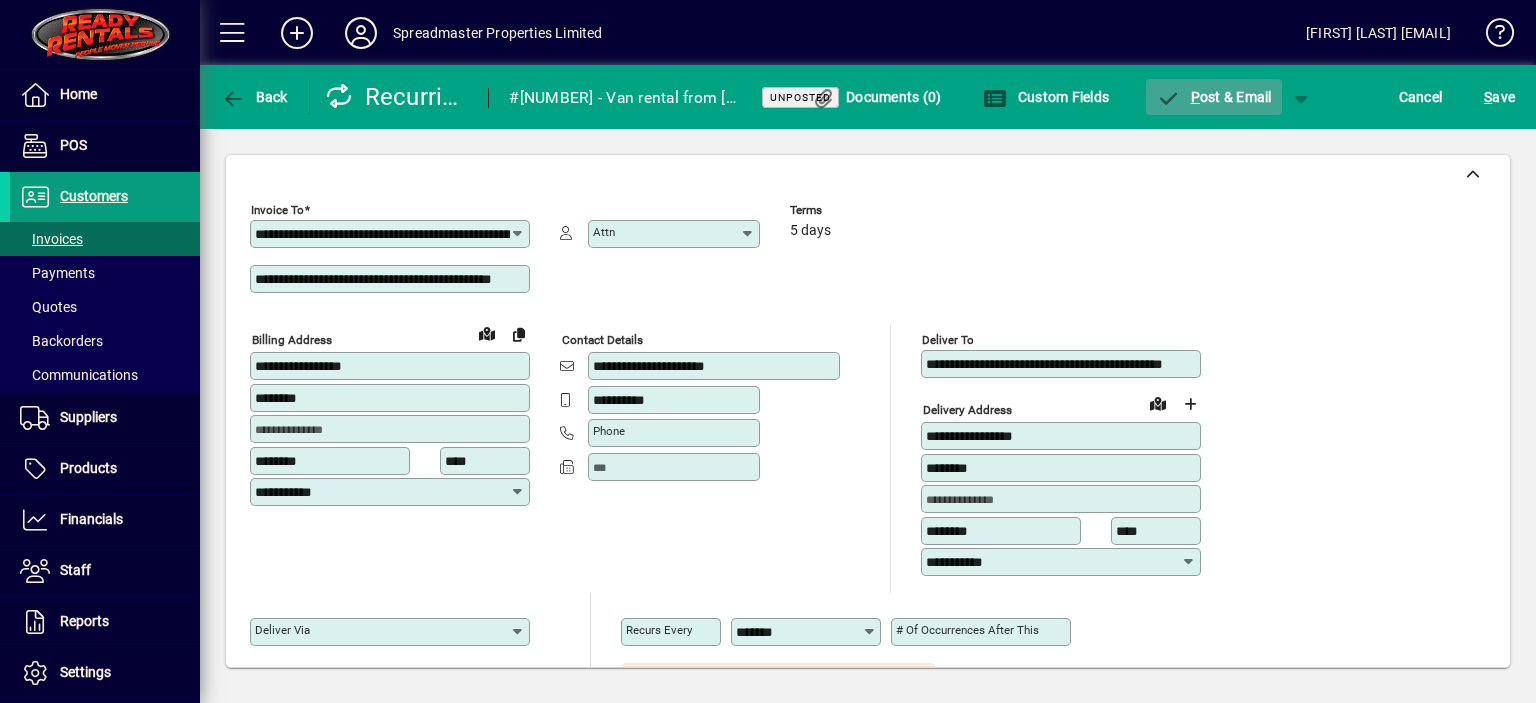 click on "P ost & Email" 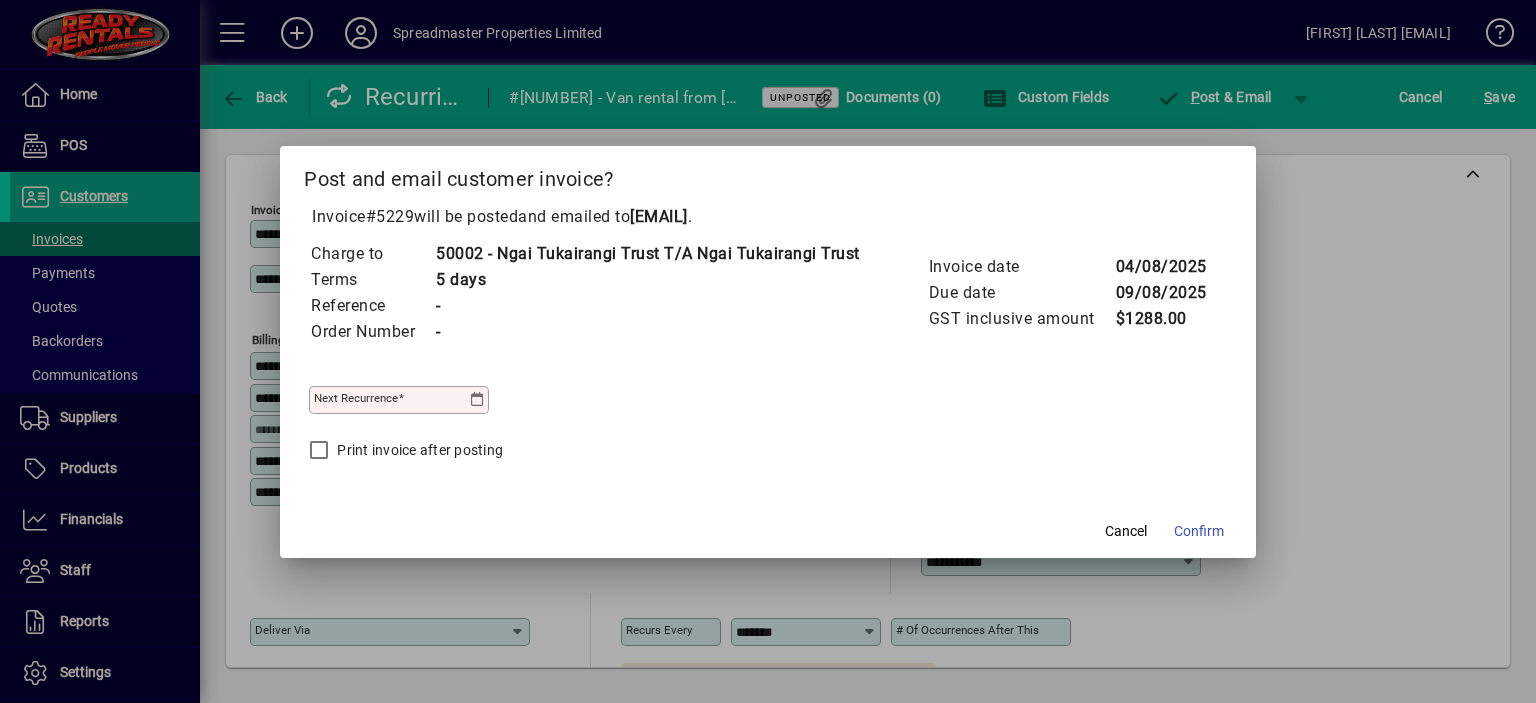 click at bounding box center (478, 400) 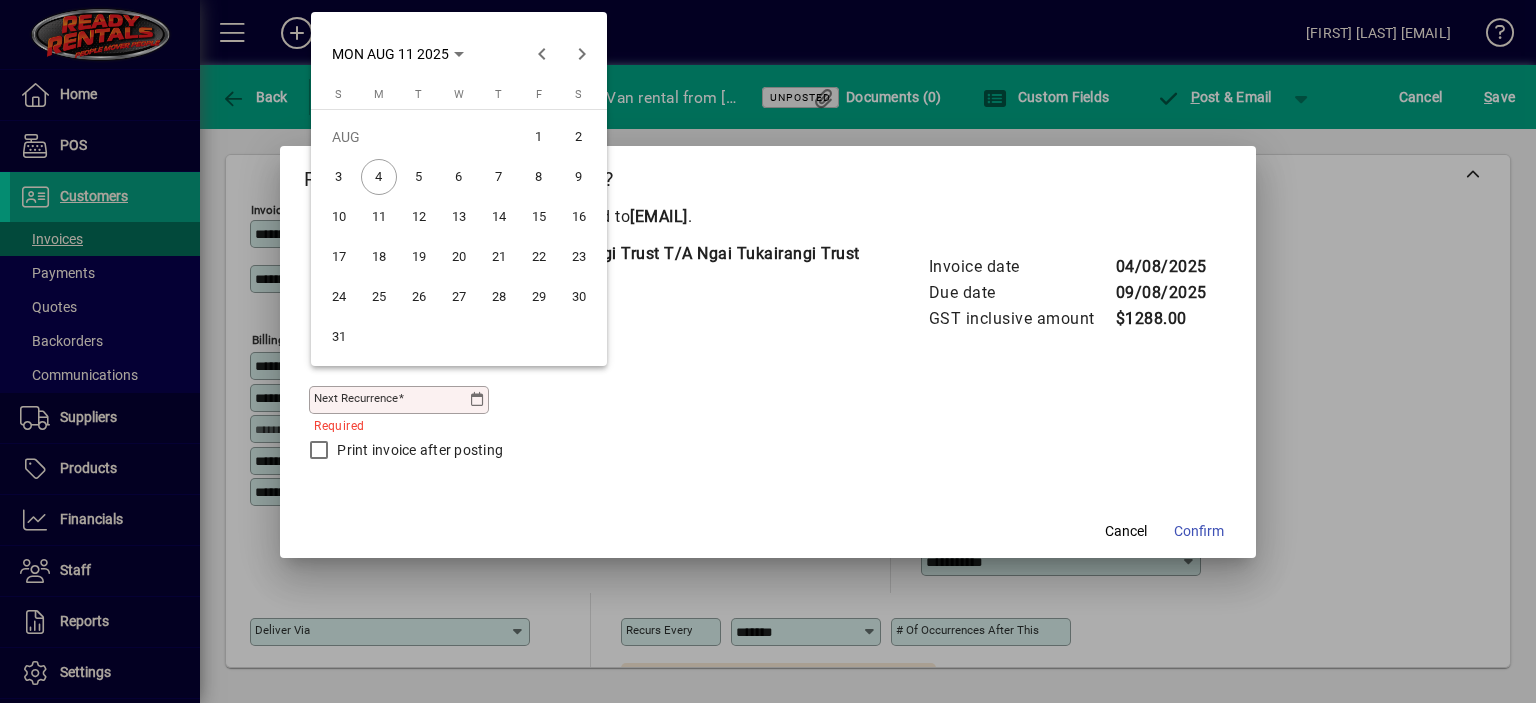 click on "11" at bounding box center (379, 217) 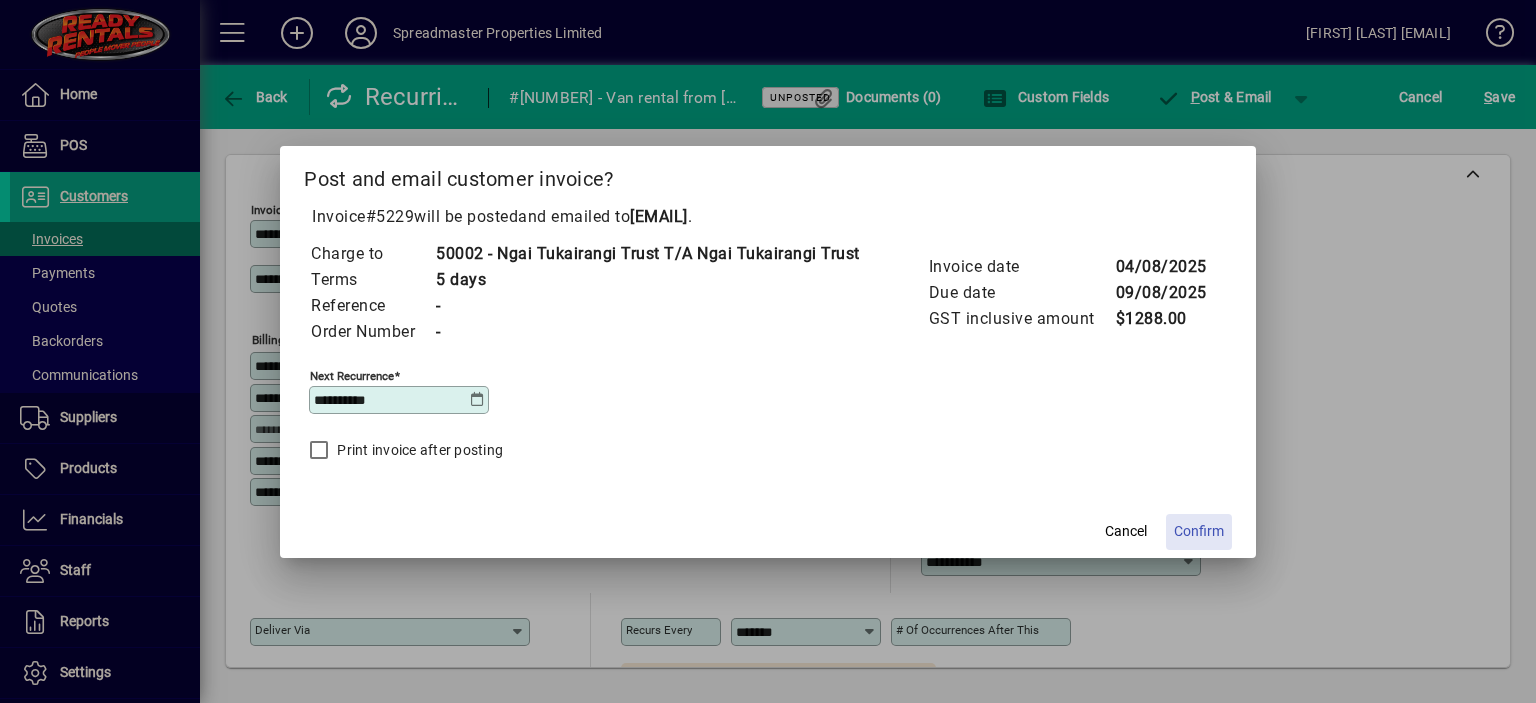 click on "Confirm" 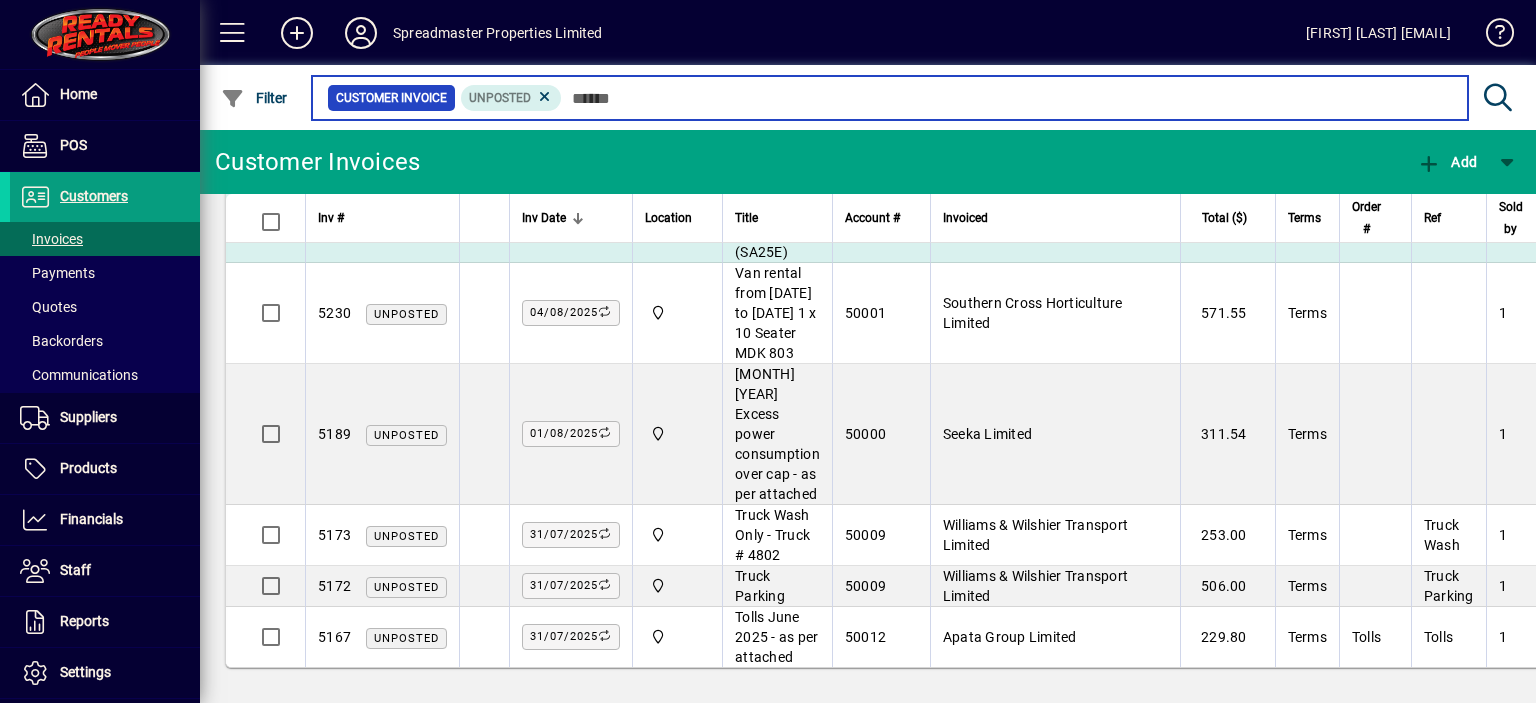 scroll, scrollTop: 1810, scrollLeft: 0, axis: vertical 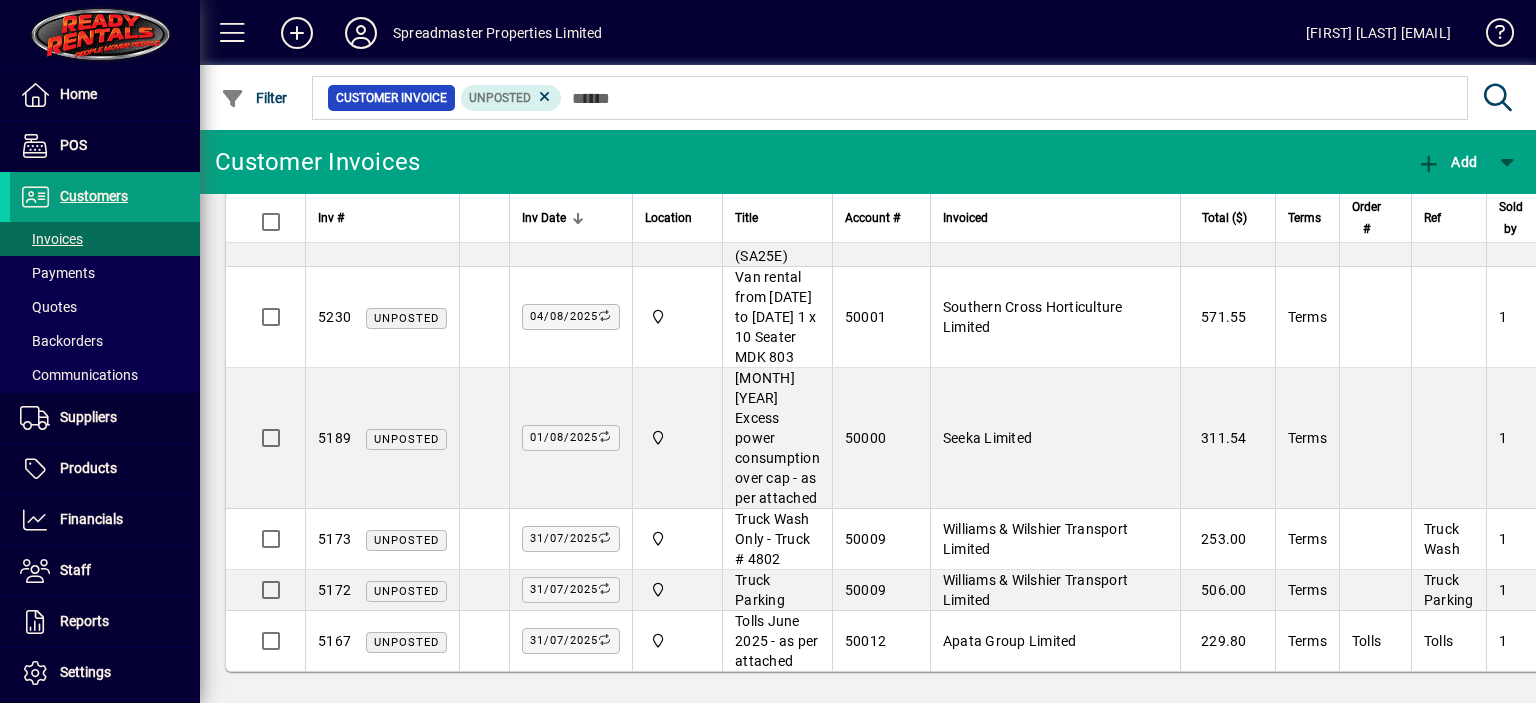 click on "Southern Cross Horticulture Limited" at bounding box center (1033, 317) 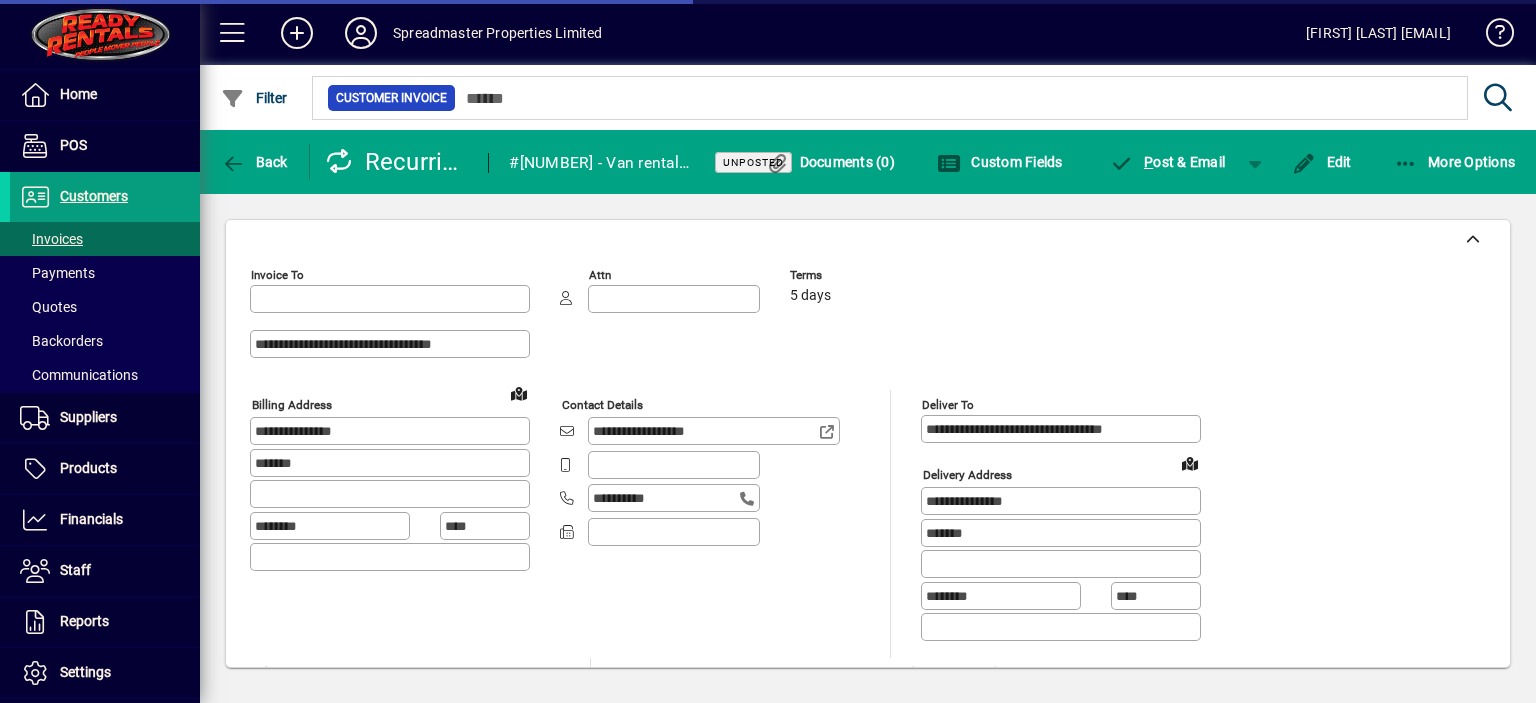 type on "**********" 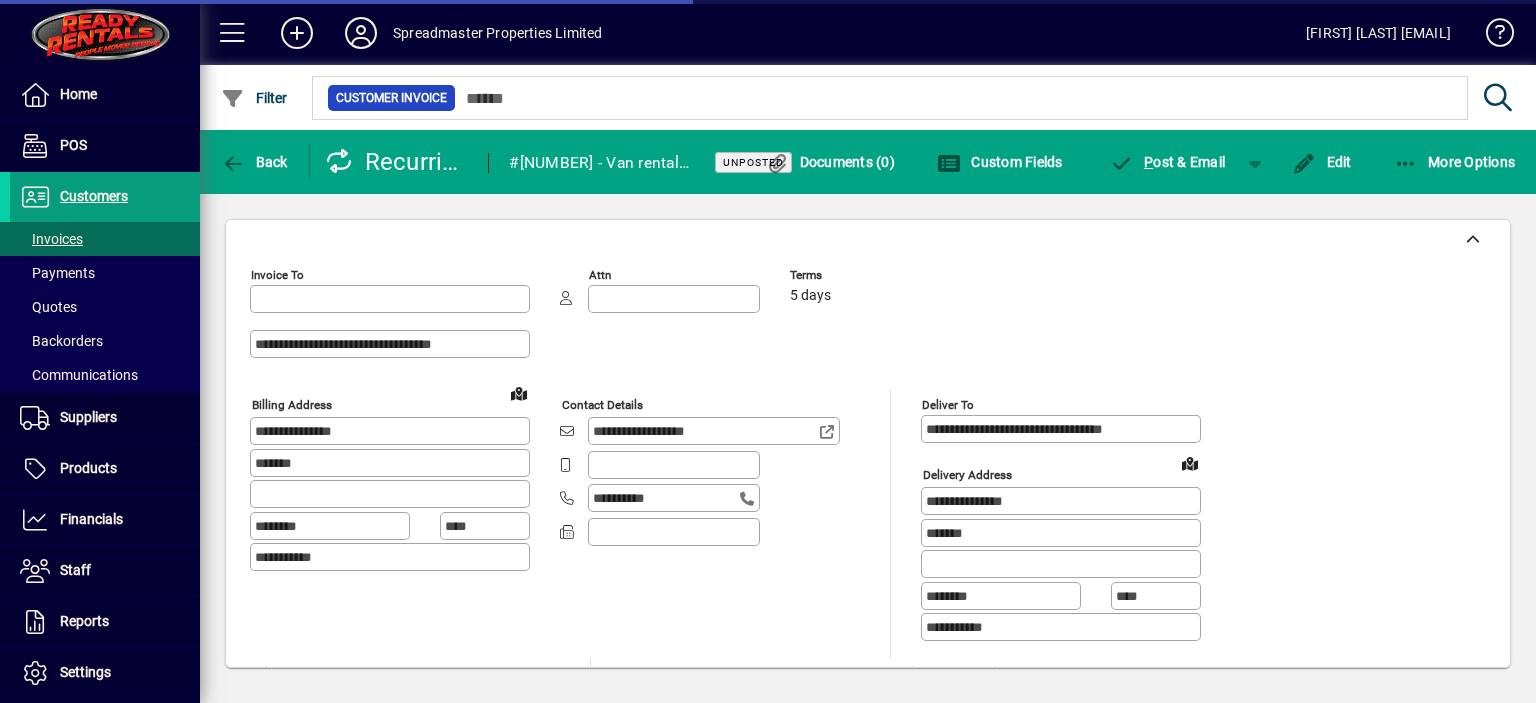 type on "**********" 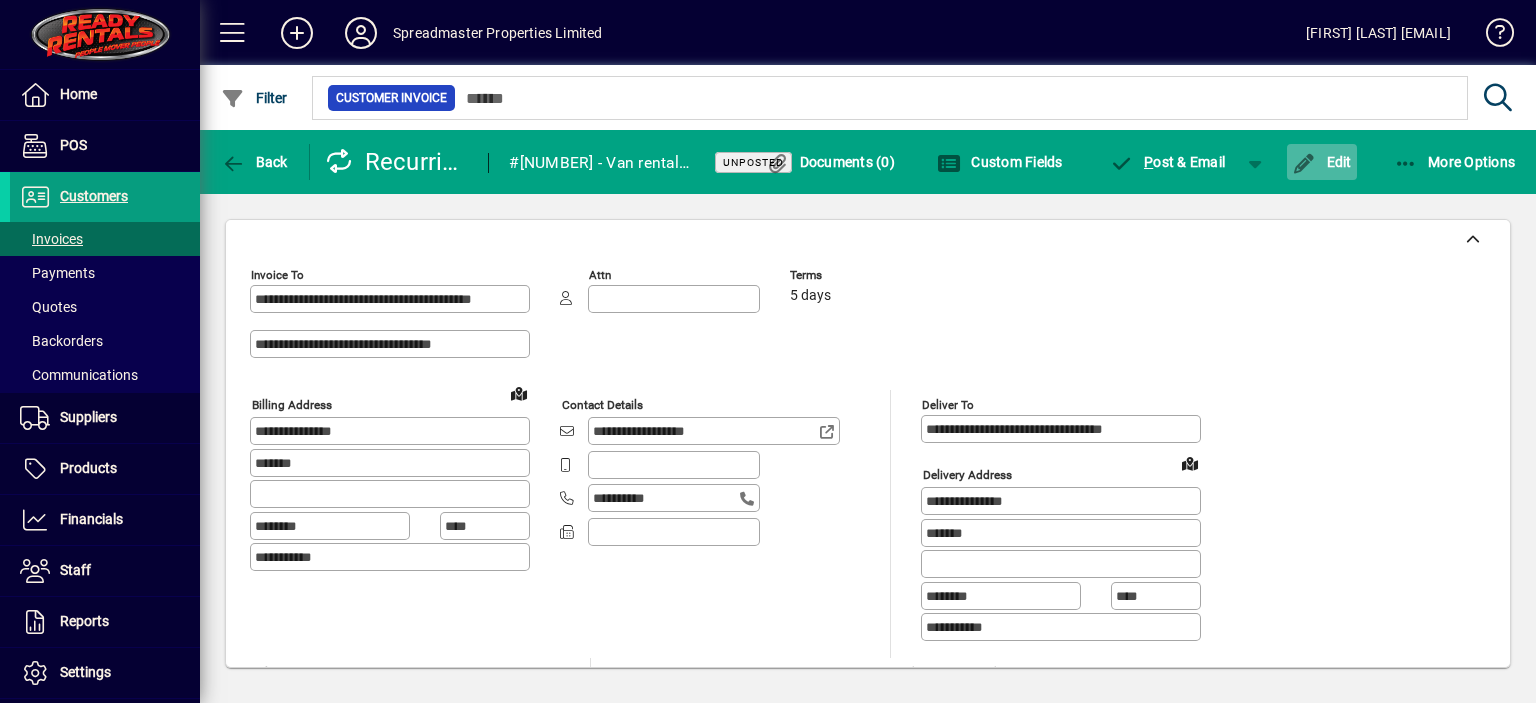 click on "Edit" 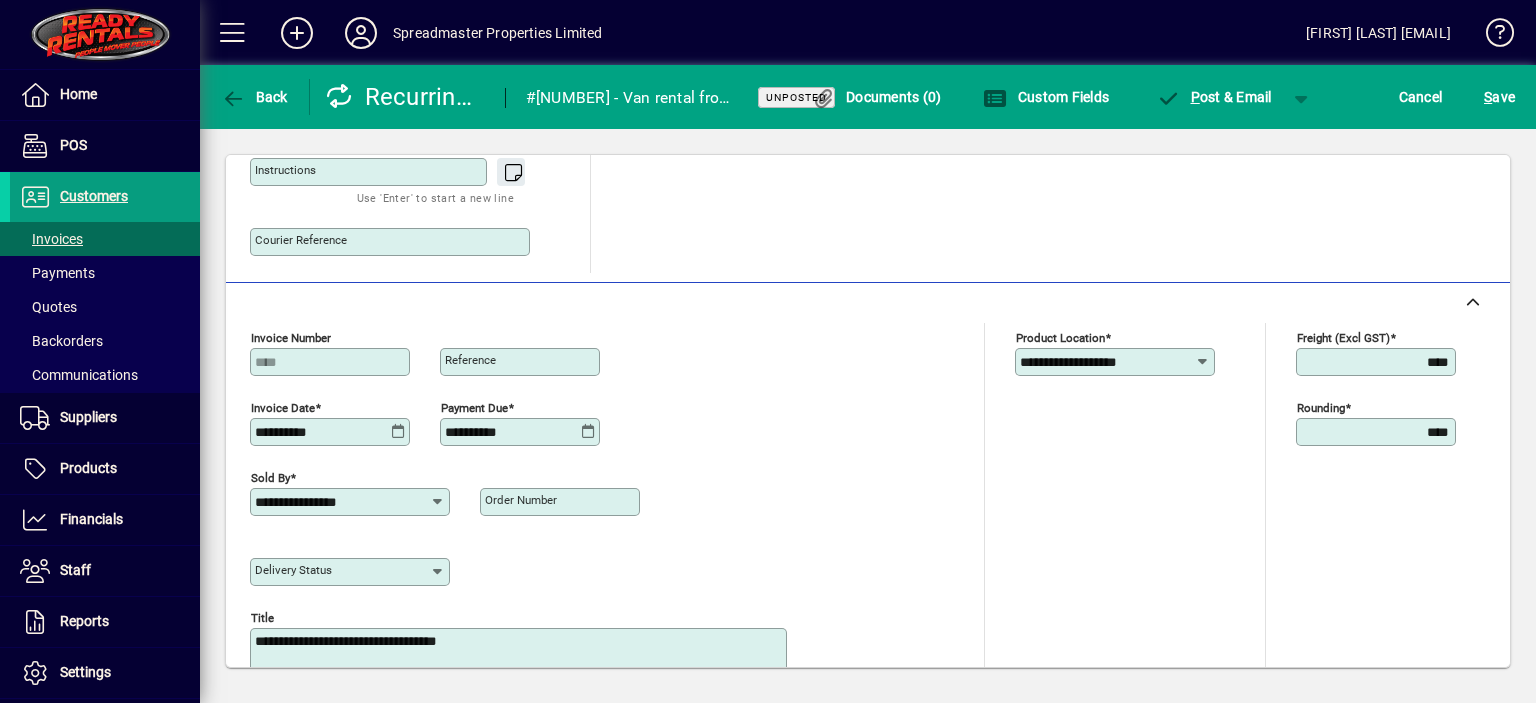 scroll, scrollTop: 800, scrollLeft: 0, axis: vertical 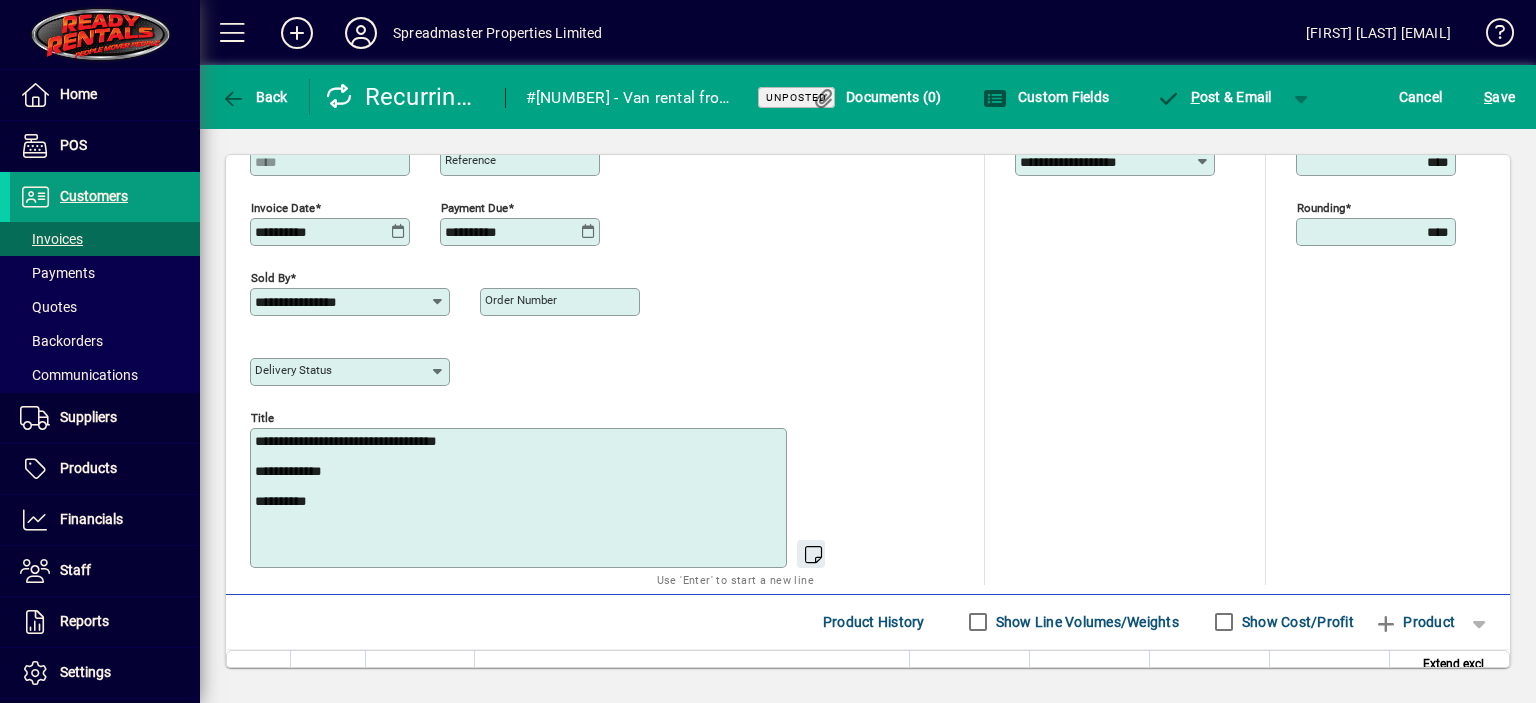click on "**********" at bounding box center [520, 498] 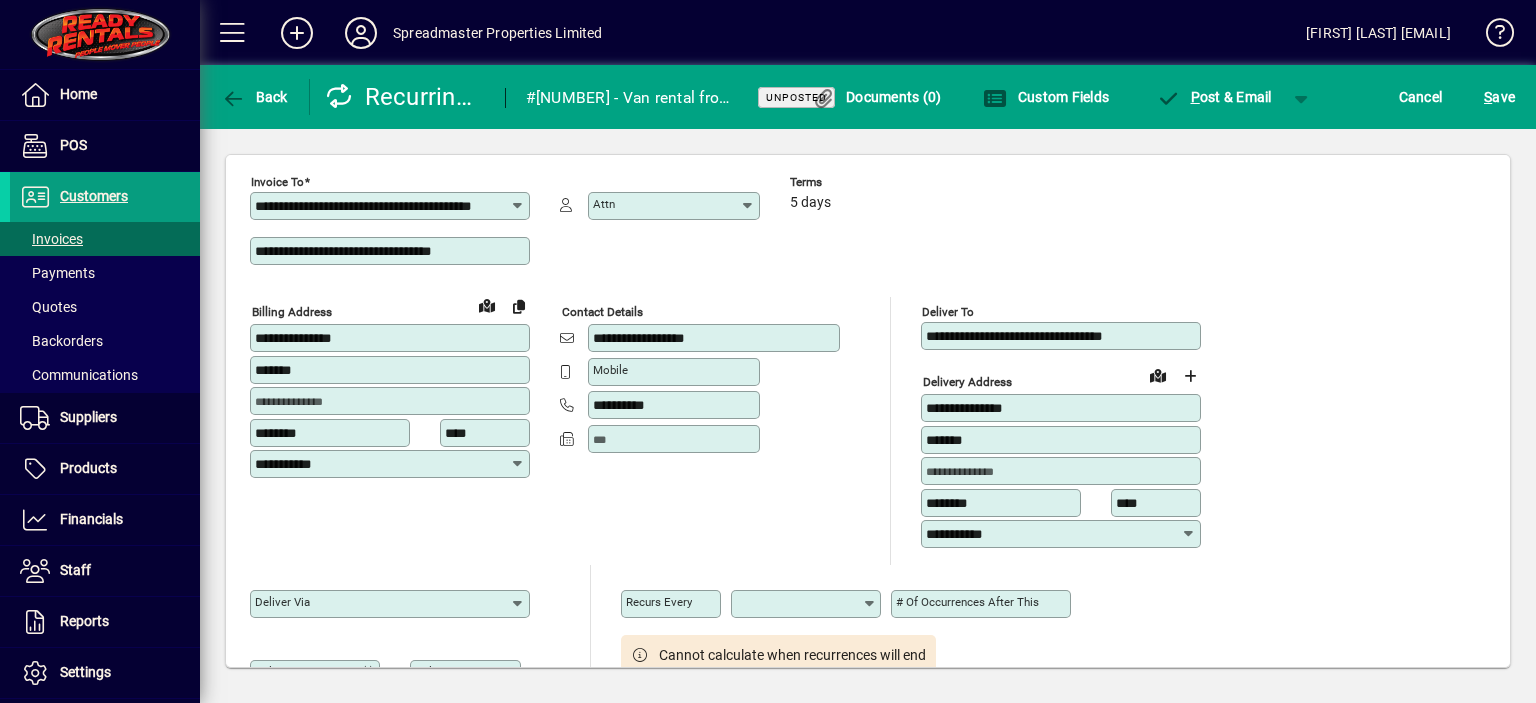 scroll, scrollTop: 0, scrollLeft: 0, axis: both 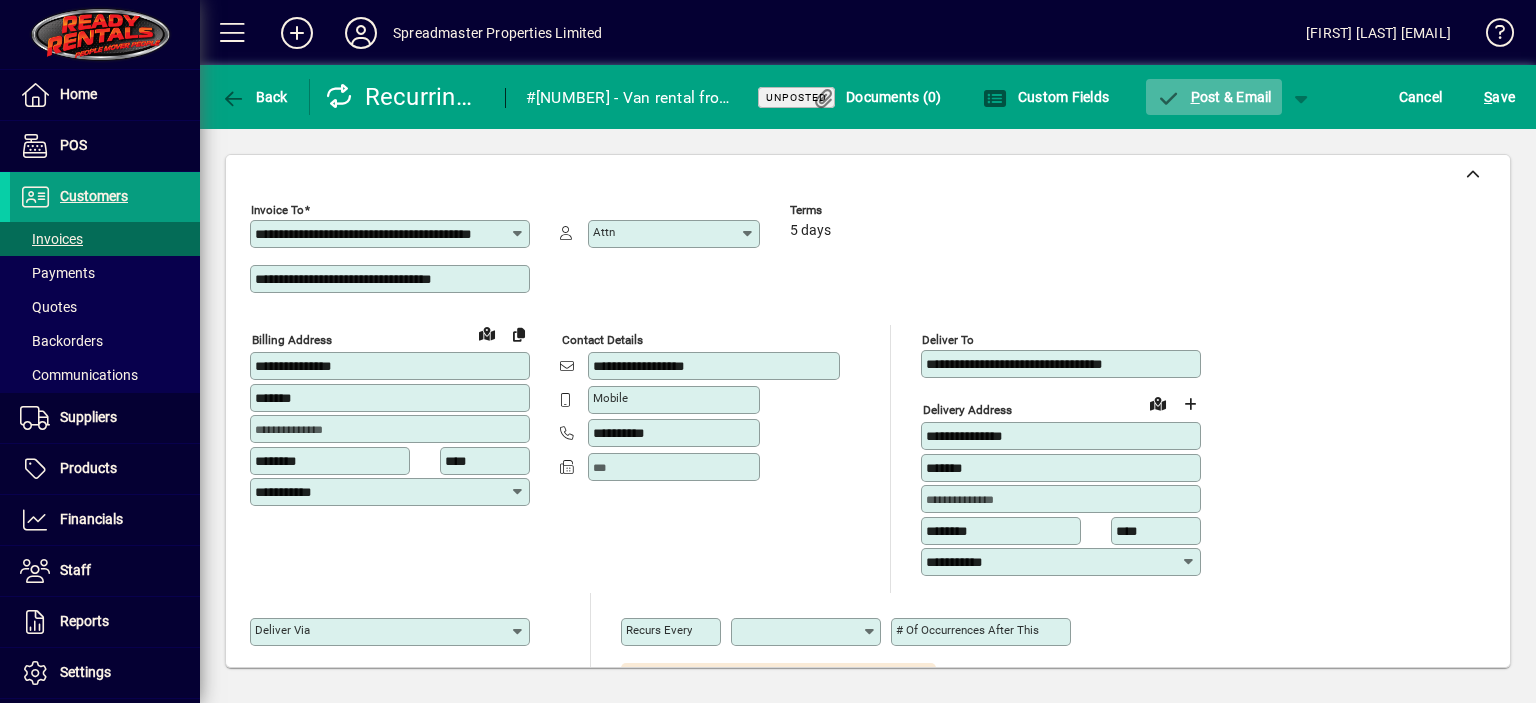 type on "**********" 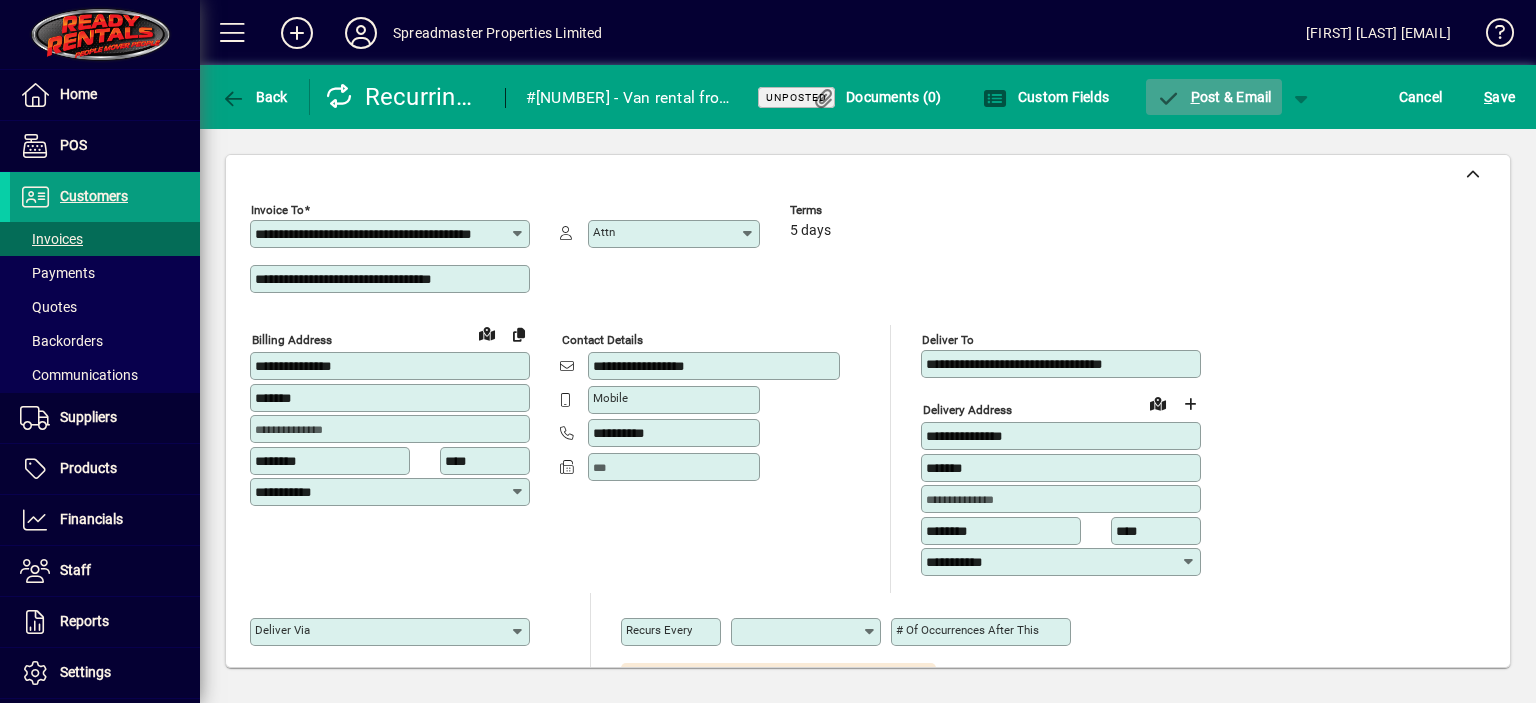 click on "P ost & Email" 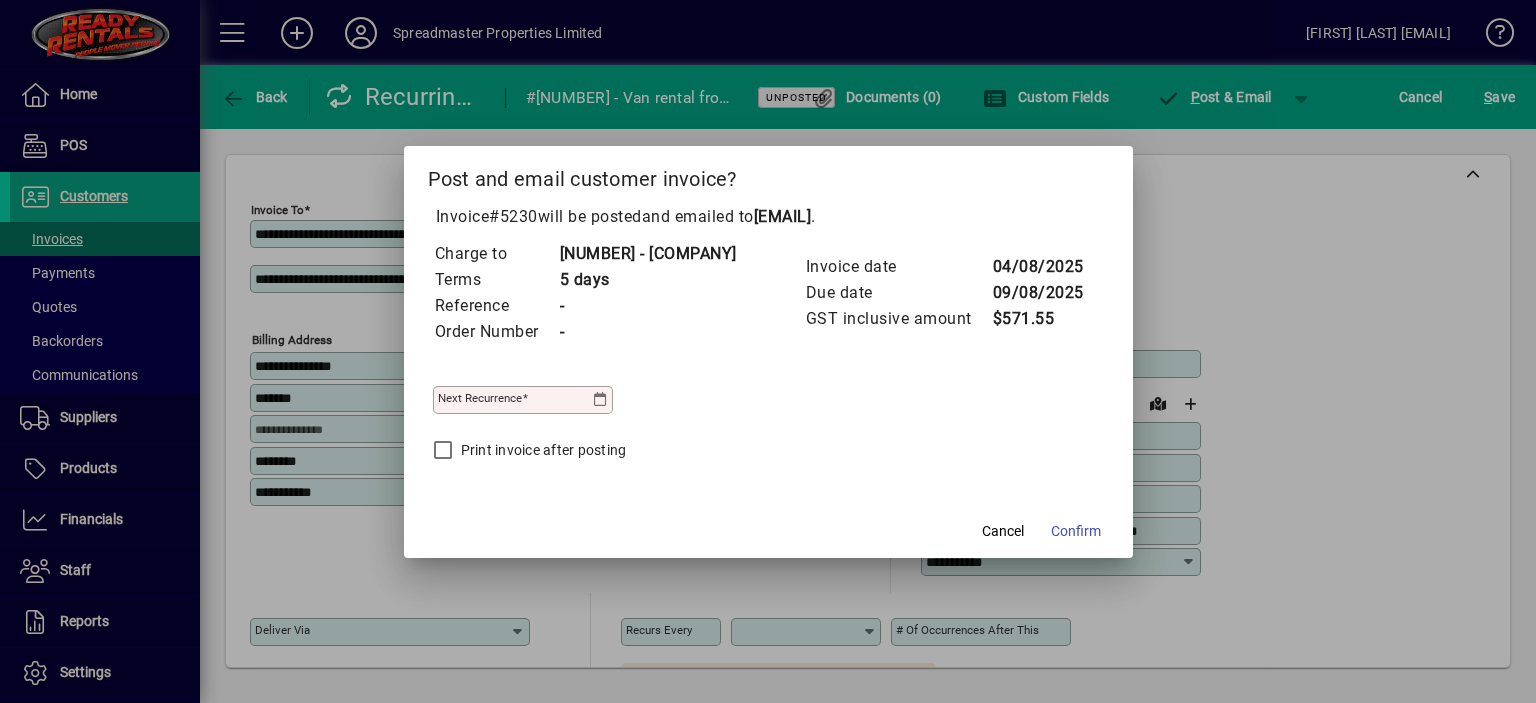 click at bounding box center [601, 400] 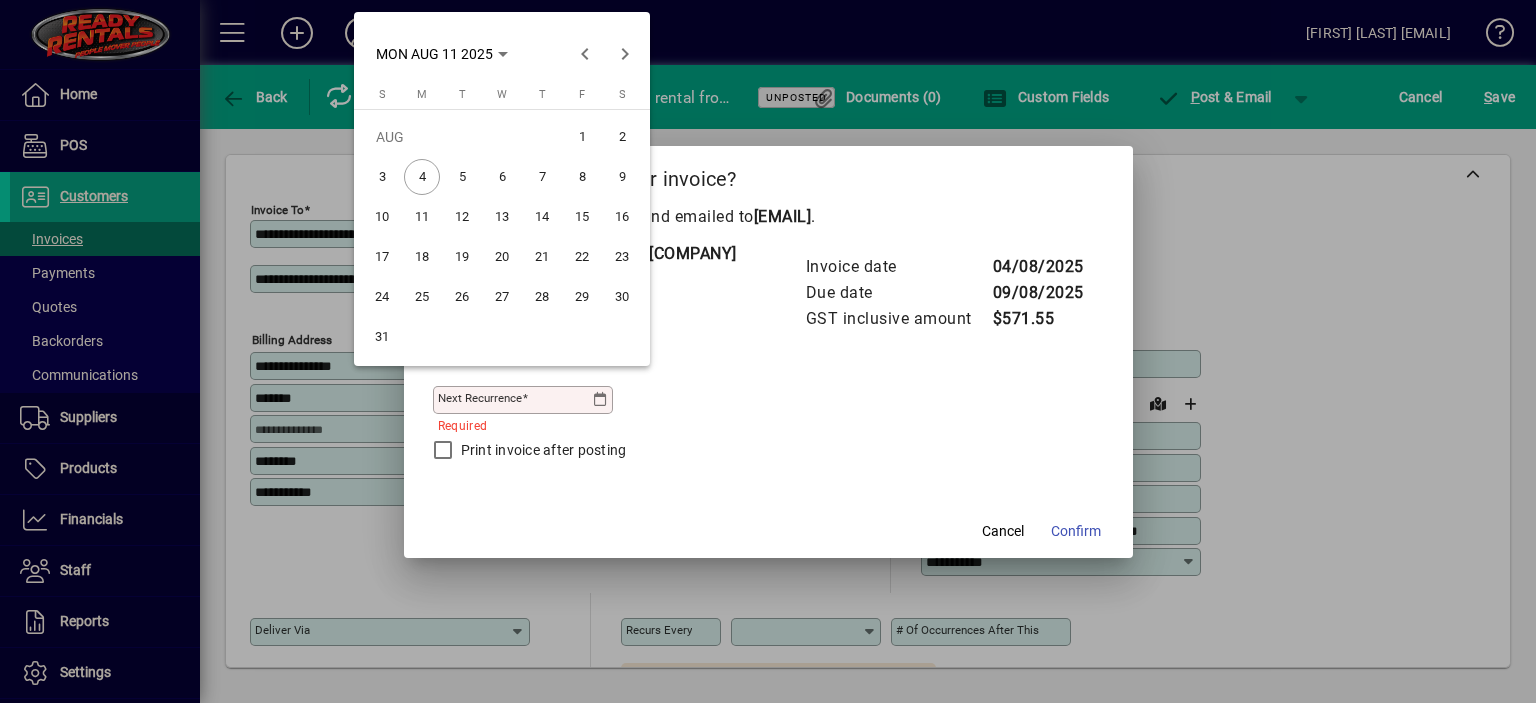 click on "11" at bounding box center [422, 217] 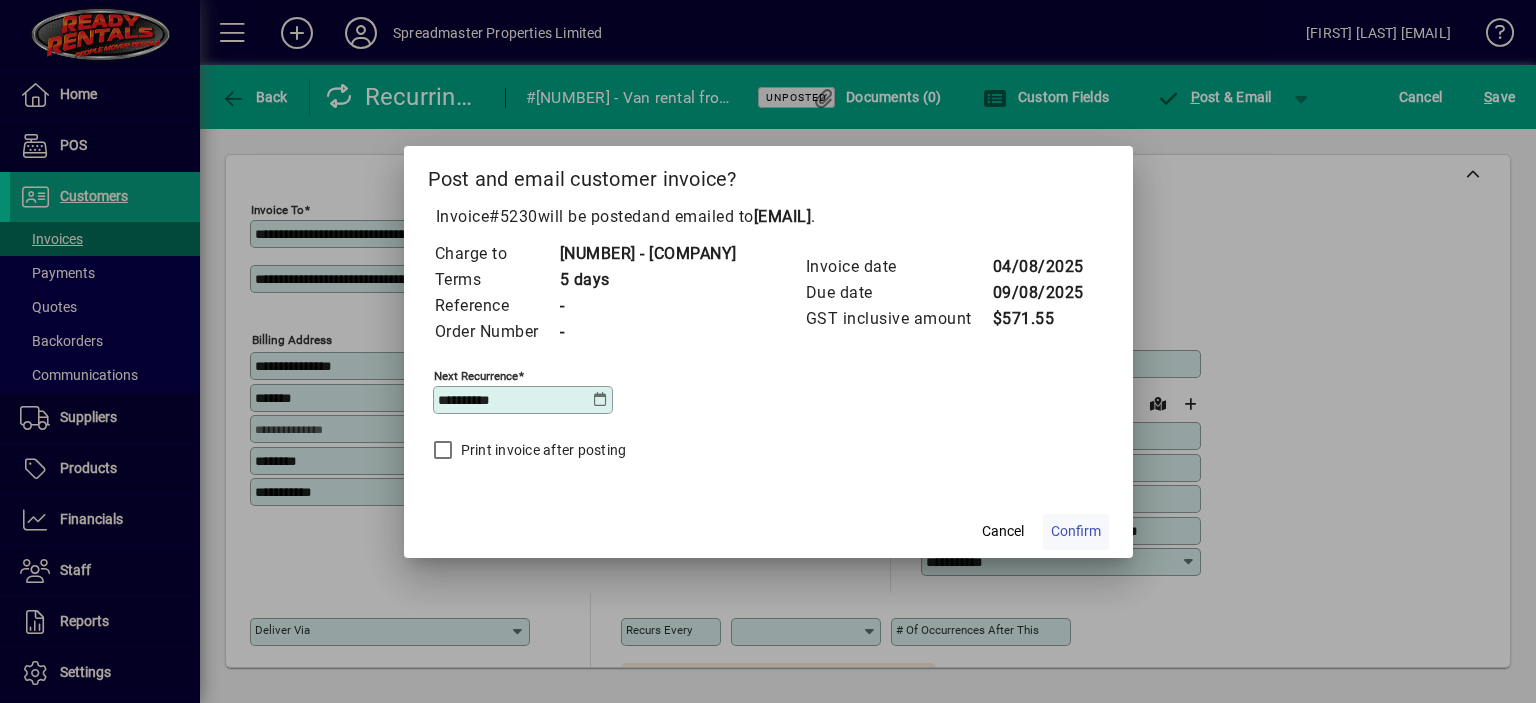 click on "Confirm" 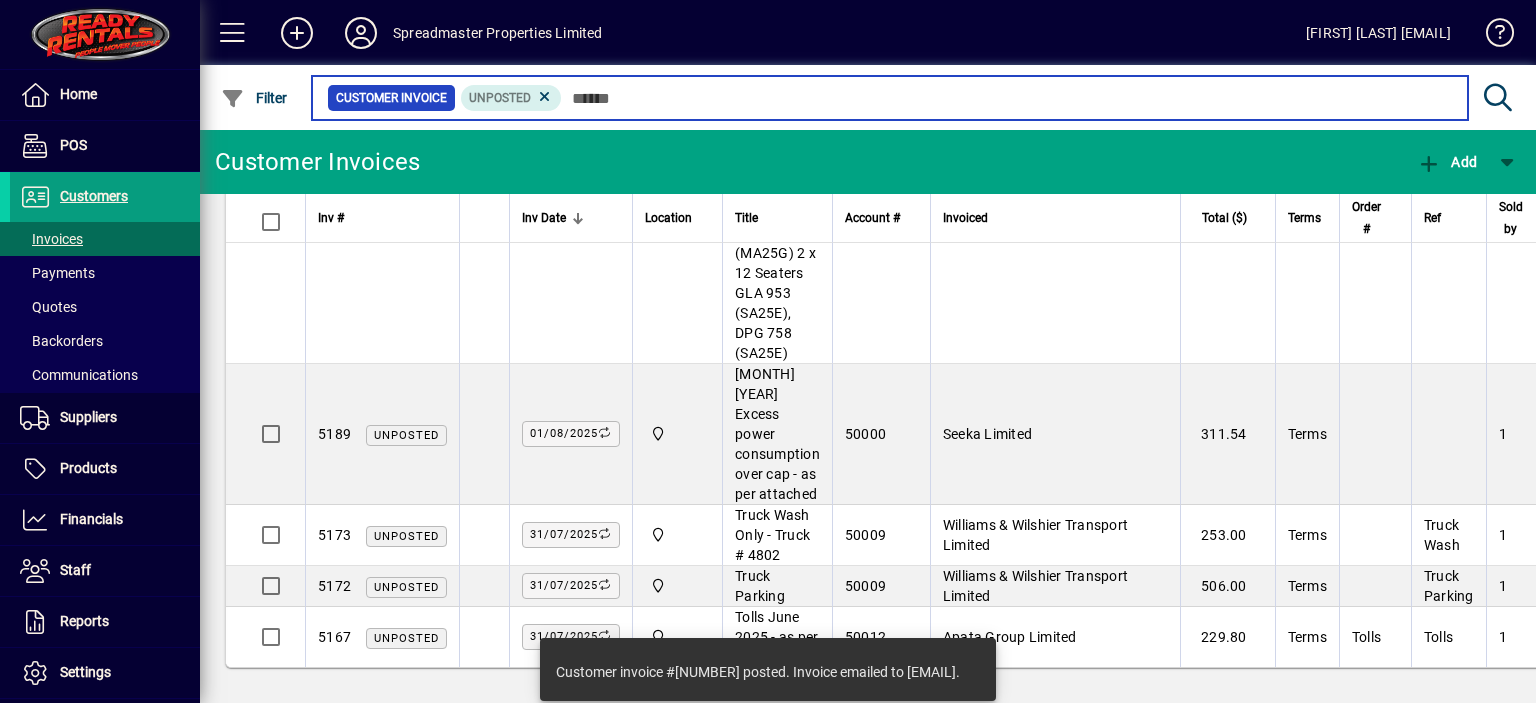 scroll, scrollTop: 1910, scrollLeft: 0, axis: vertical 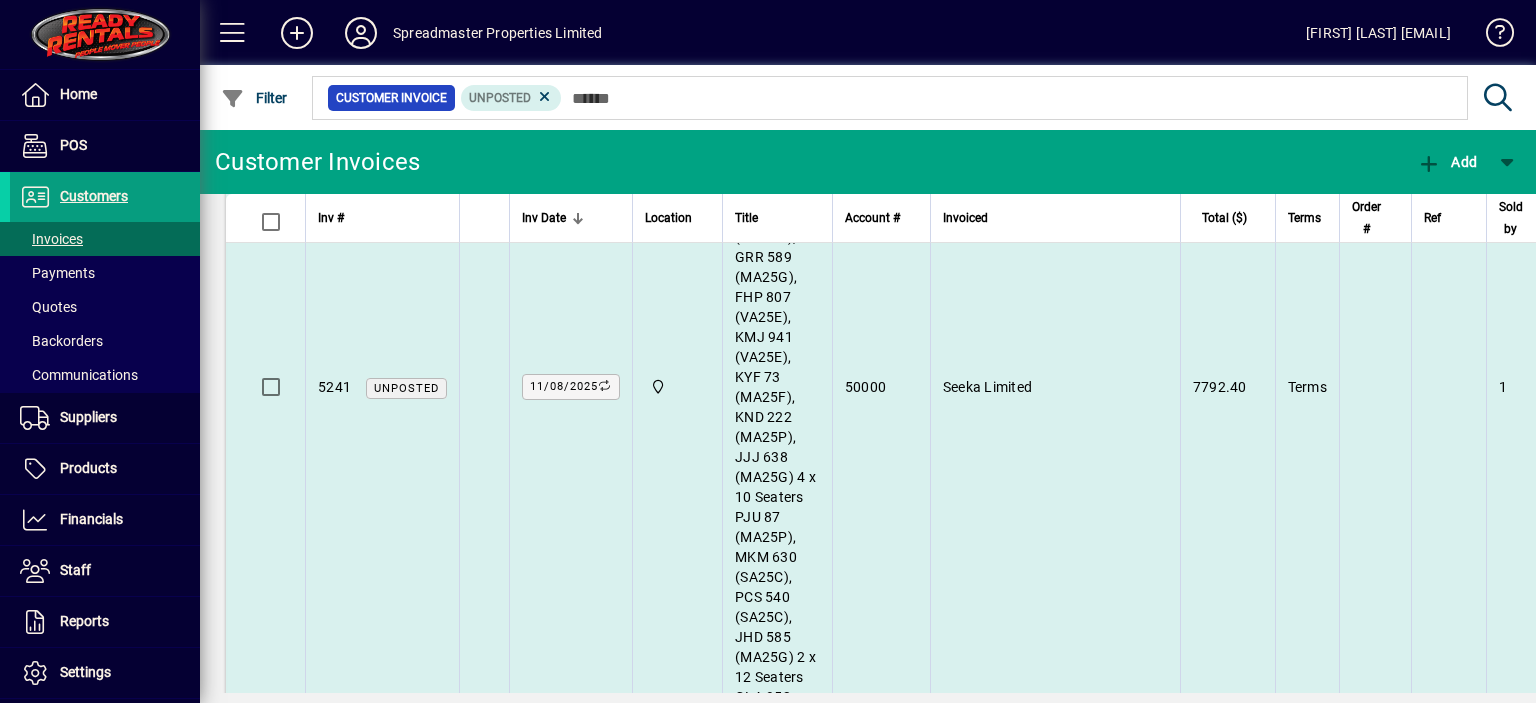 click on "Seeka Limited" at bounding box center (987, 387) 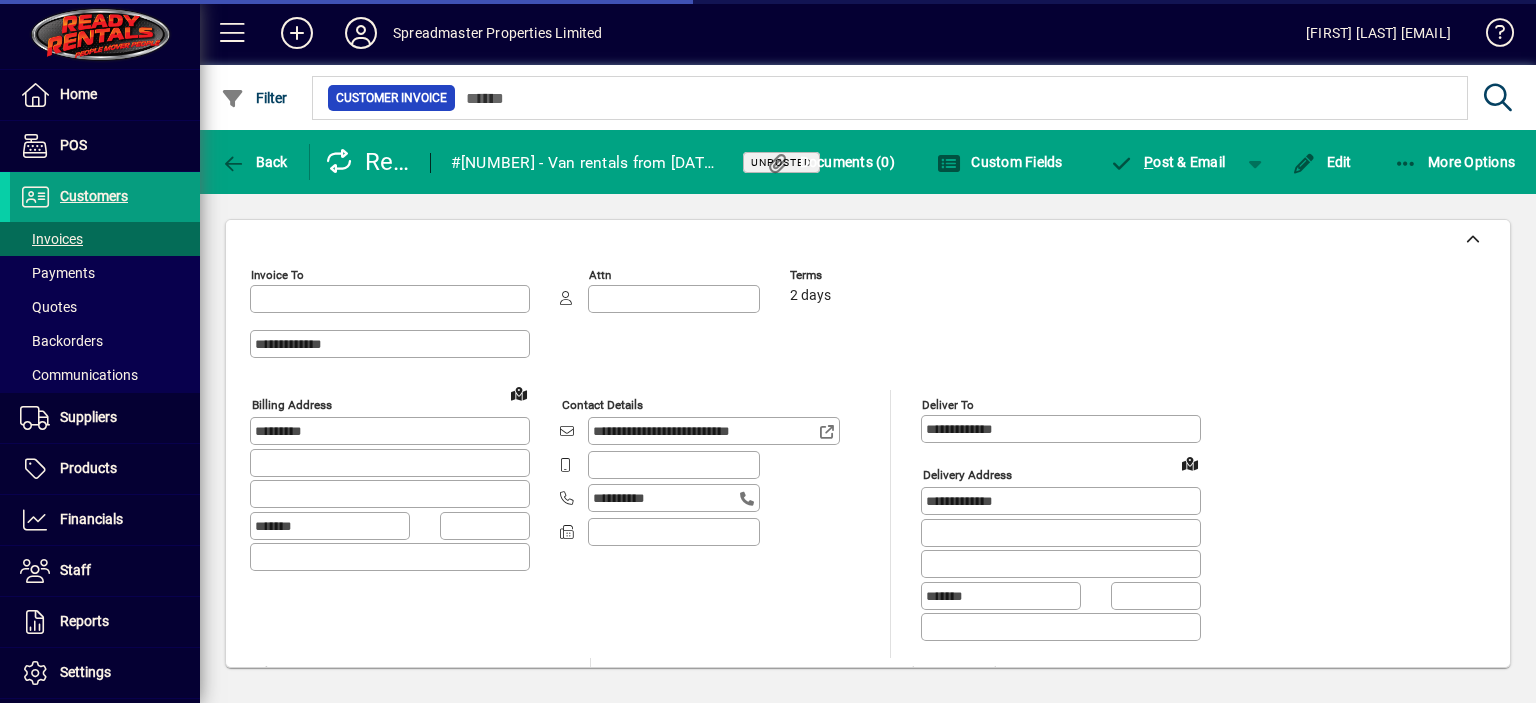 type on "**********" 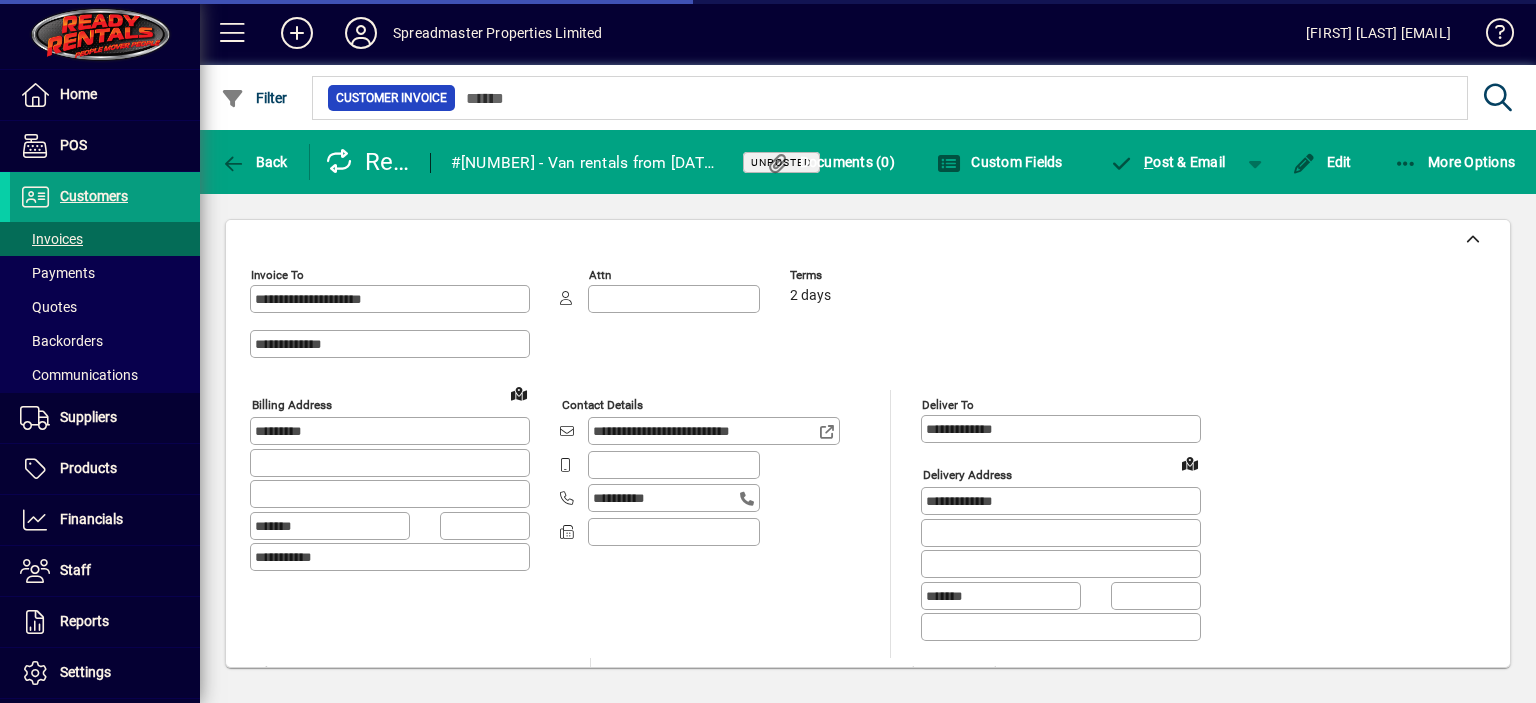 type on "**********" 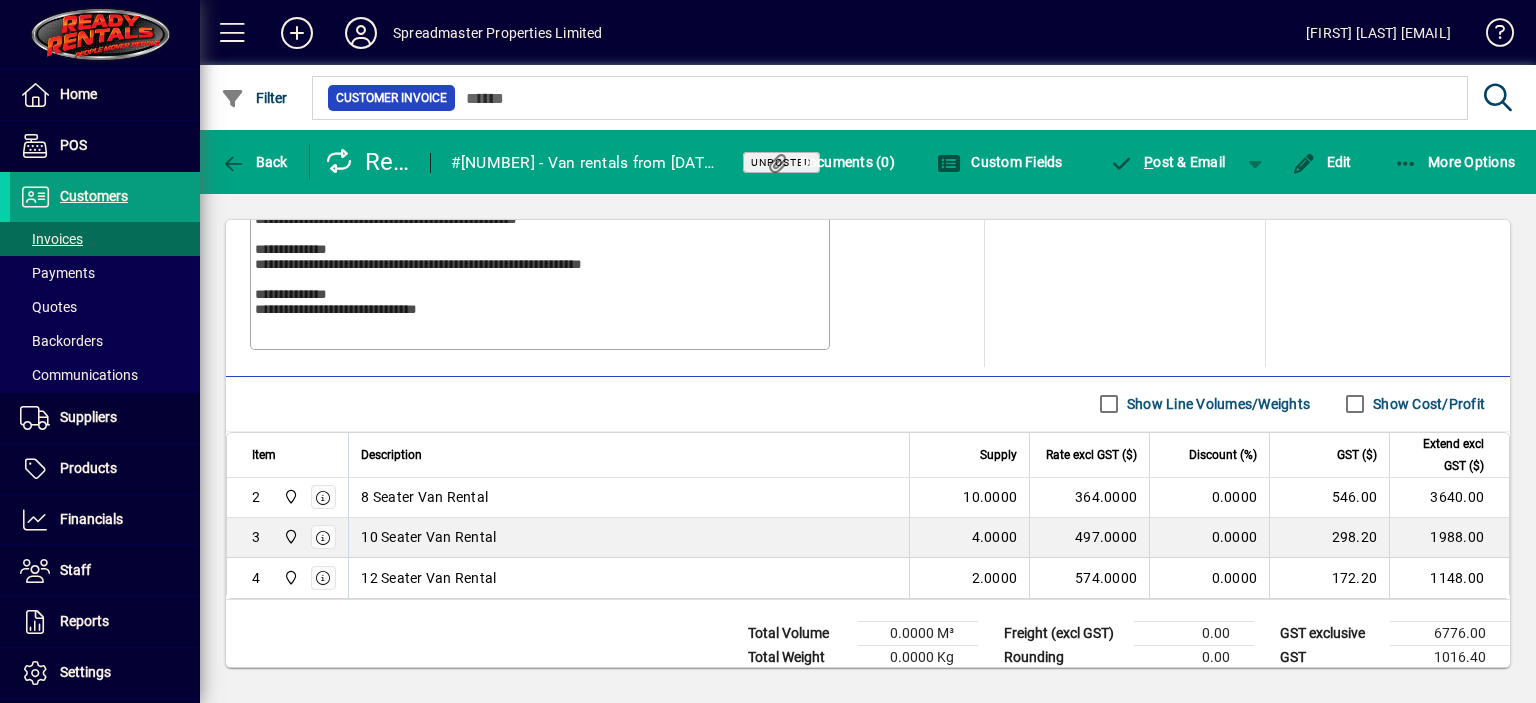 scroll, scrollTop: 1186, scrollLeft: 0, axis: vertical 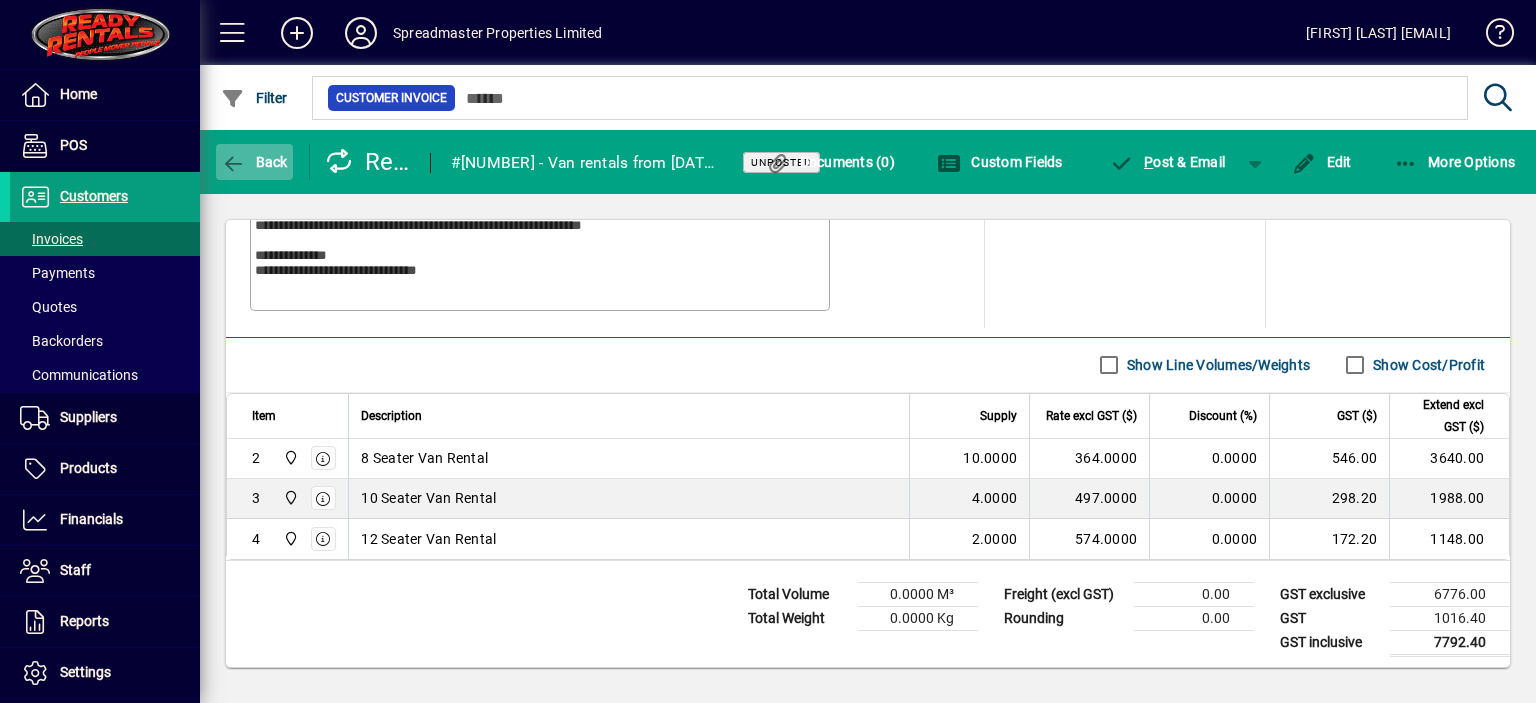 click on "Back" 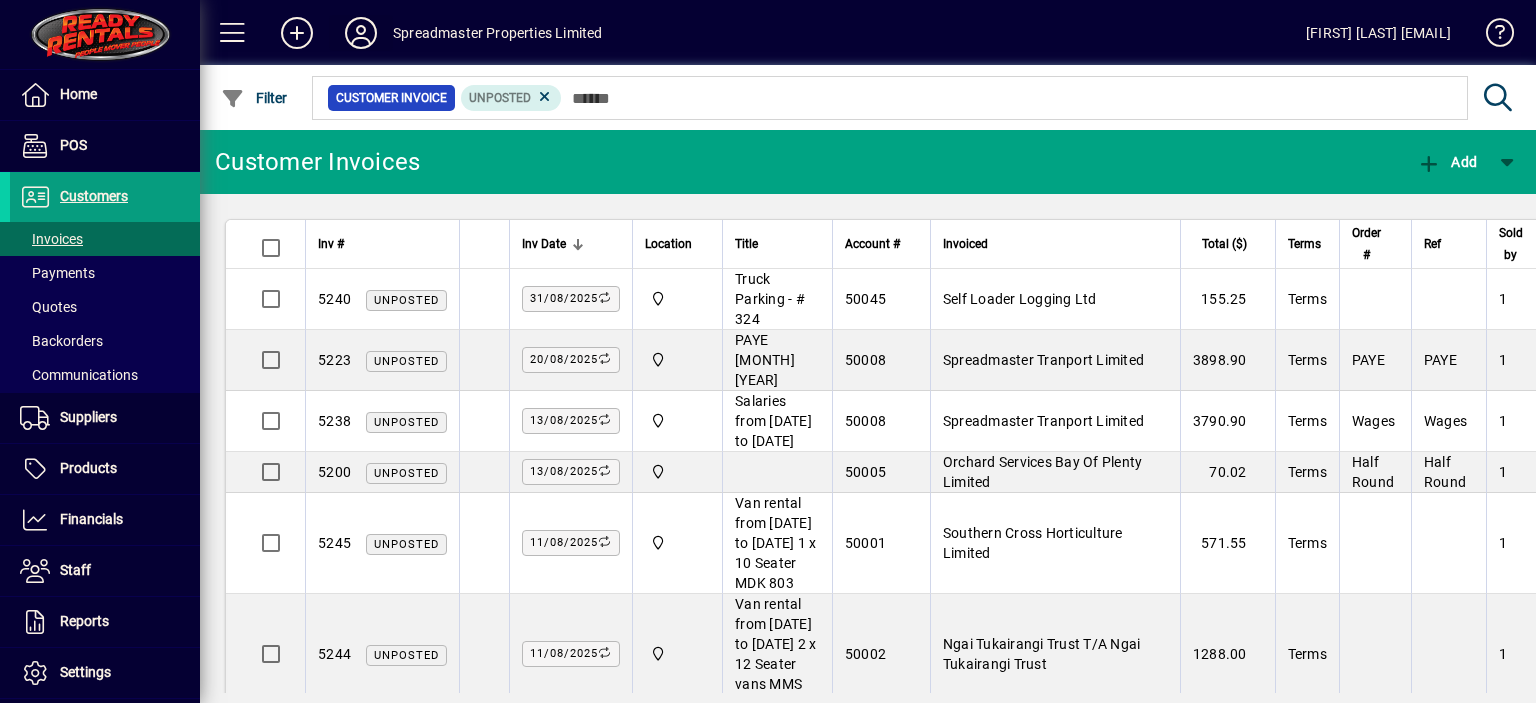 click 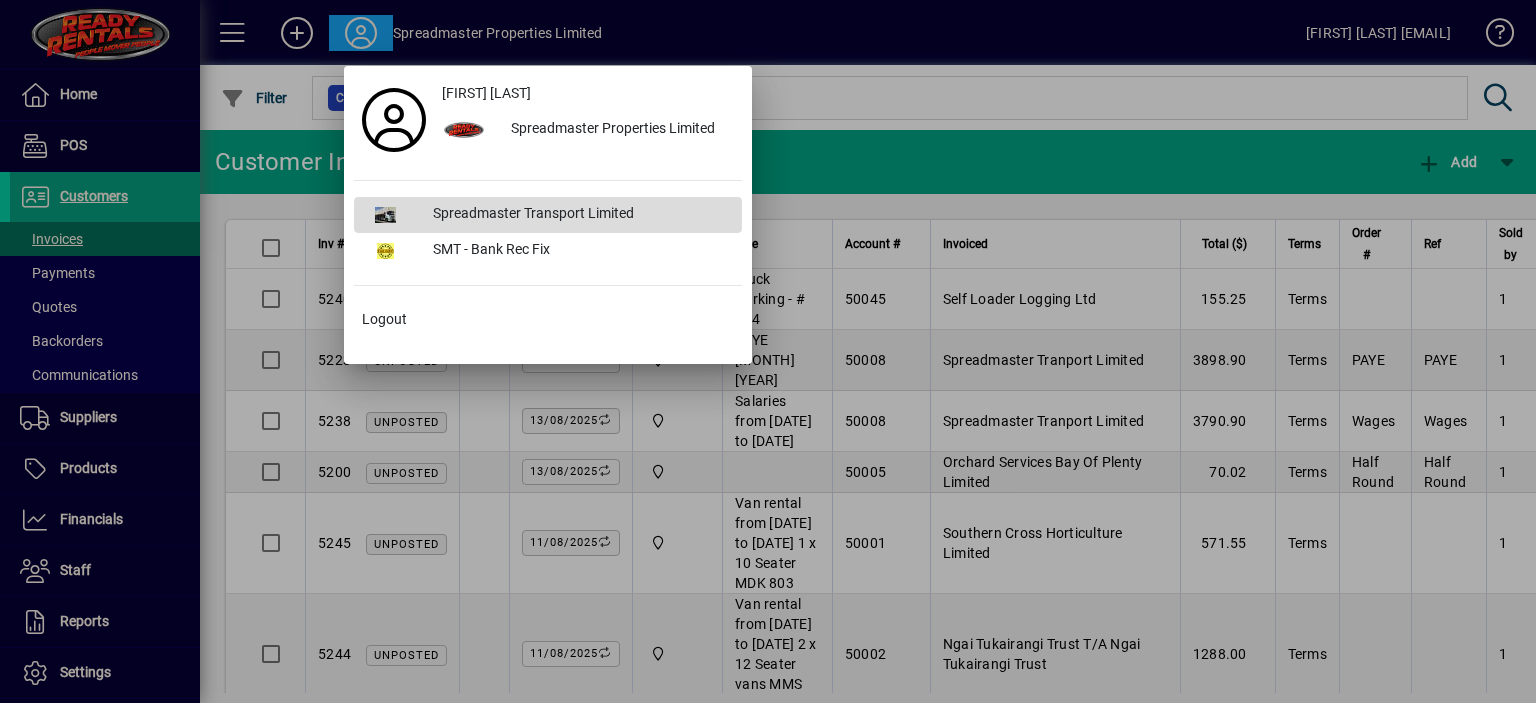 click on "Spreadmaster Transport Limited" at bounding box center (579, 215) 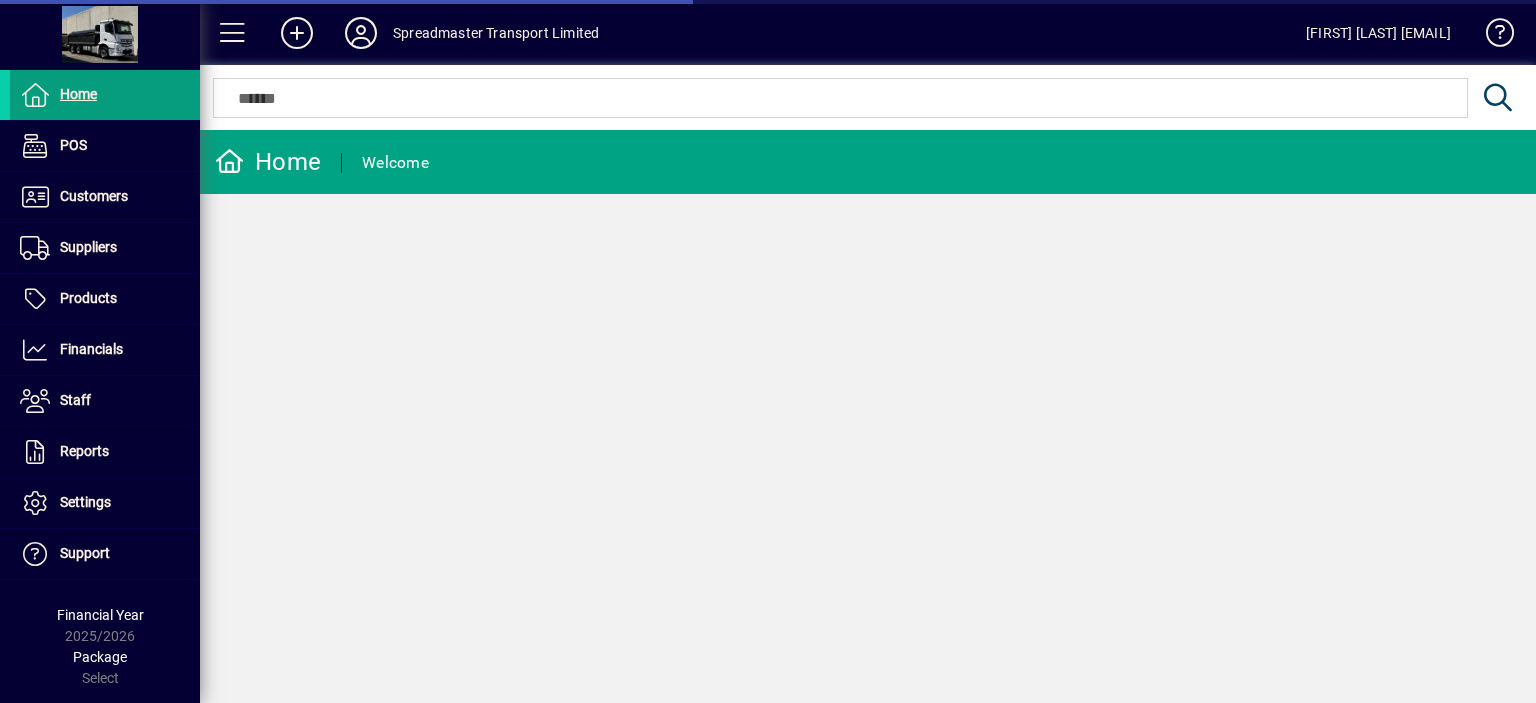 scroll, scrollTop: 0, scrollLeft: 0, axis: both 